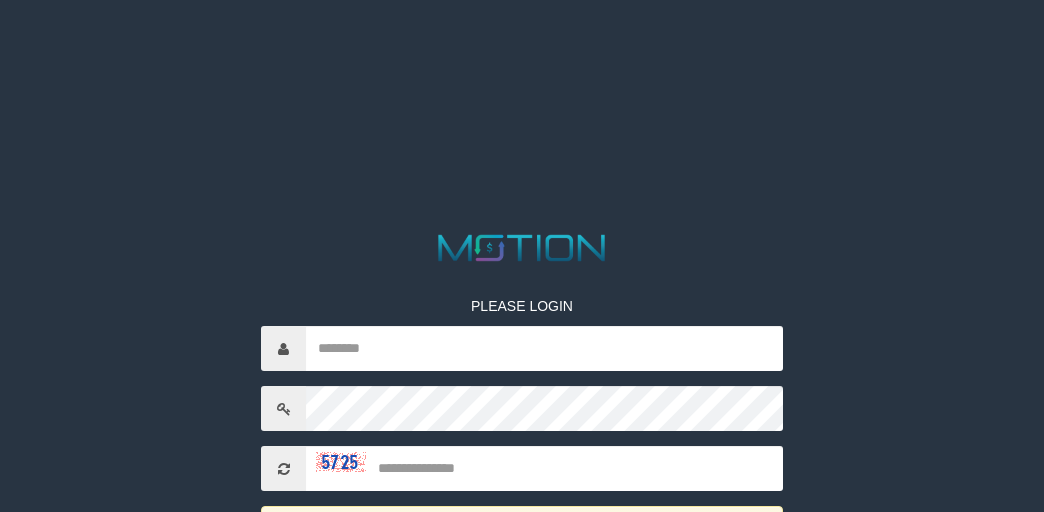 scroll, scrollTop: 0, scrollLeft: 0, axis: both 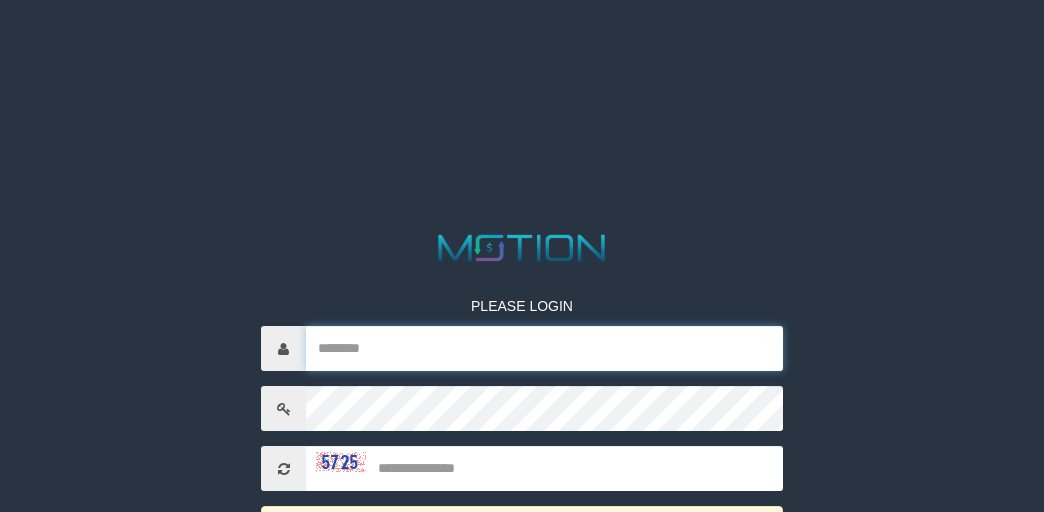 click at bounding box center [544, 348] 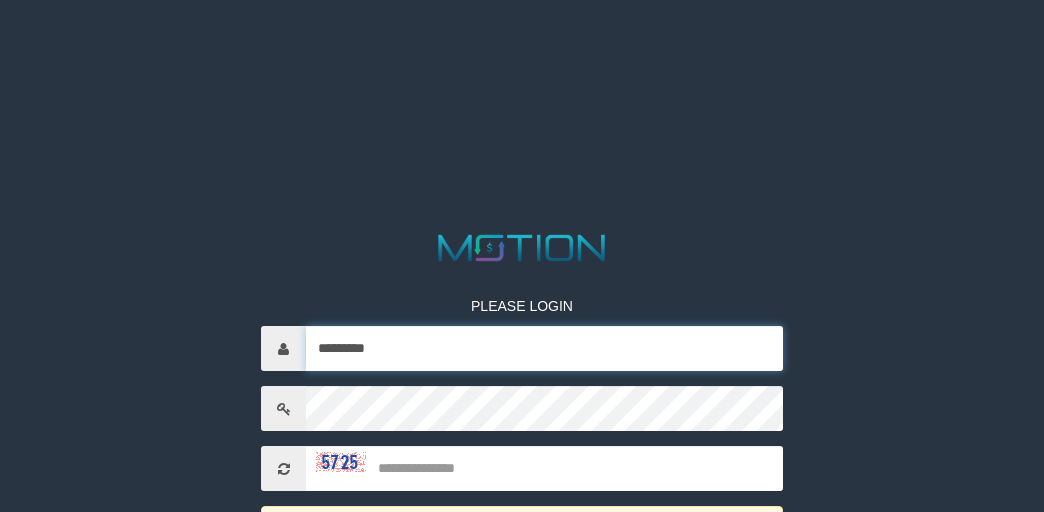 type on "*********" 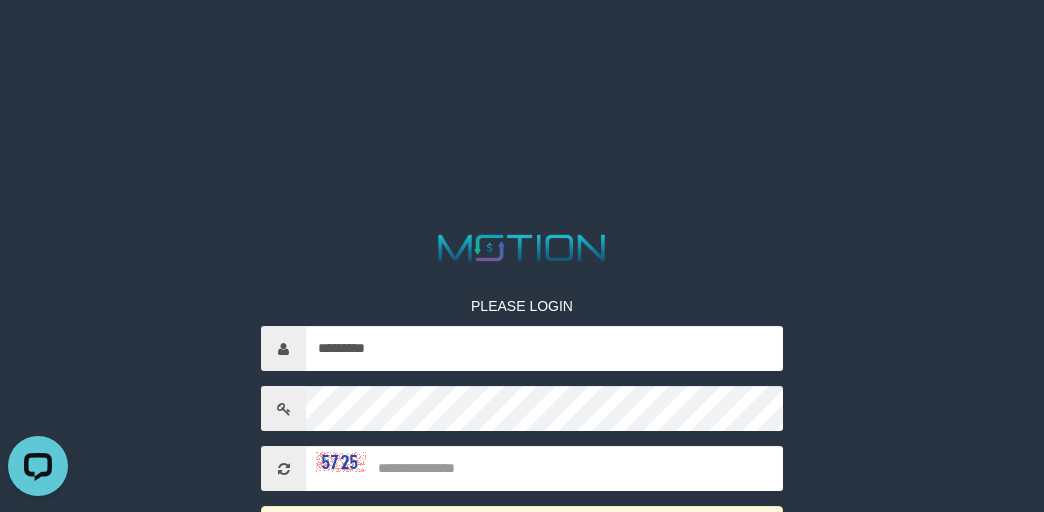 scroll, scrollTop: 0, scrollLeft: 0, axis: both 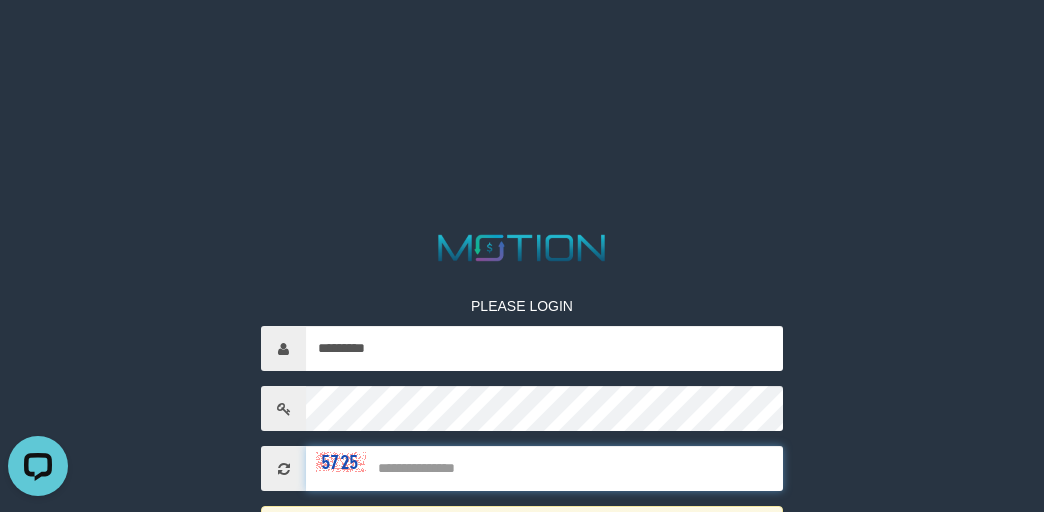 click at bounding box center (544, 468) 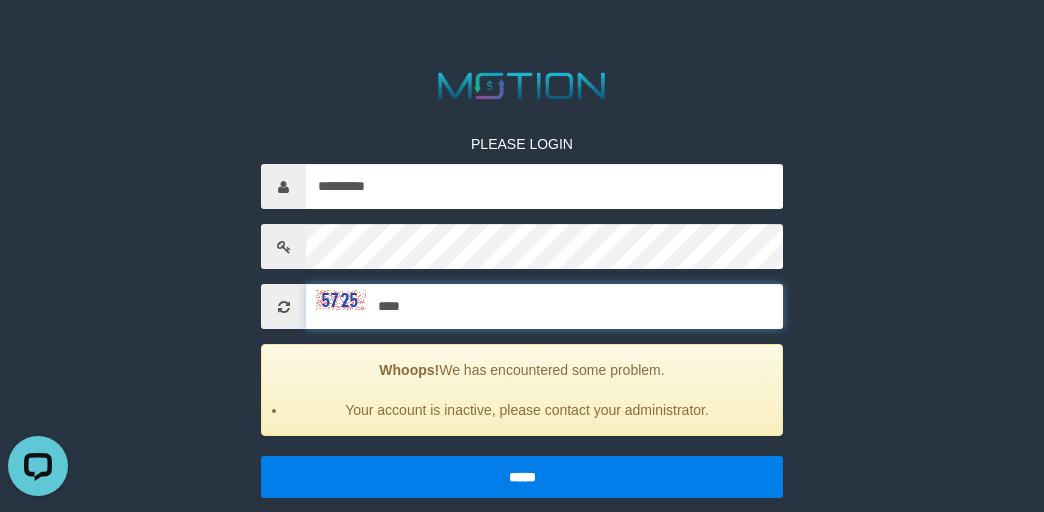 scroll, scrollTop: 178, scrollLeft: 0, axis: vertical 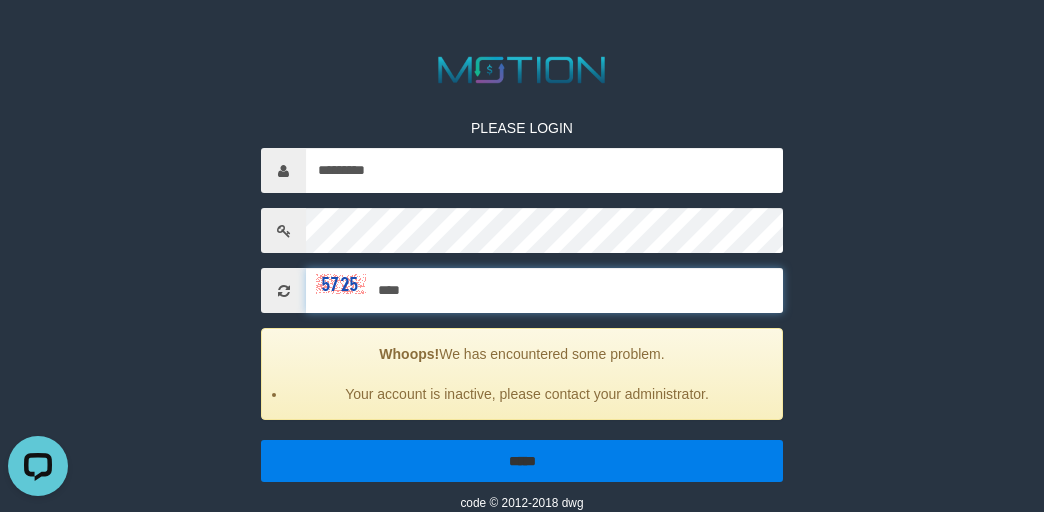 type on "****" 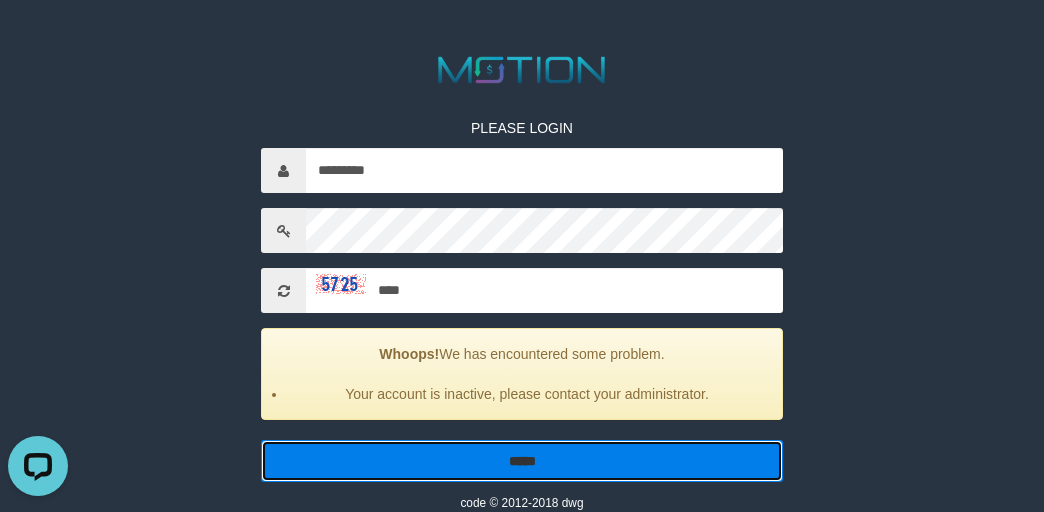 click on "*****" at bounding box center [522, 461] 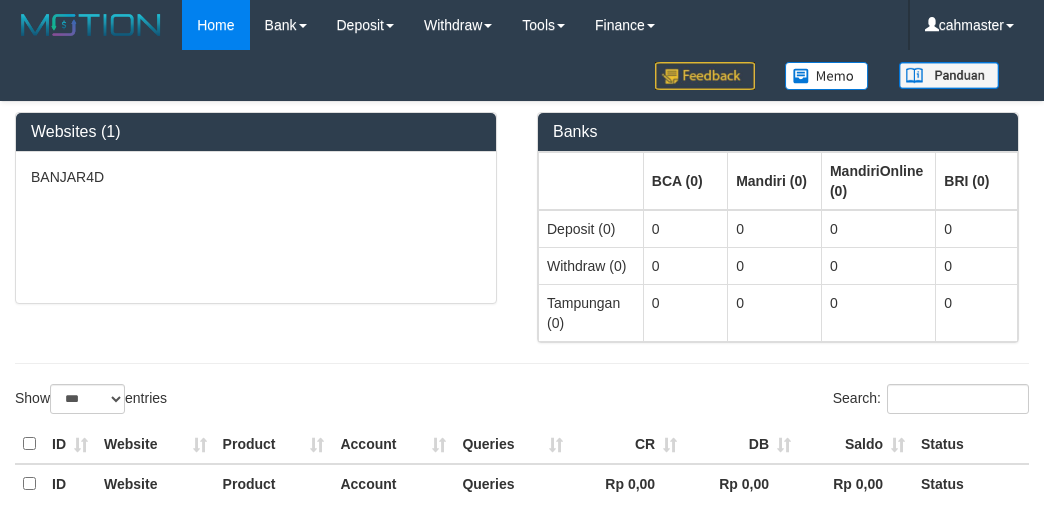 select on "***" 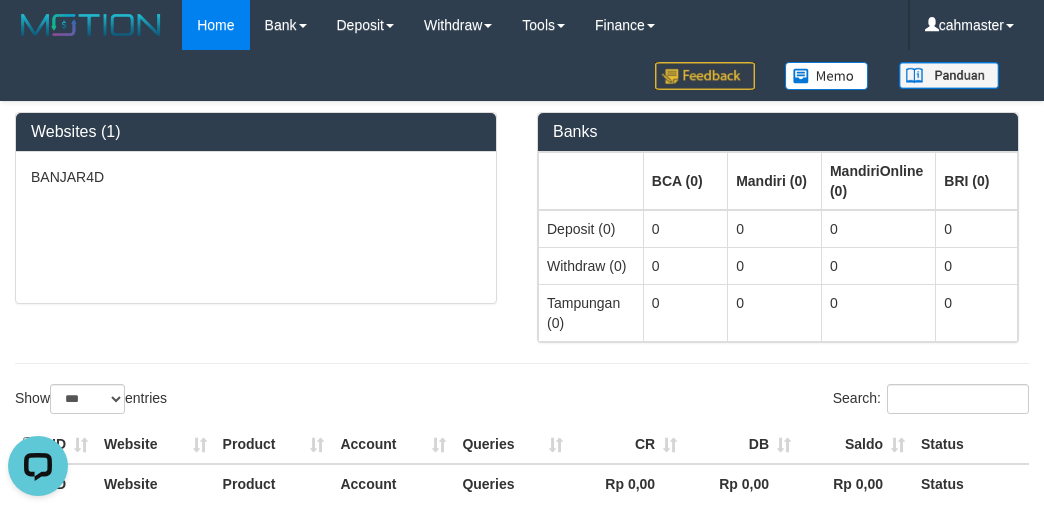 scroll, scrollTop: 0, scrollLeft: 0, axis: both 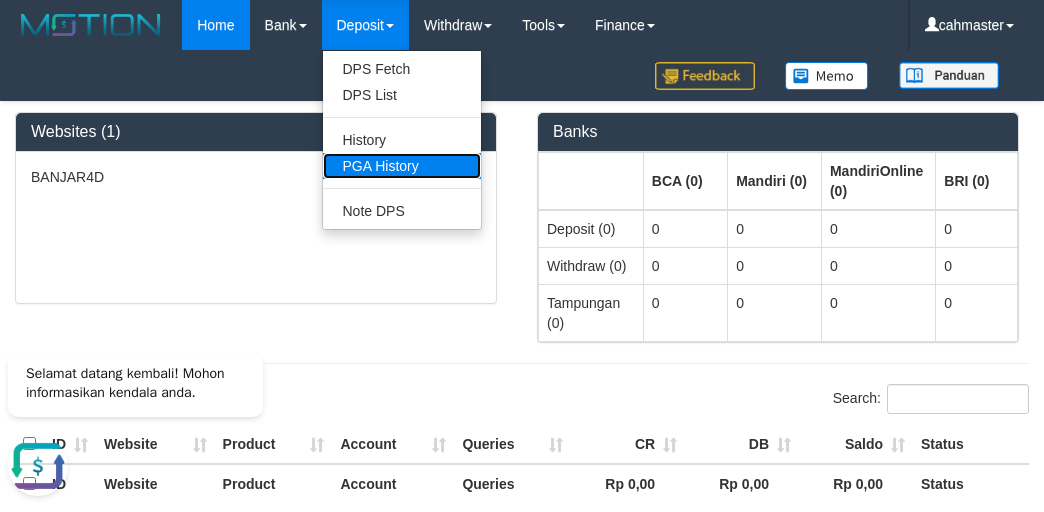click on "PGA History" at bounding box center [402, 166] 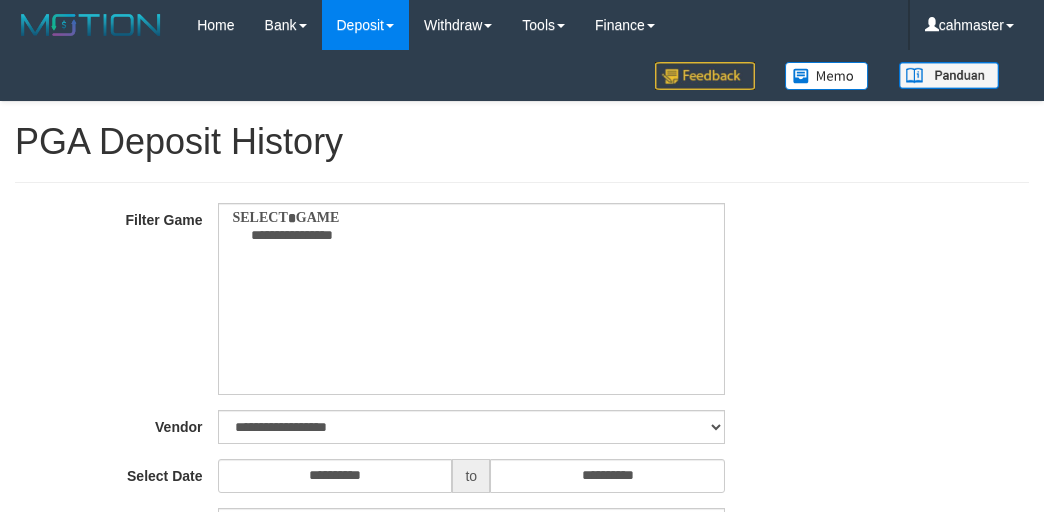select 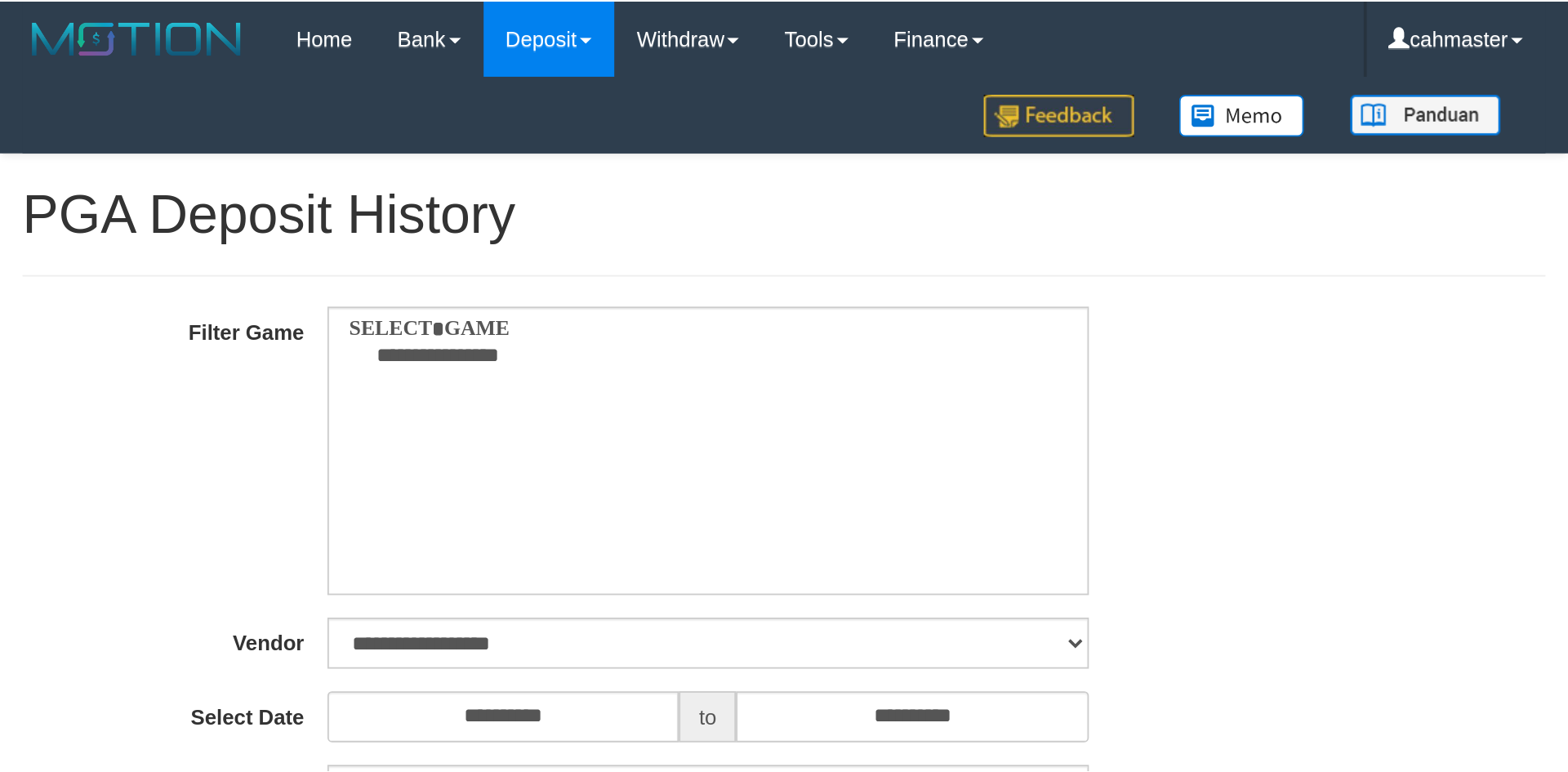 scroll, scrollTop: 0, scrollLeft: 0, axis: both 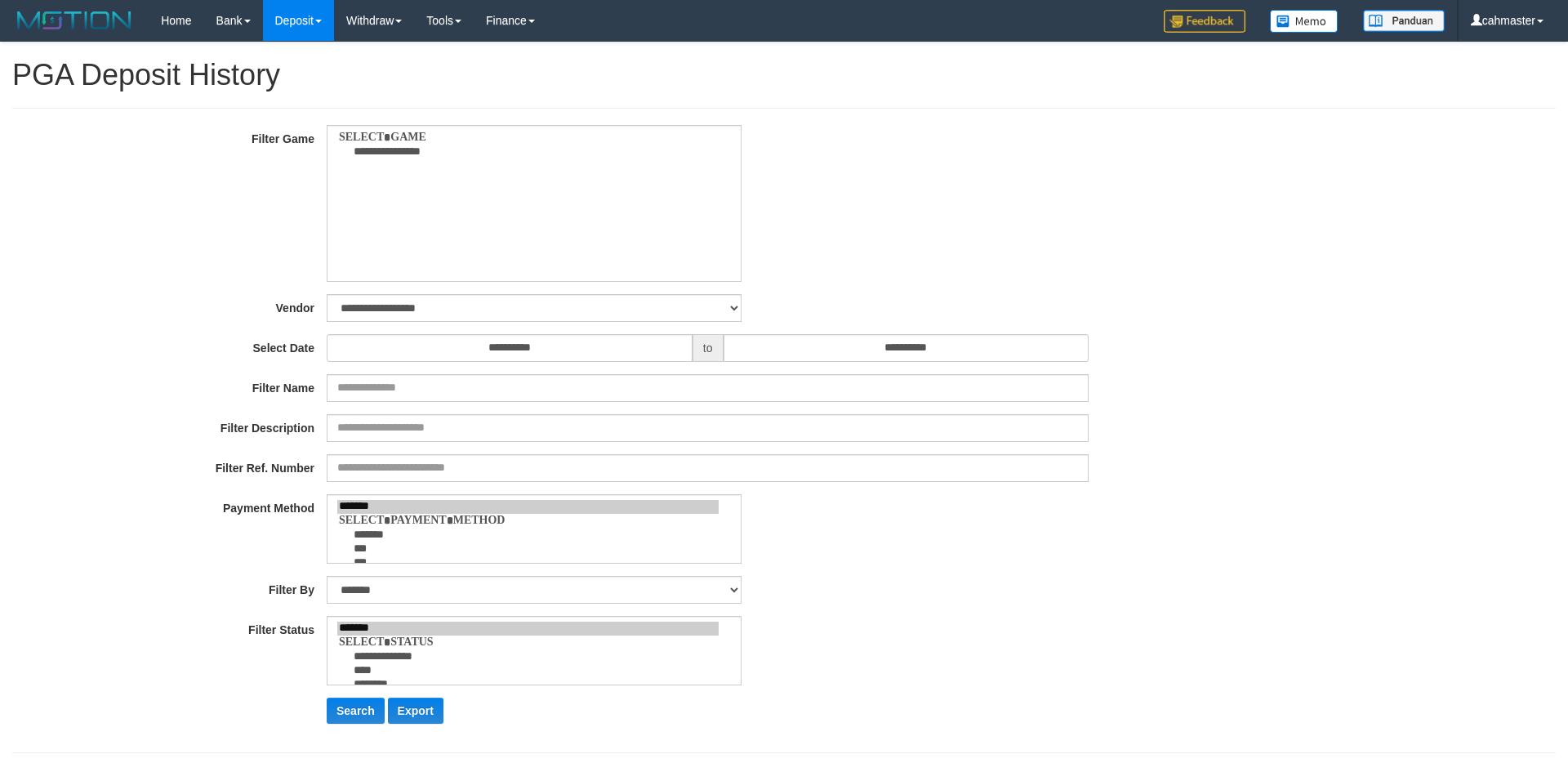 select on "**" 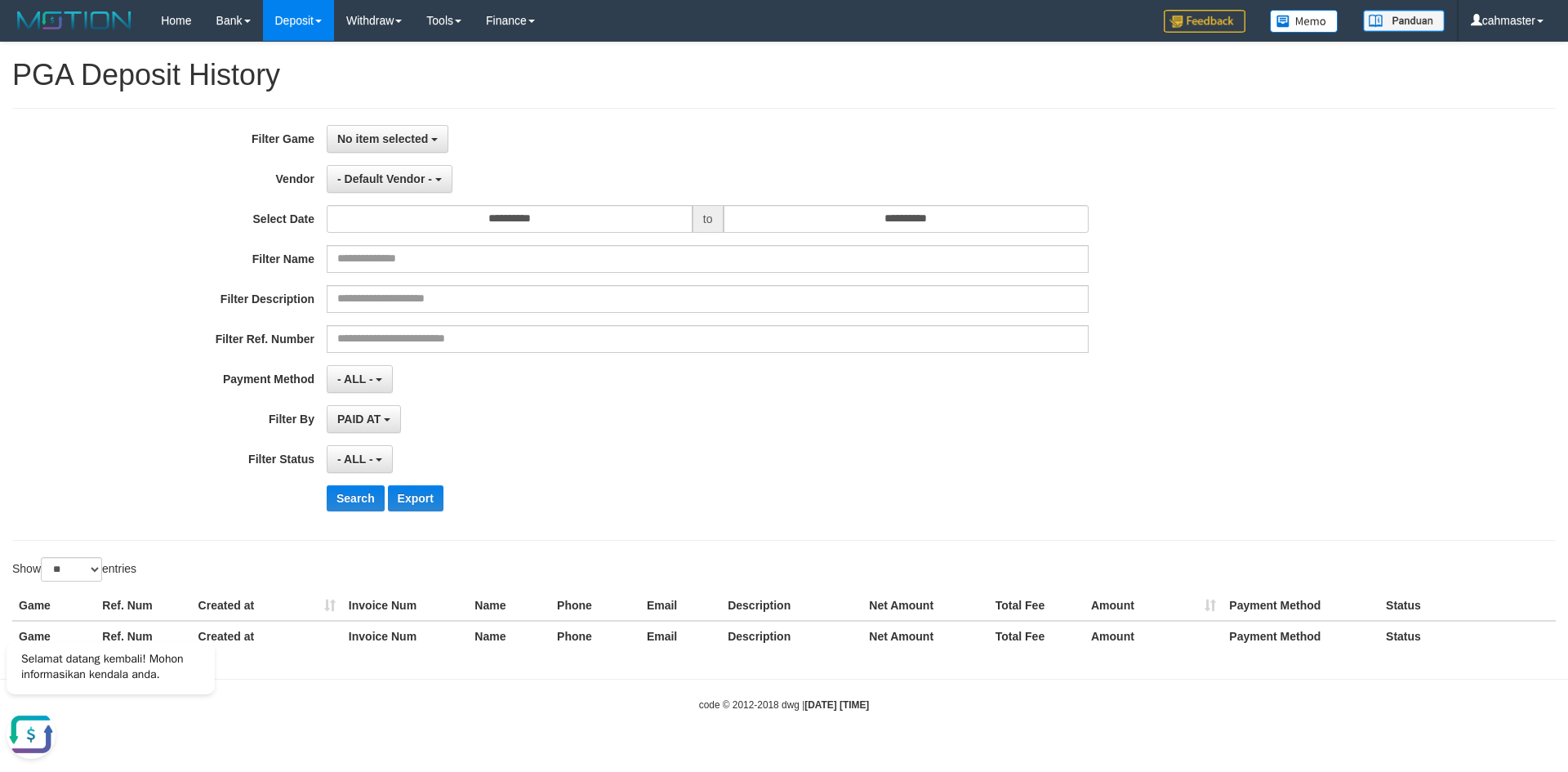 scroll, scrollTop: 0, scrollLeft: 0, axis: both 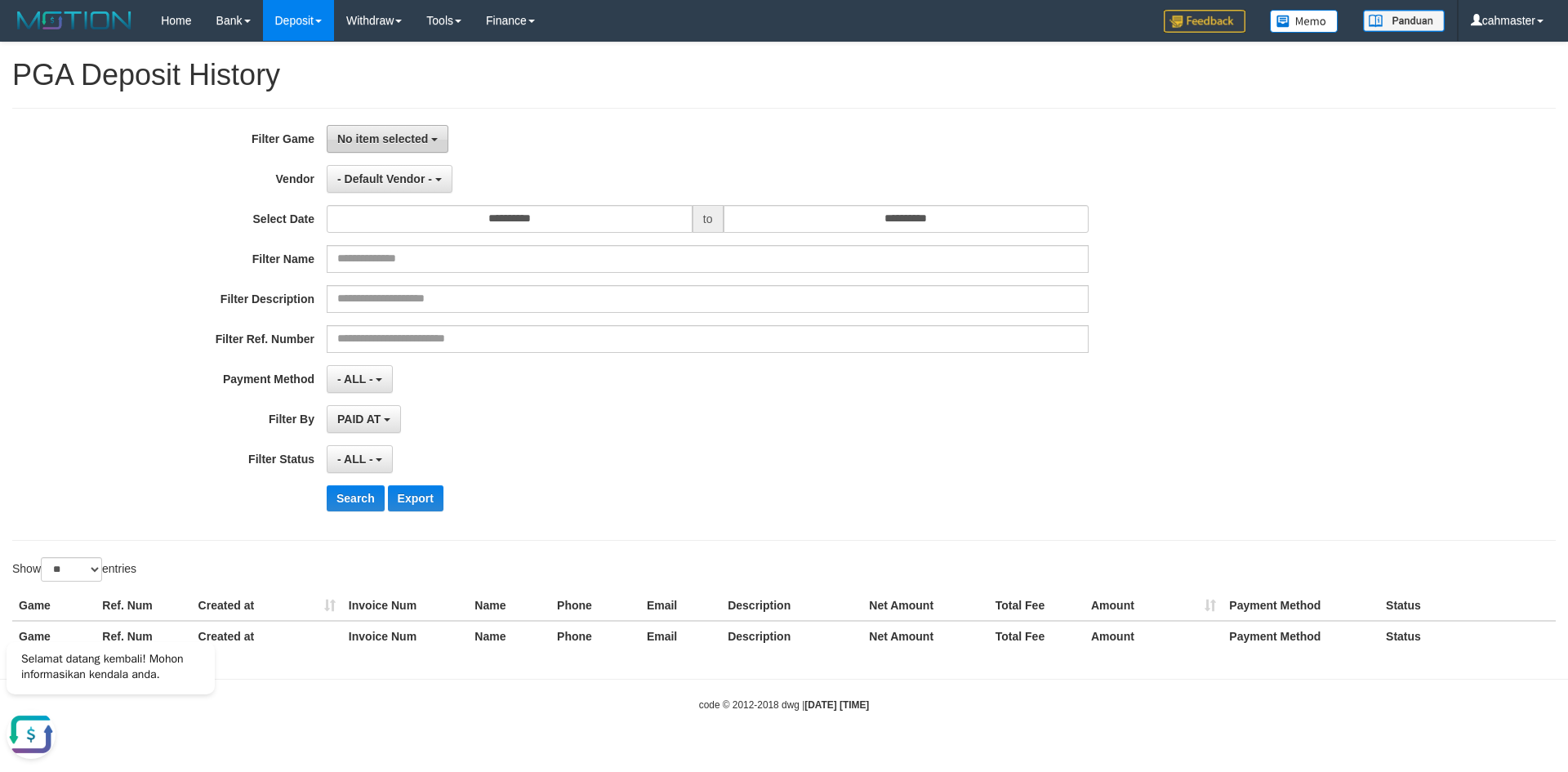 click on "No item selected" at bounding box center [387, 139] 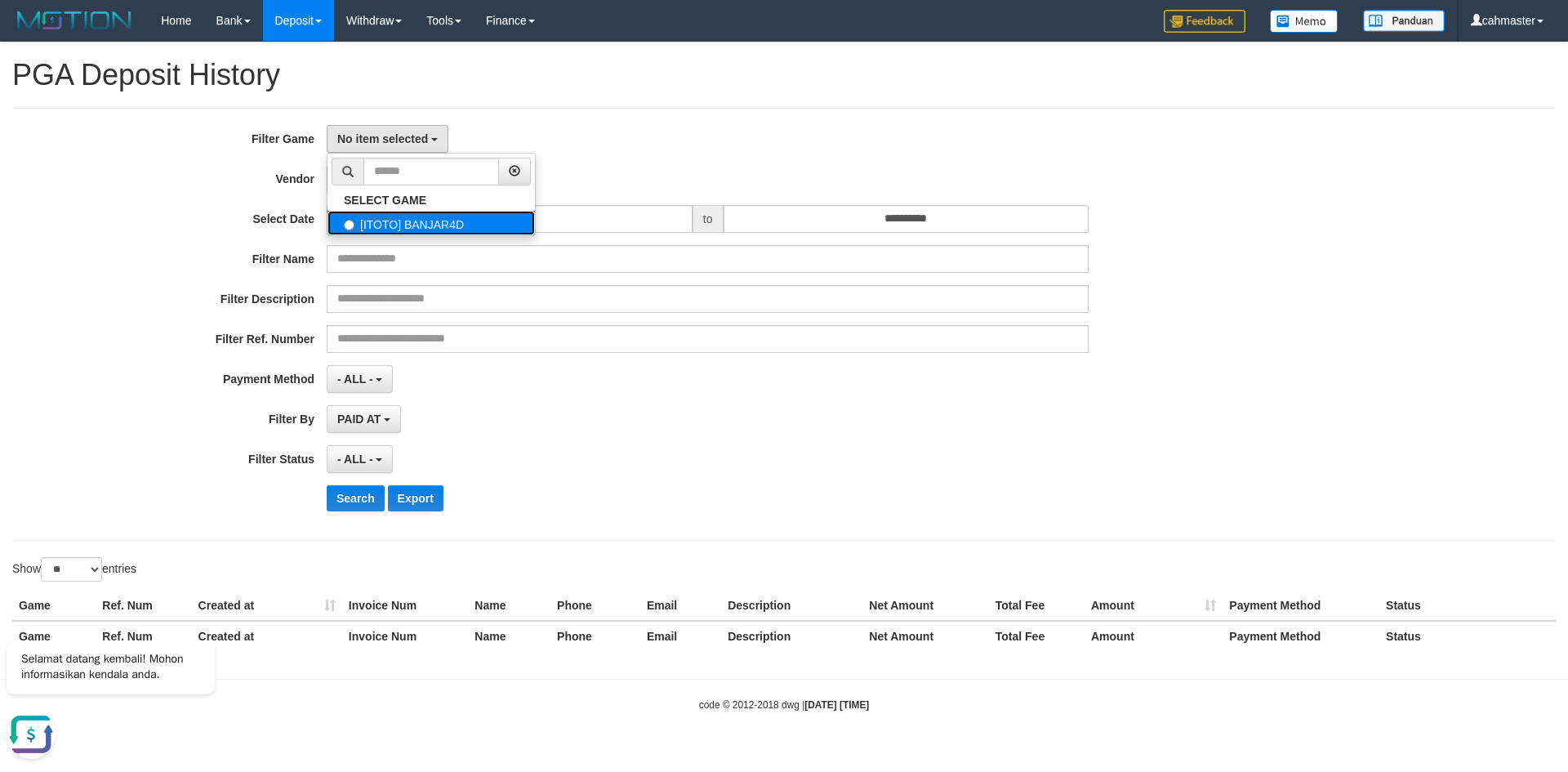 click on "[ITOTO] BANJAR4D" at bounding box center (431, 223) 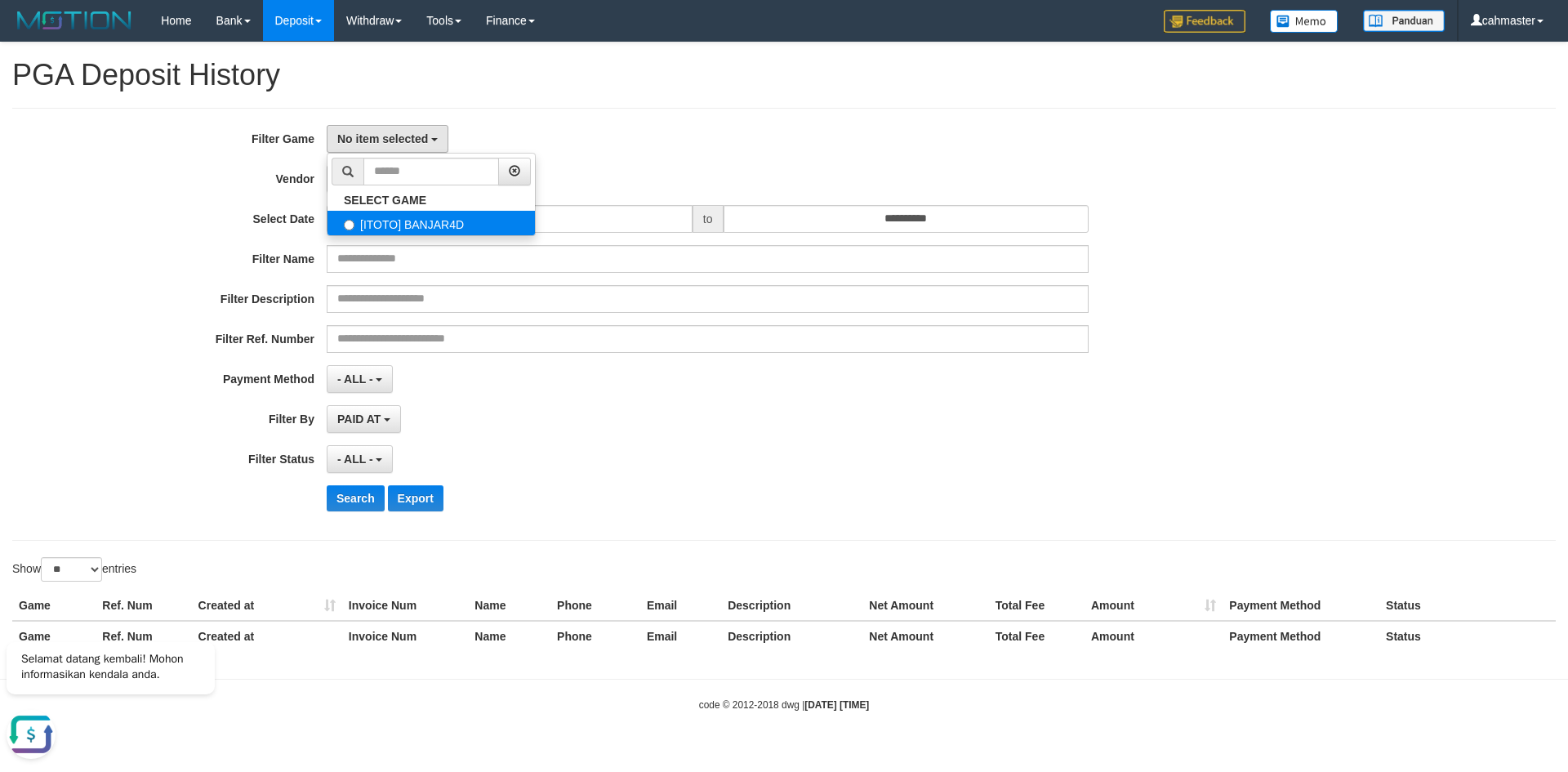 select on "****" 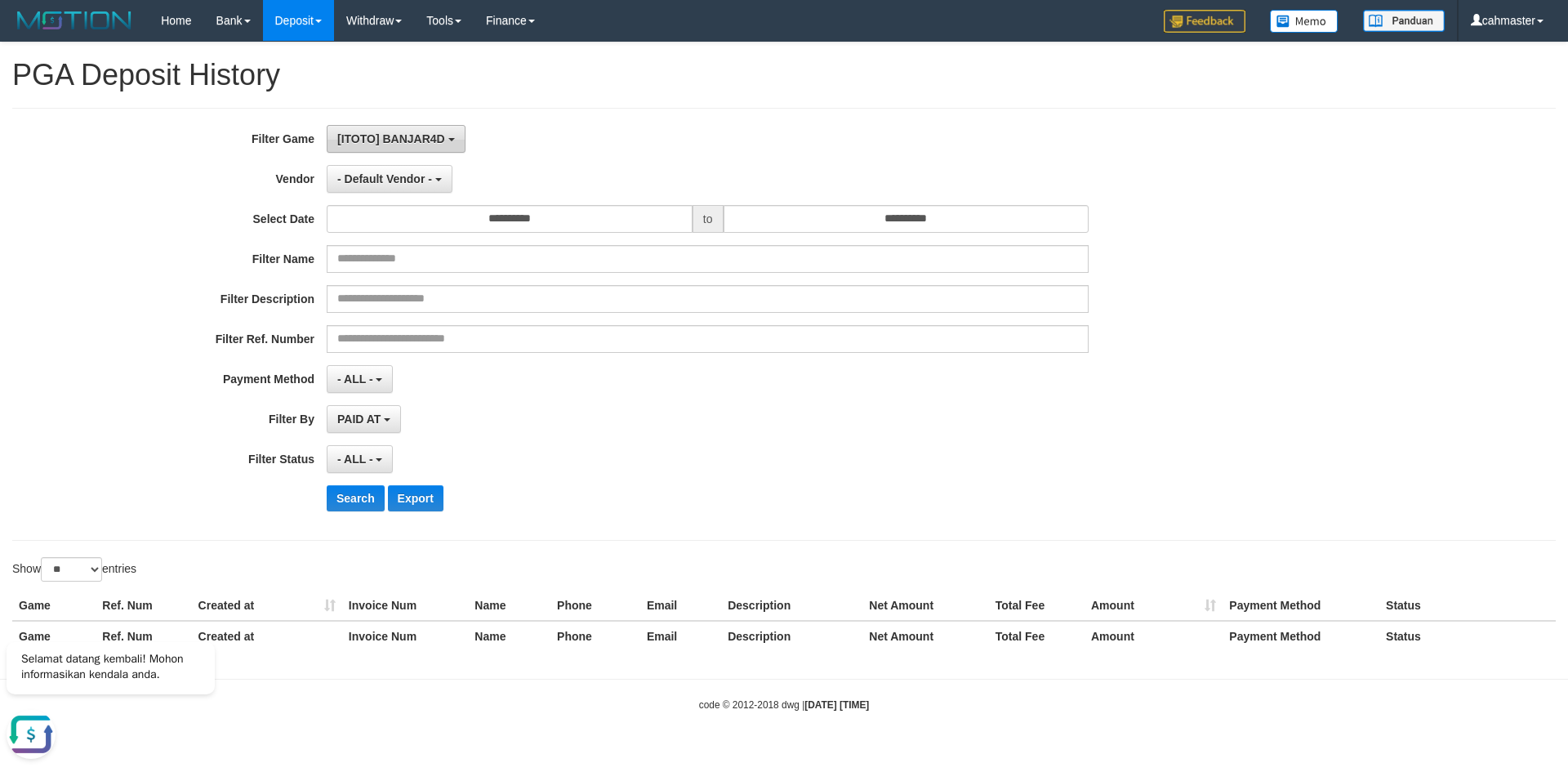 click on "[ITOTO] BANJAR4D" at bounding box center [391, 139] 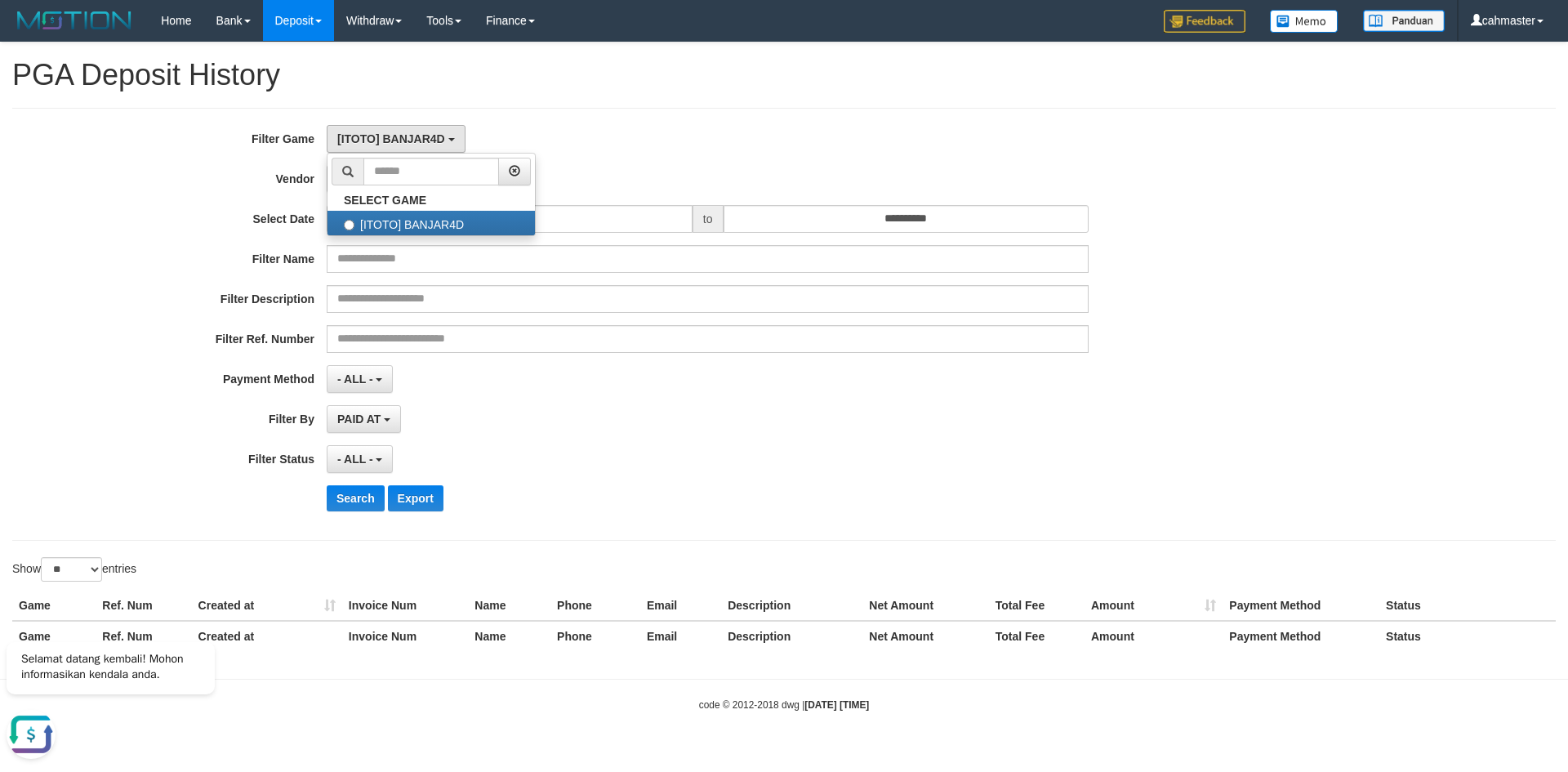 drag, startPoint x: 538, startPoint y: 130, endPoint x: 501, endPoint y: 174, distance: 57.489129 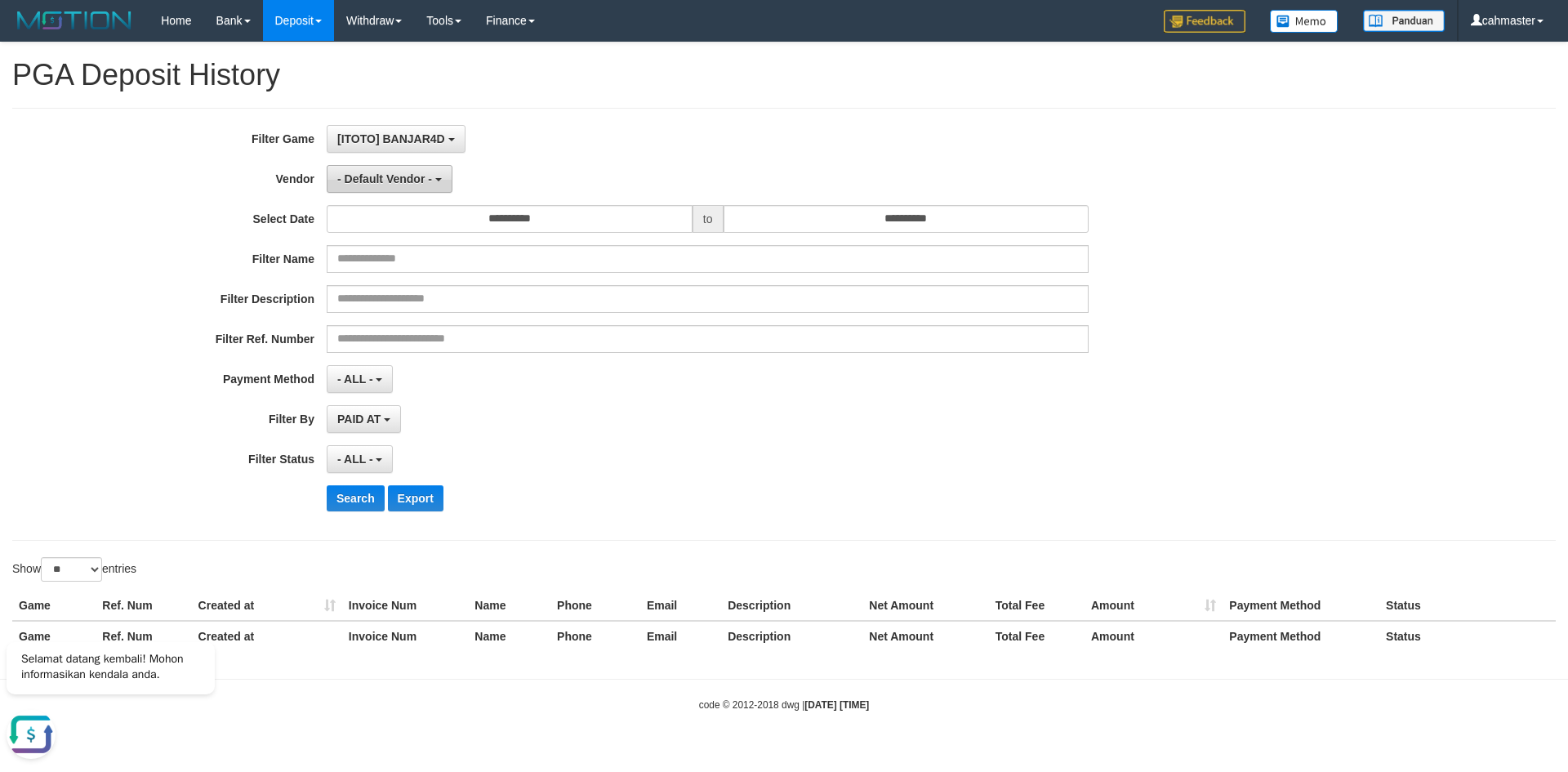click on "- Default Vendor -" at bounding box center (385, 179) 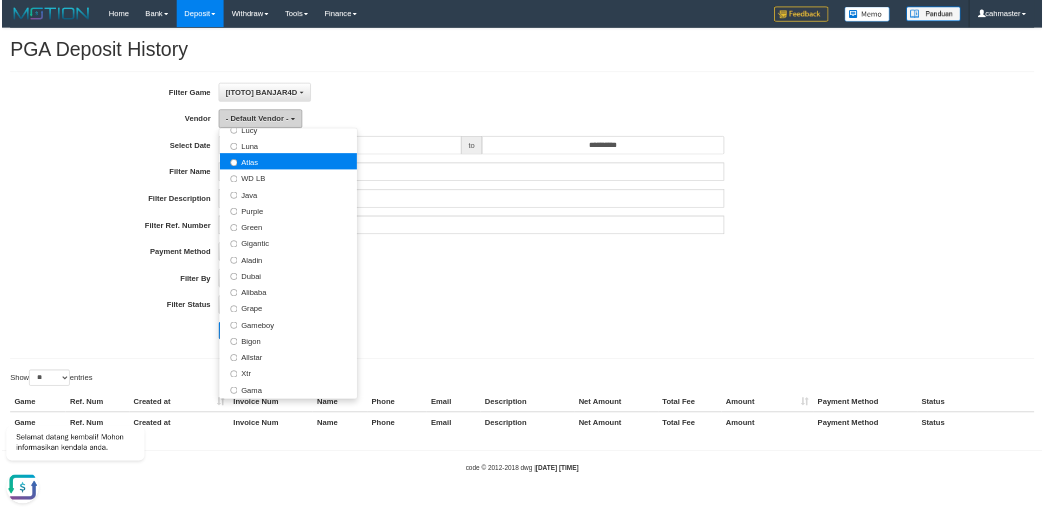 scroll, scrollTop: 0, scrollLeft: 0, axis: both 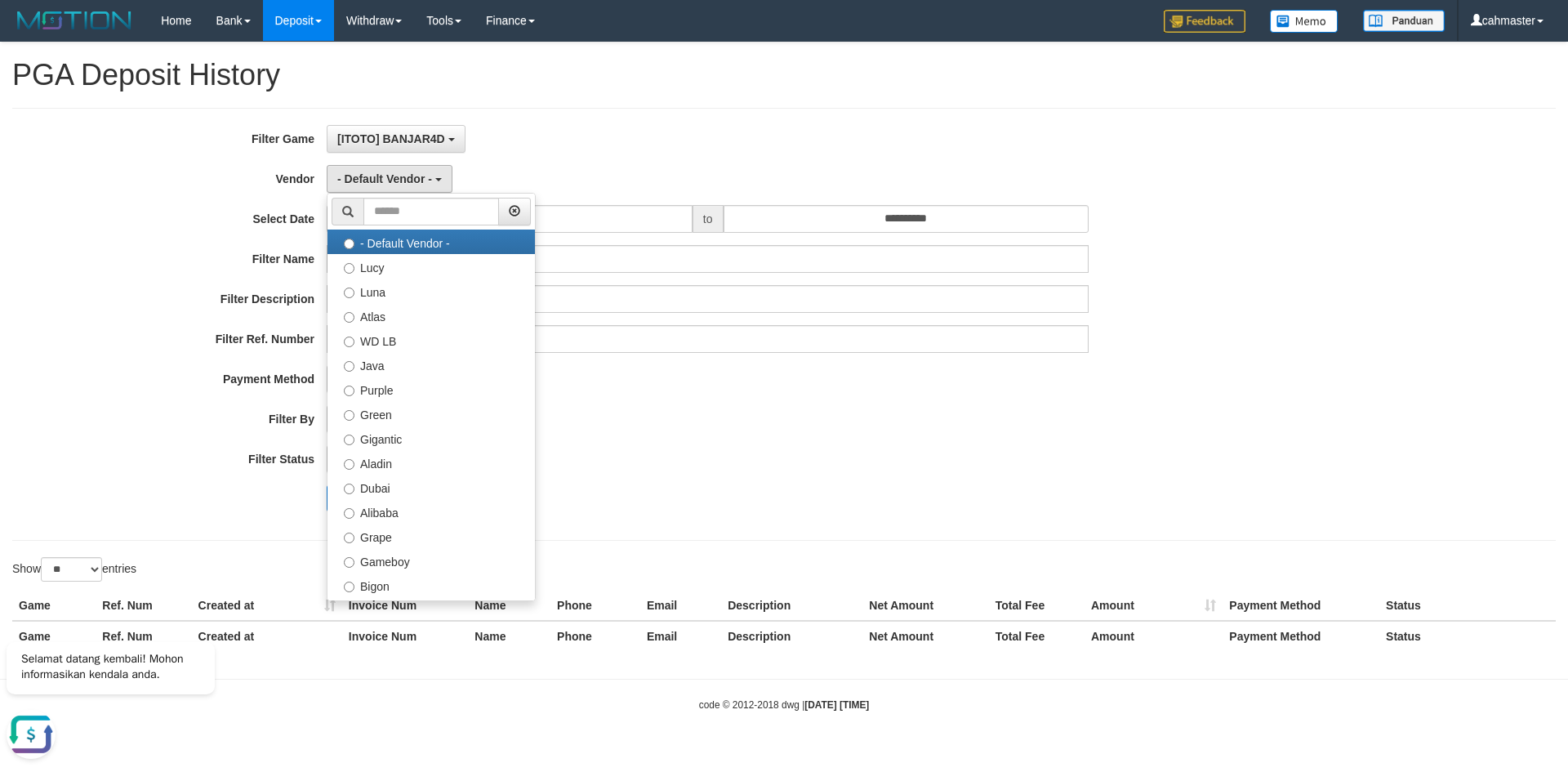 click on "[ITOTO] BANJAR4D
SELECT GAME
[ITOTO] BANJAR4D" at bounding box center [707, 139] 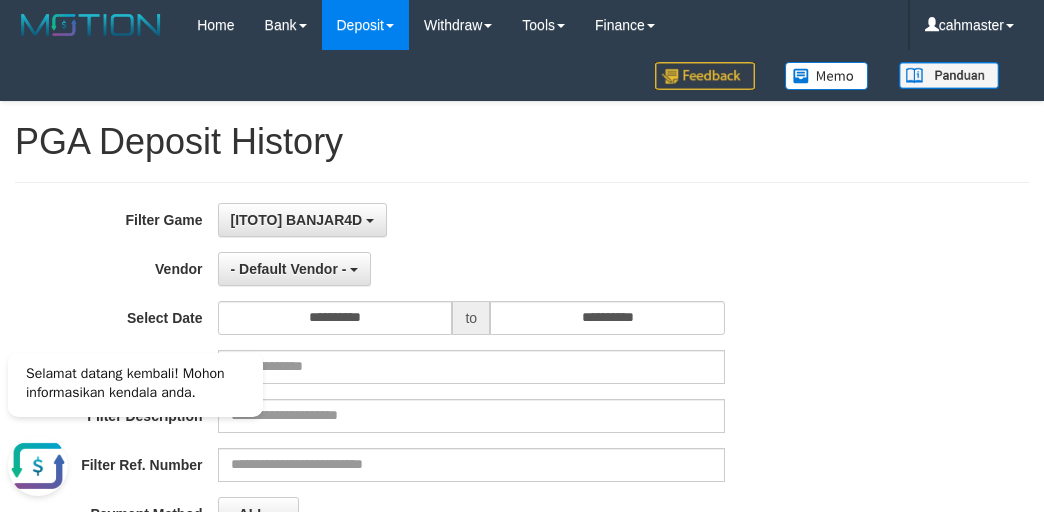 drag, startPoint x: 597, startPoint y: 223, endPoint x: 561, endPoint y: 238, distance: 39 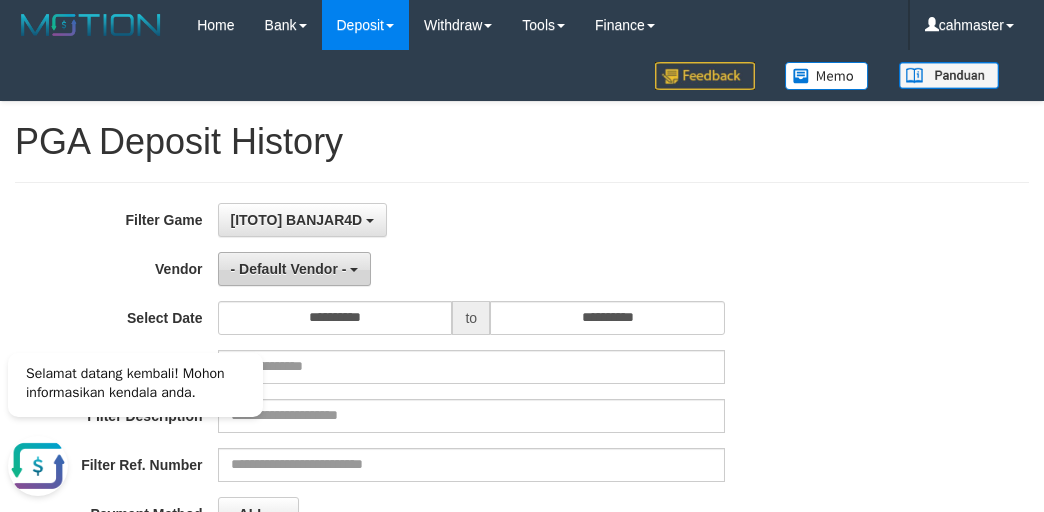 click on "- Default Vendor -" at bounding box center (295, 269) 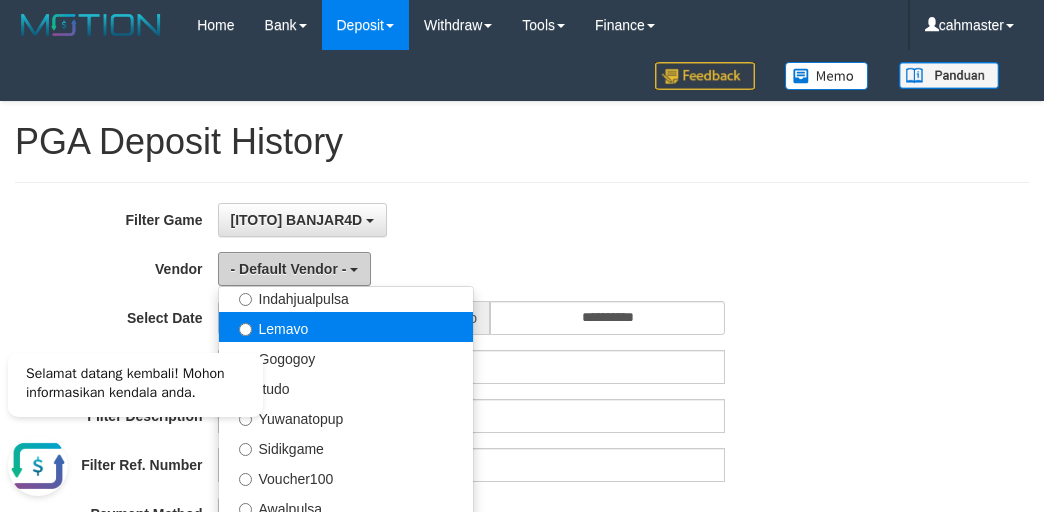 scroll, scrollTop: 686, scrollLeft: 0, axis: vertical 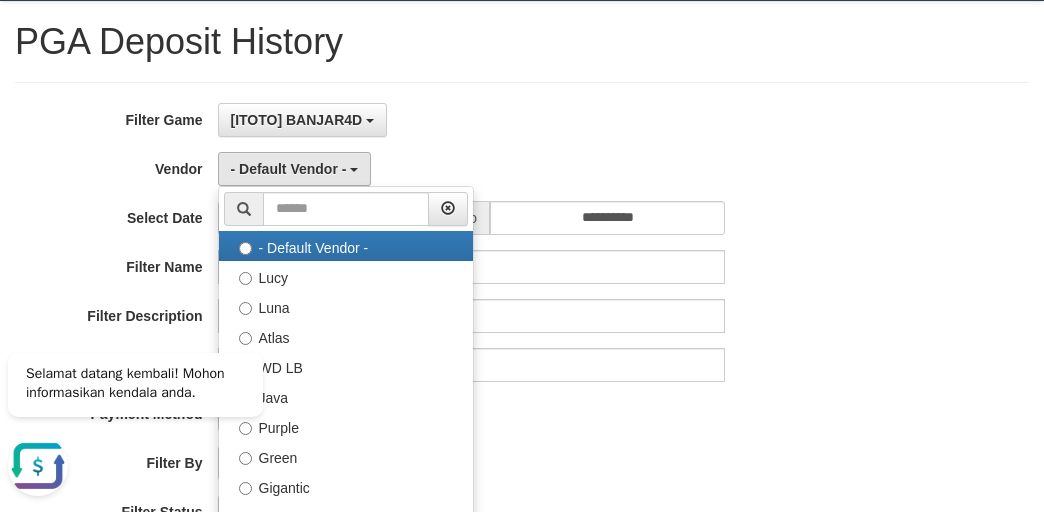click on "[ITOTO] BANJAR4D
SELECT GAME
[ITOTO] BANJAR4D" at bounding box center (472, 120) 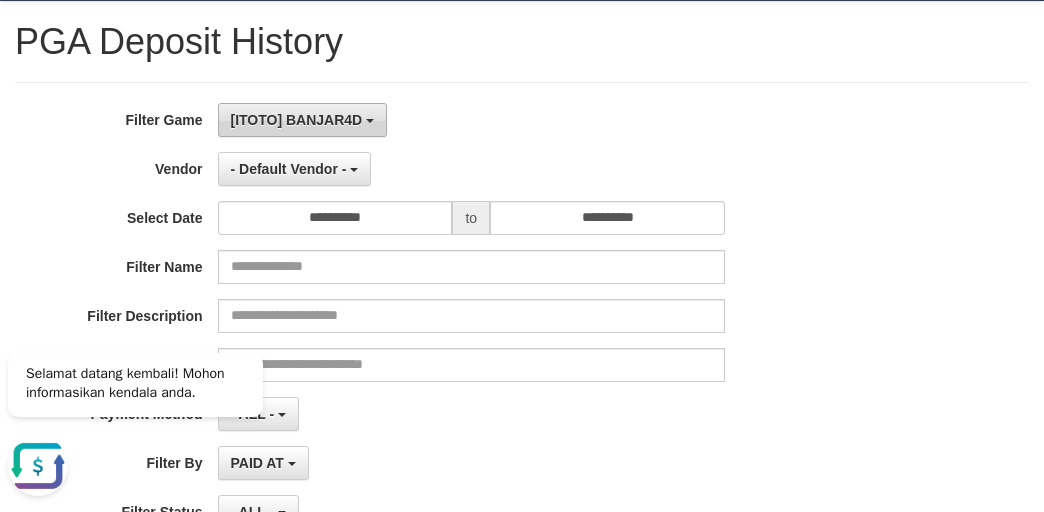 click on "[ITOTO] BANJAR4D" at bounding box center (297, 120) 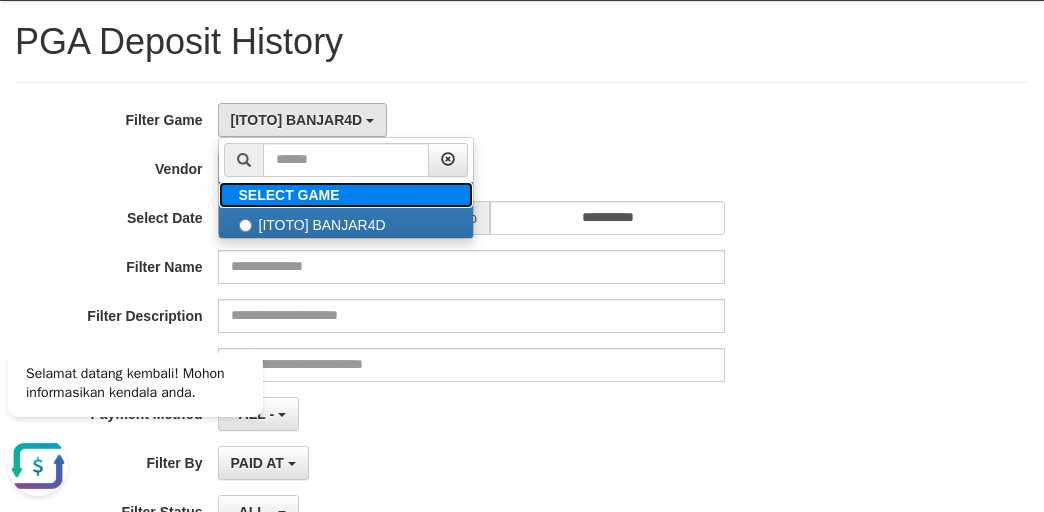 click on "SELECT GAME" at bounding box center [289, 195] 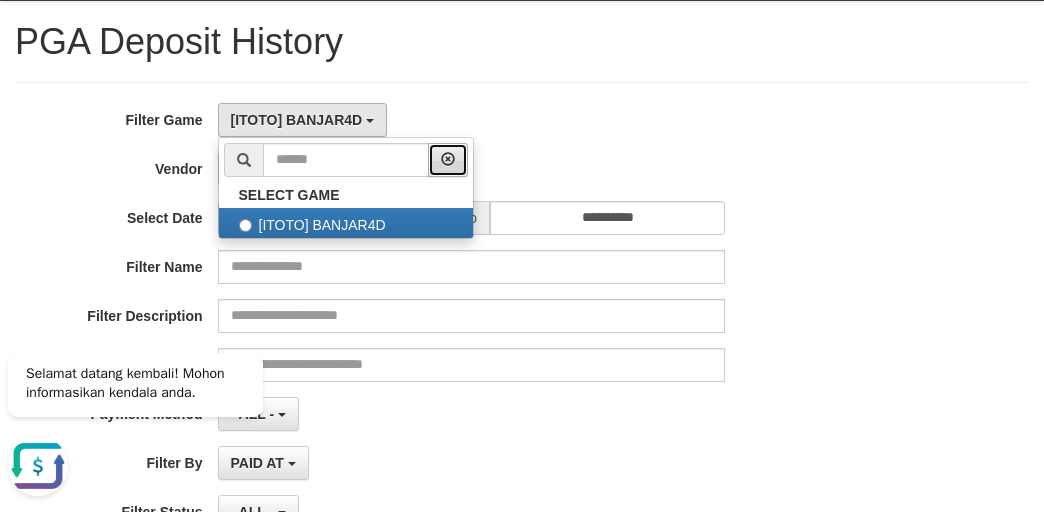 click at bounding box center (448, 159) 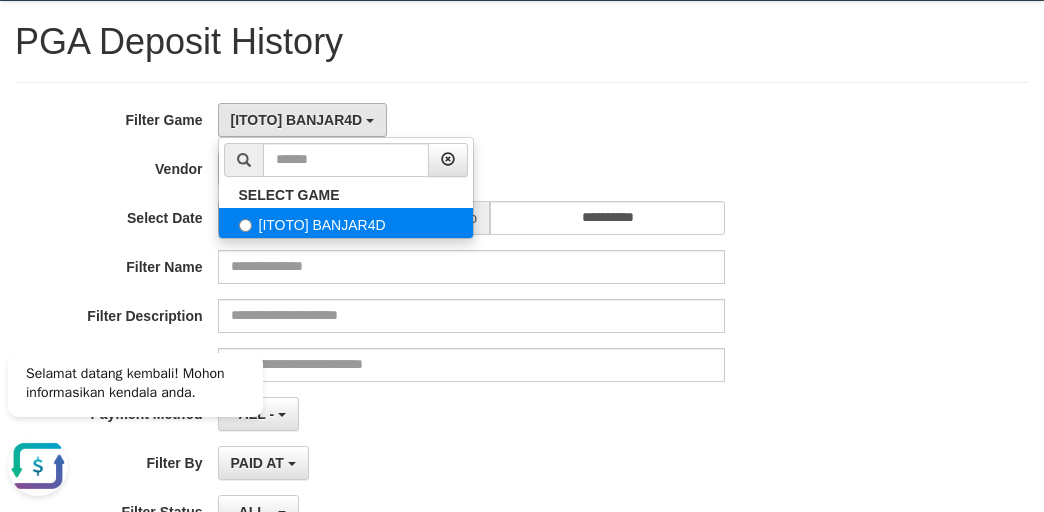 click on "[ITOTO] BANJAR4D" at bounding box center (346, 223) 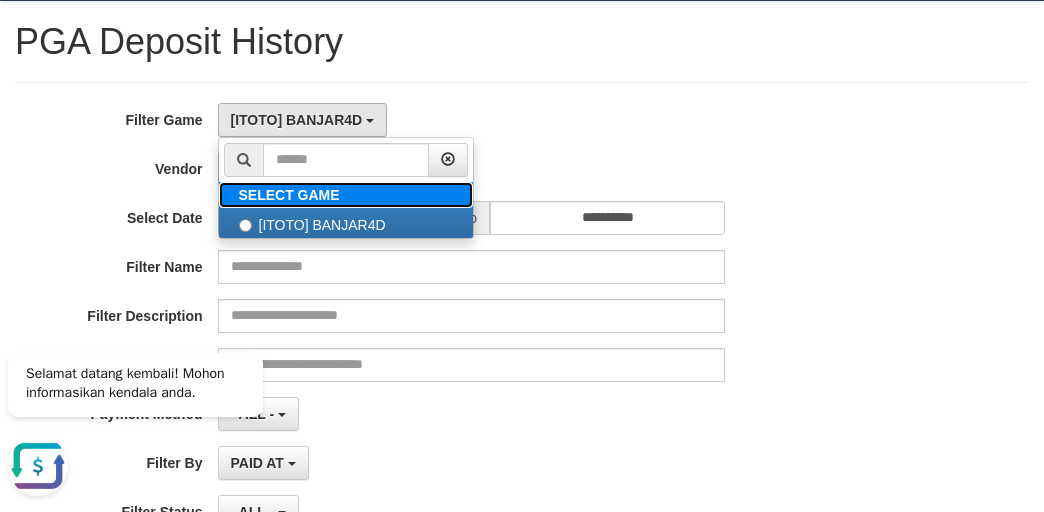 click on "SELECT GAME" at bounding box center [289, 195] 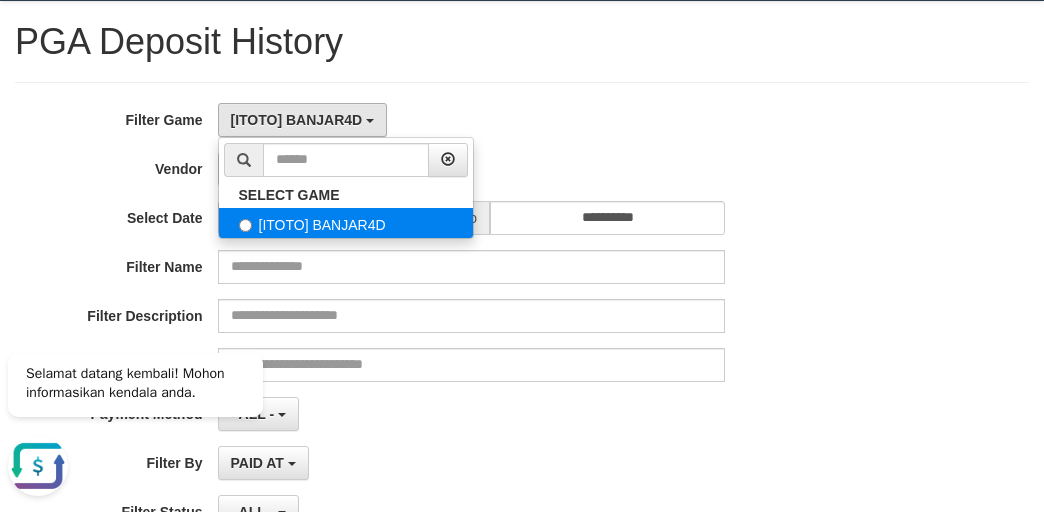 click on "[ITOTO] BANJAR4D" at bounding box center [346, 223] 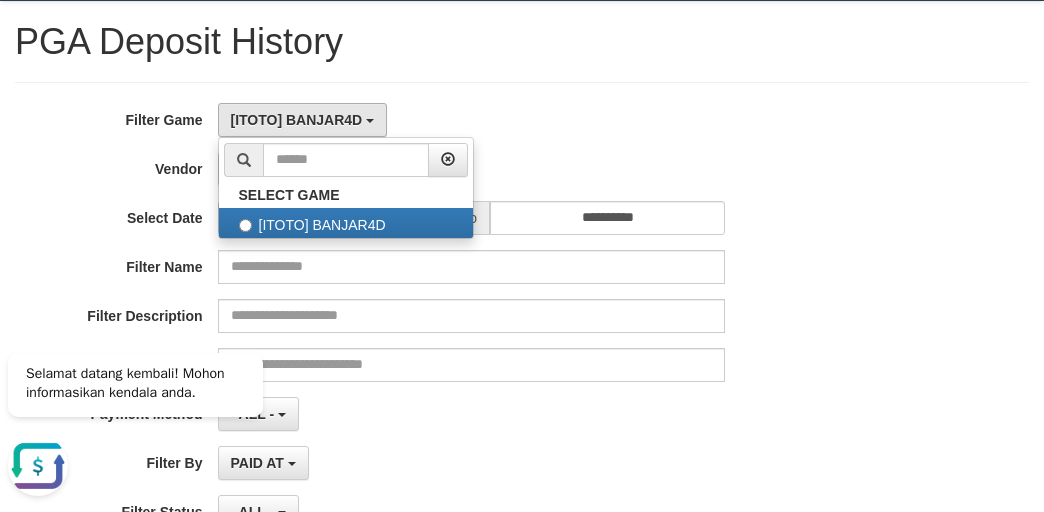 click on "**********" at bounding box center (522, 347) 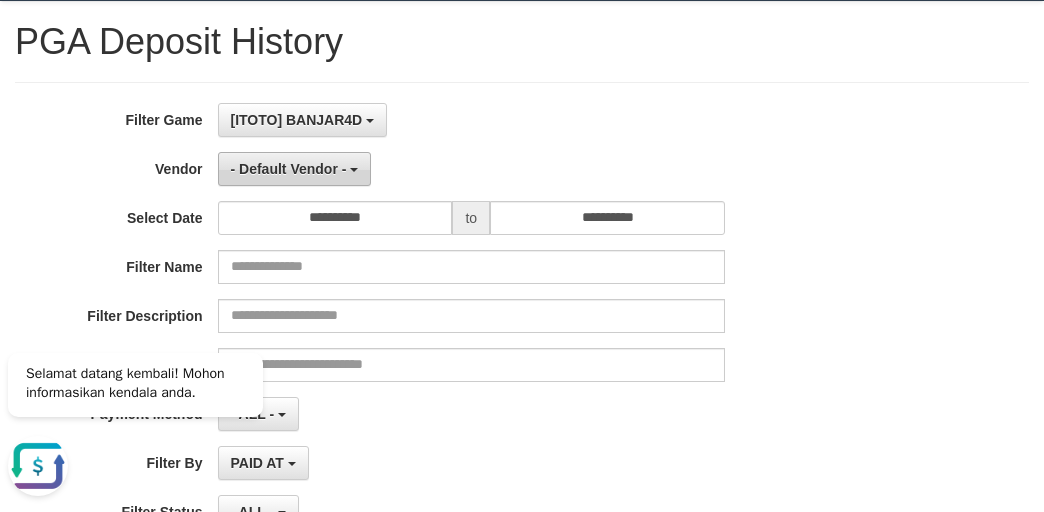 click on "- Default Vendor -" at bounding box center [295, 169] 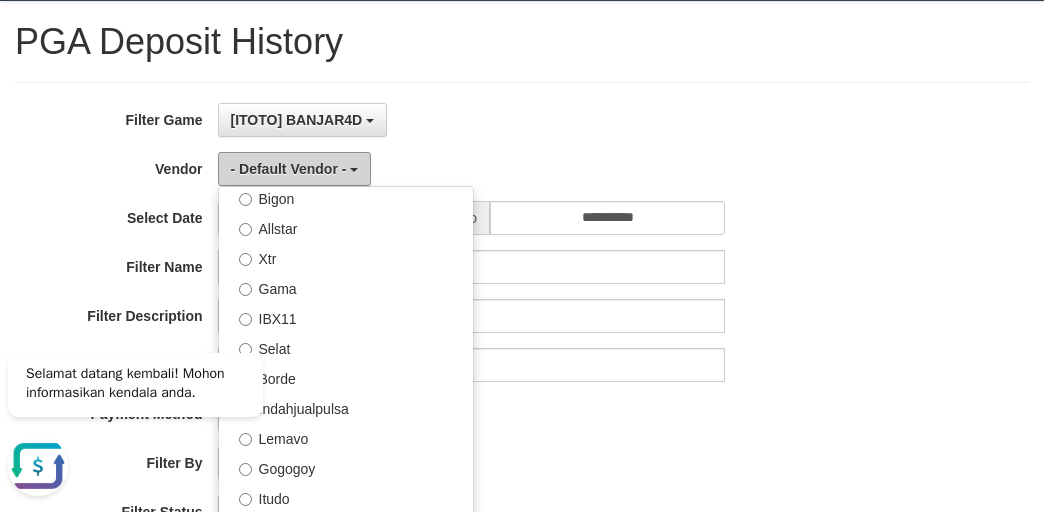 scroll, scrollTop: 686, scrollLeft: 0, axis: vertical 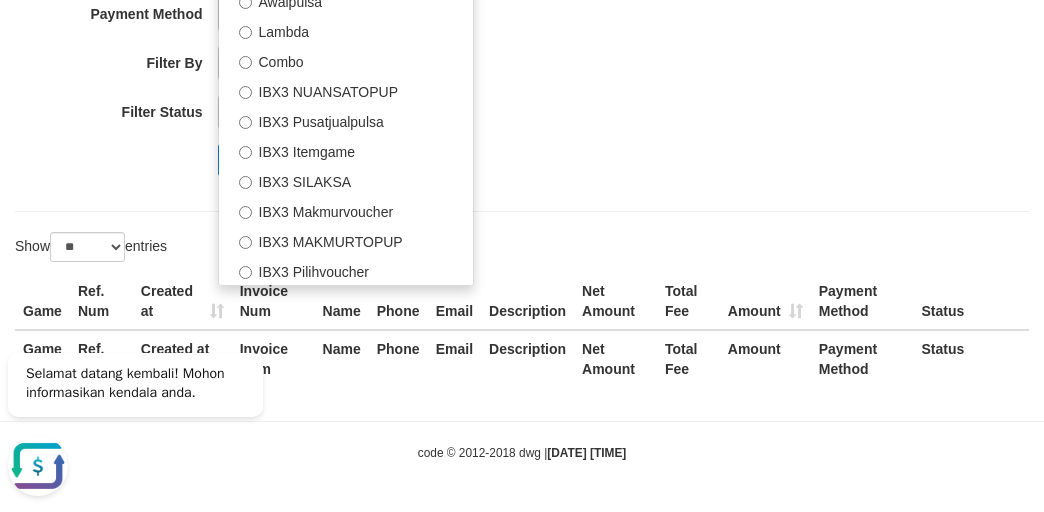 click on "Search
Export" at bounding box center [544, 160] 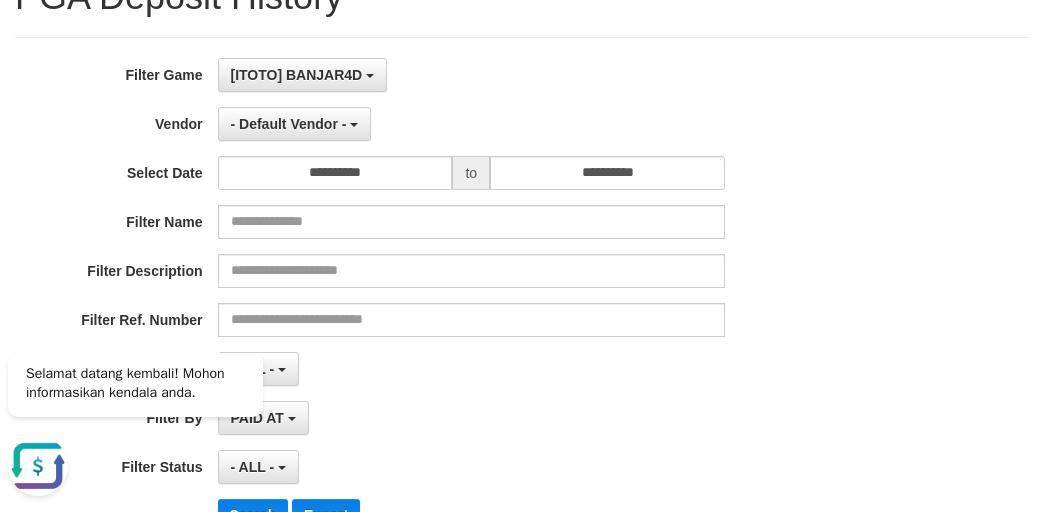 scroll, scrollTop: 100, scrollLeft: 0, axis: vertical 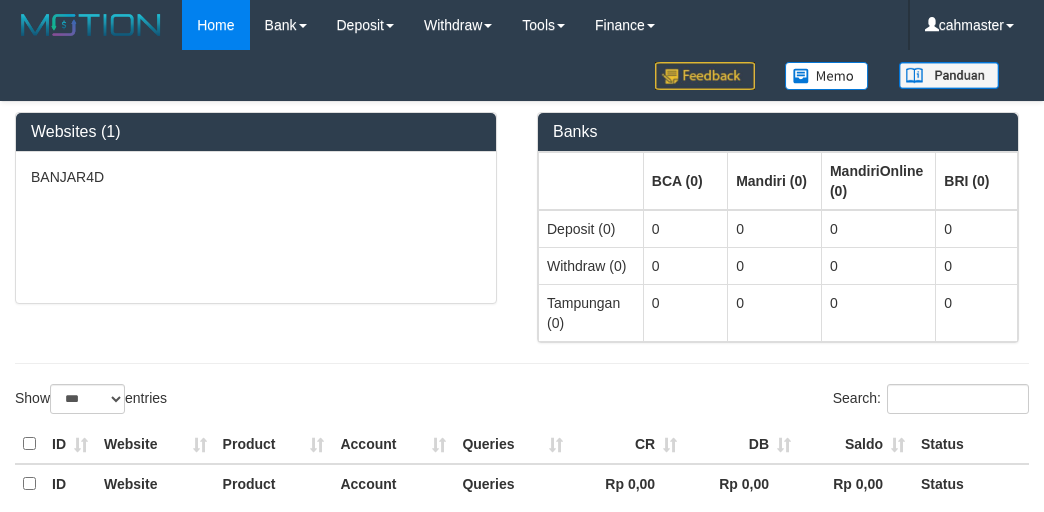 select on "***" 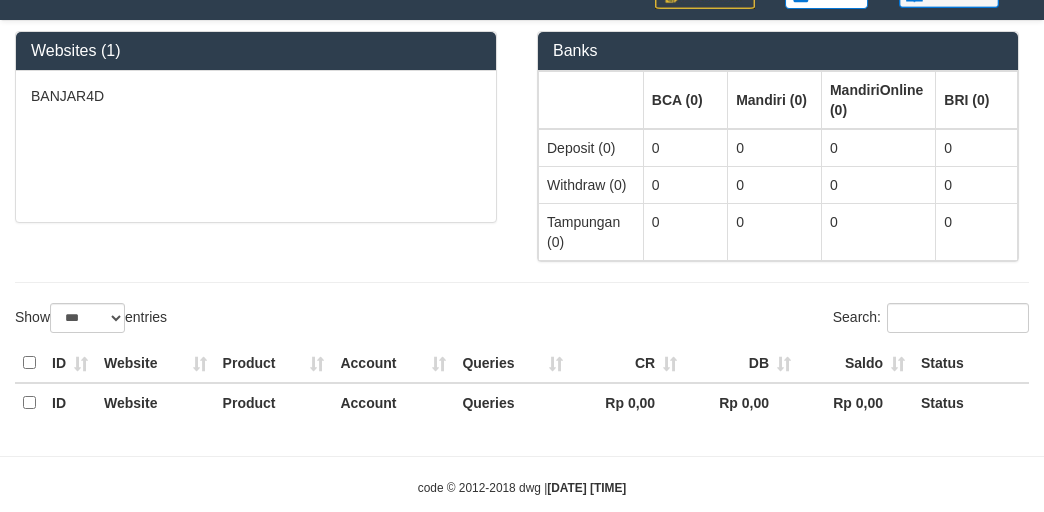 scroll, scrollTop: 116, scrollLeft: 0, axis: vertical 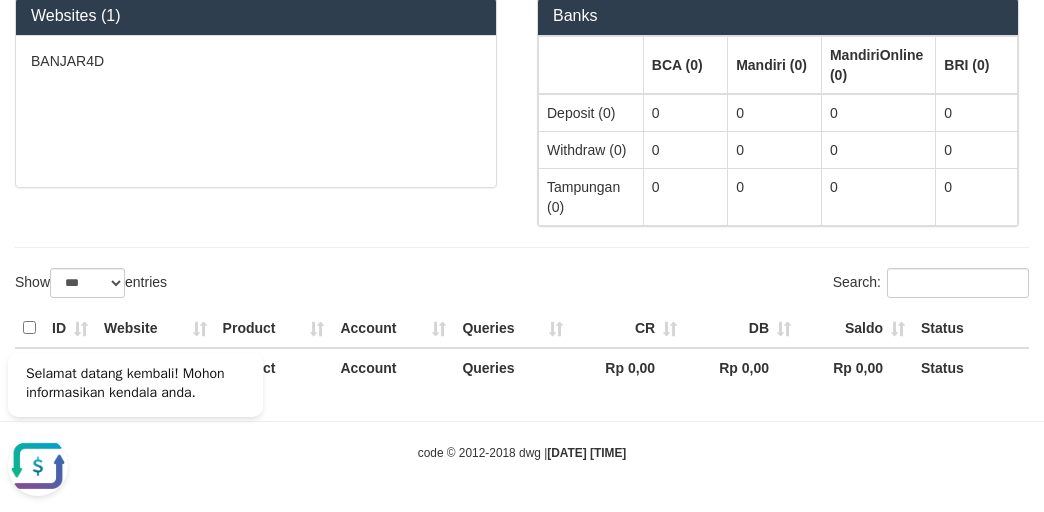 click on "Websites (1)
BANJAR4D
Banks
BCA (0)
Mandiri (0)
MandiriOnline (0)
BRI (0)
Deposit (0)
0
0
0
0
Withdraw (0)
0
0
0
0
Tampungan (0)
0
0
0
0" at bounding box center (522, 127) 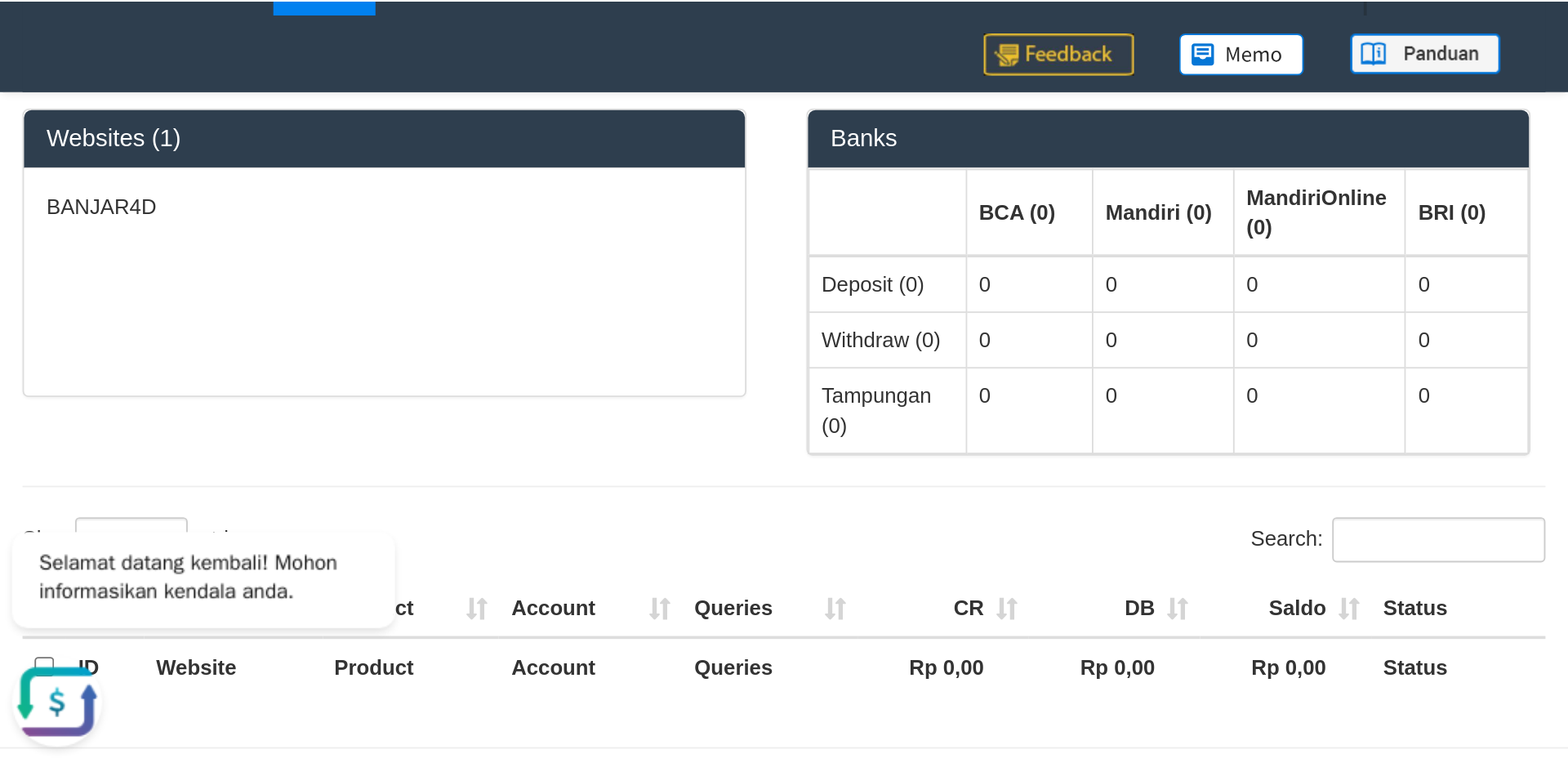scroll, scrollTop: 0, scrollLeft: 0, axis: both 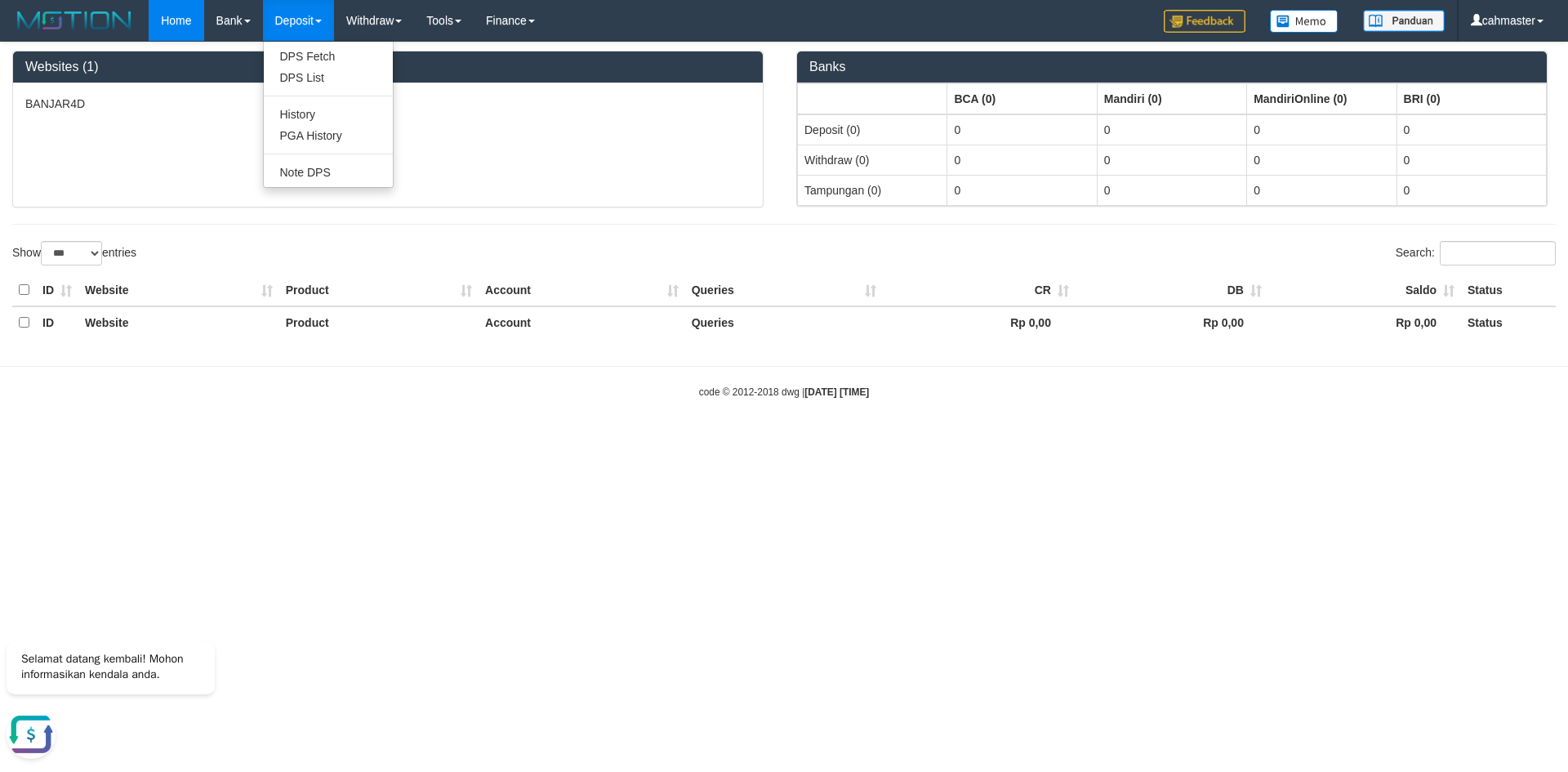 click on "DPS Fetch
DPS List
History
PGA History
Note DPS" at bounding box center (328, 114) 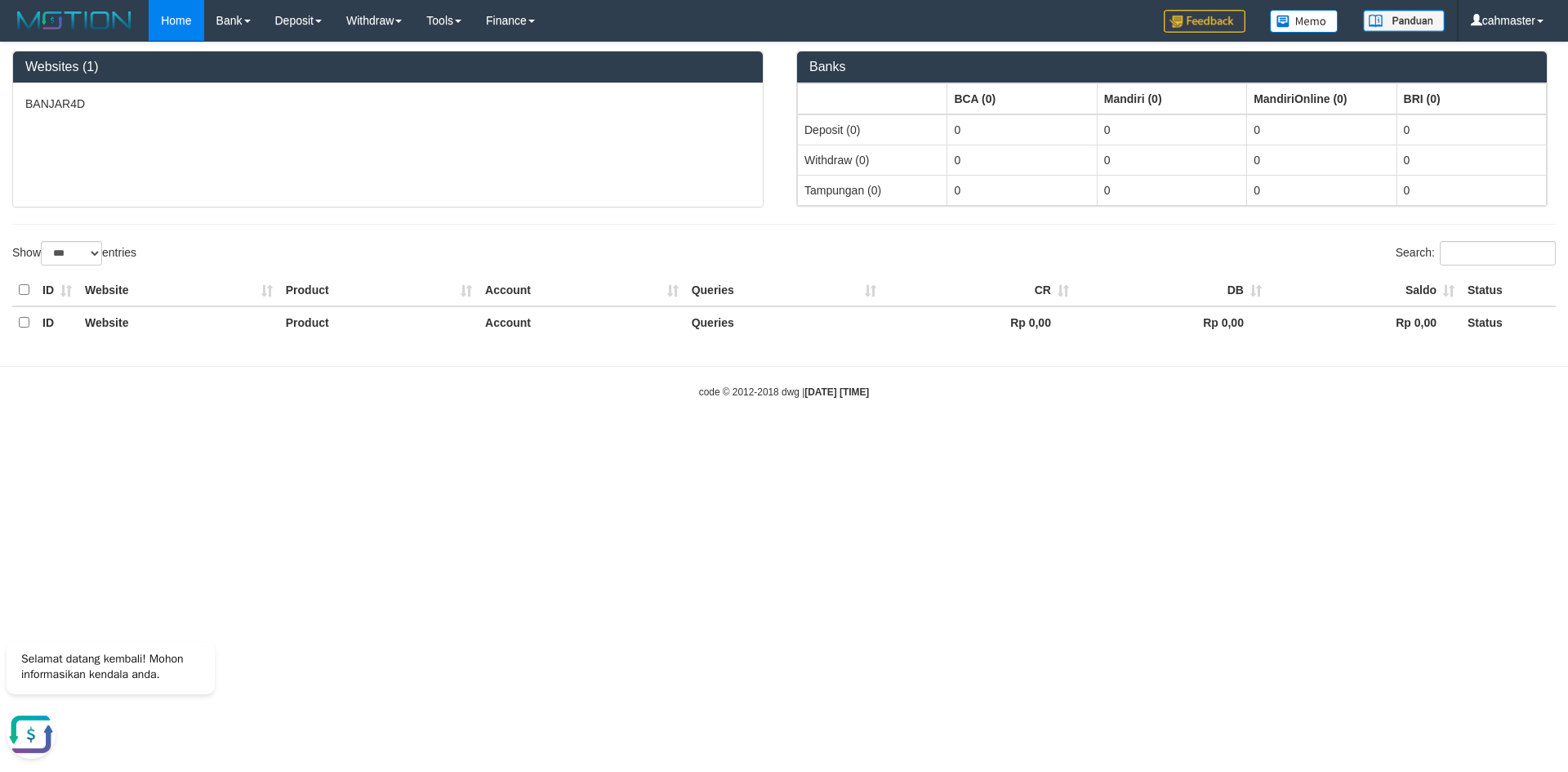 click on "Websites (1)" at bounding box center (388, 67) 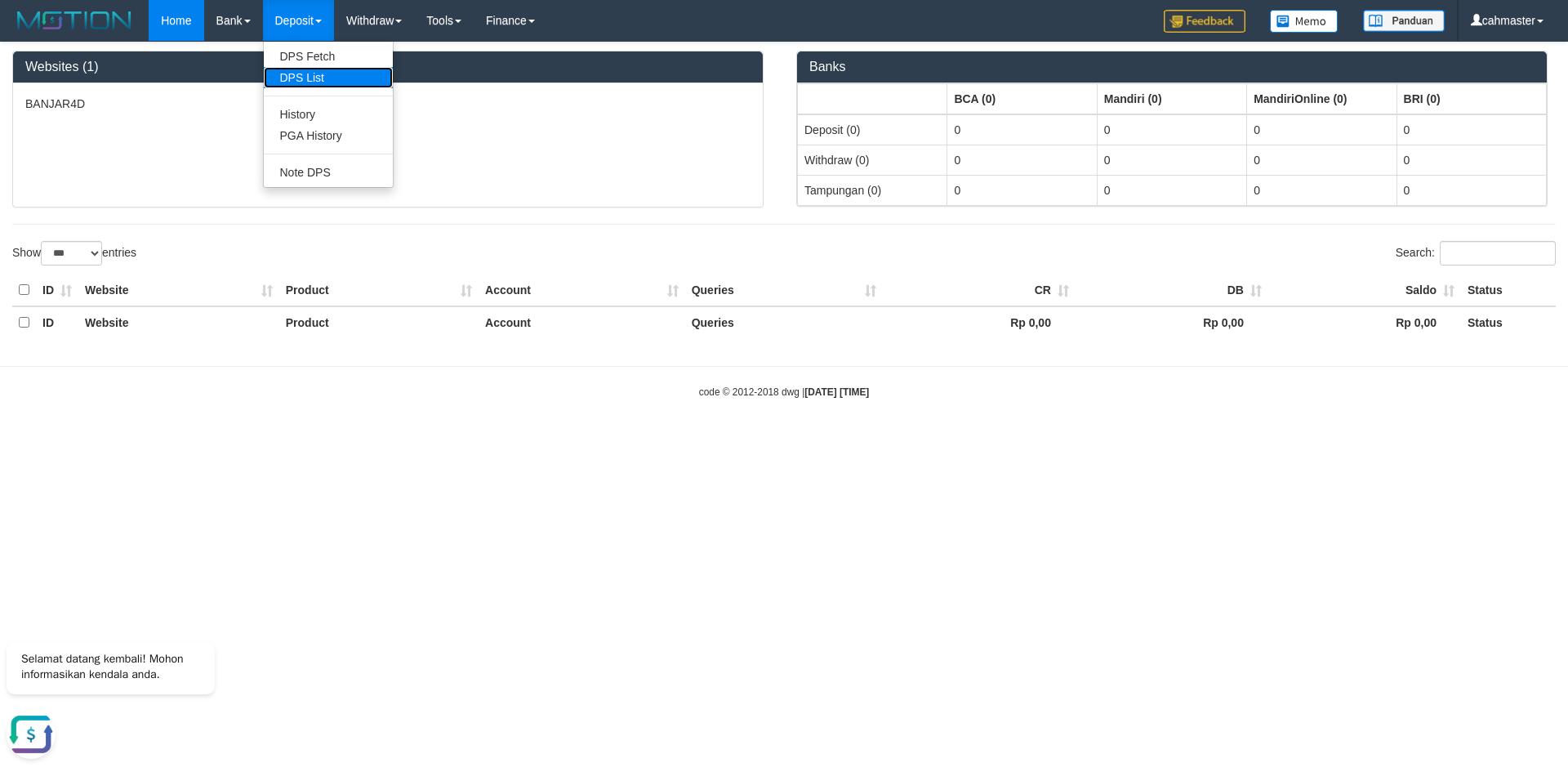click on "DPS List" at bounding box center [328, 78] 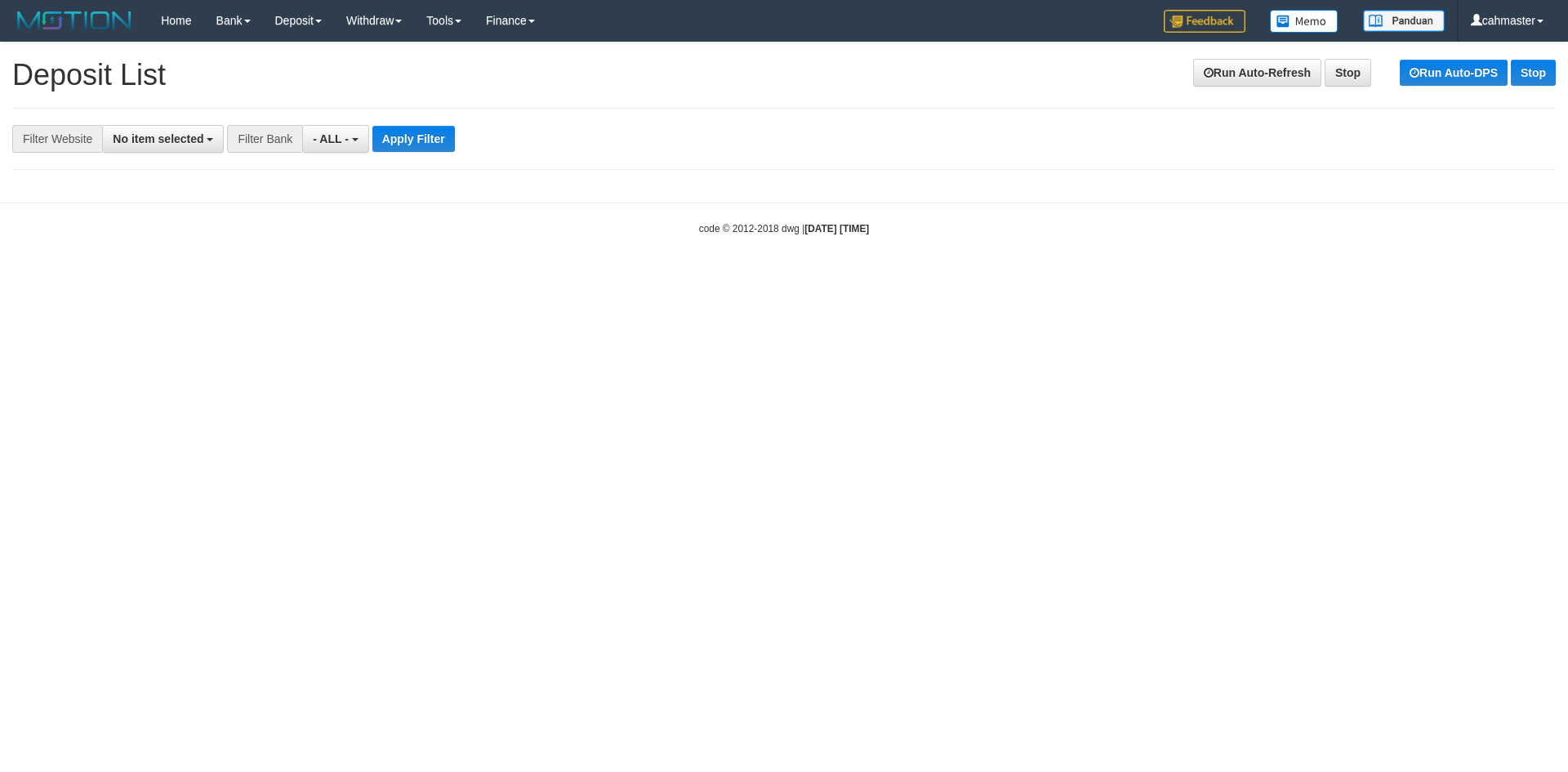 select 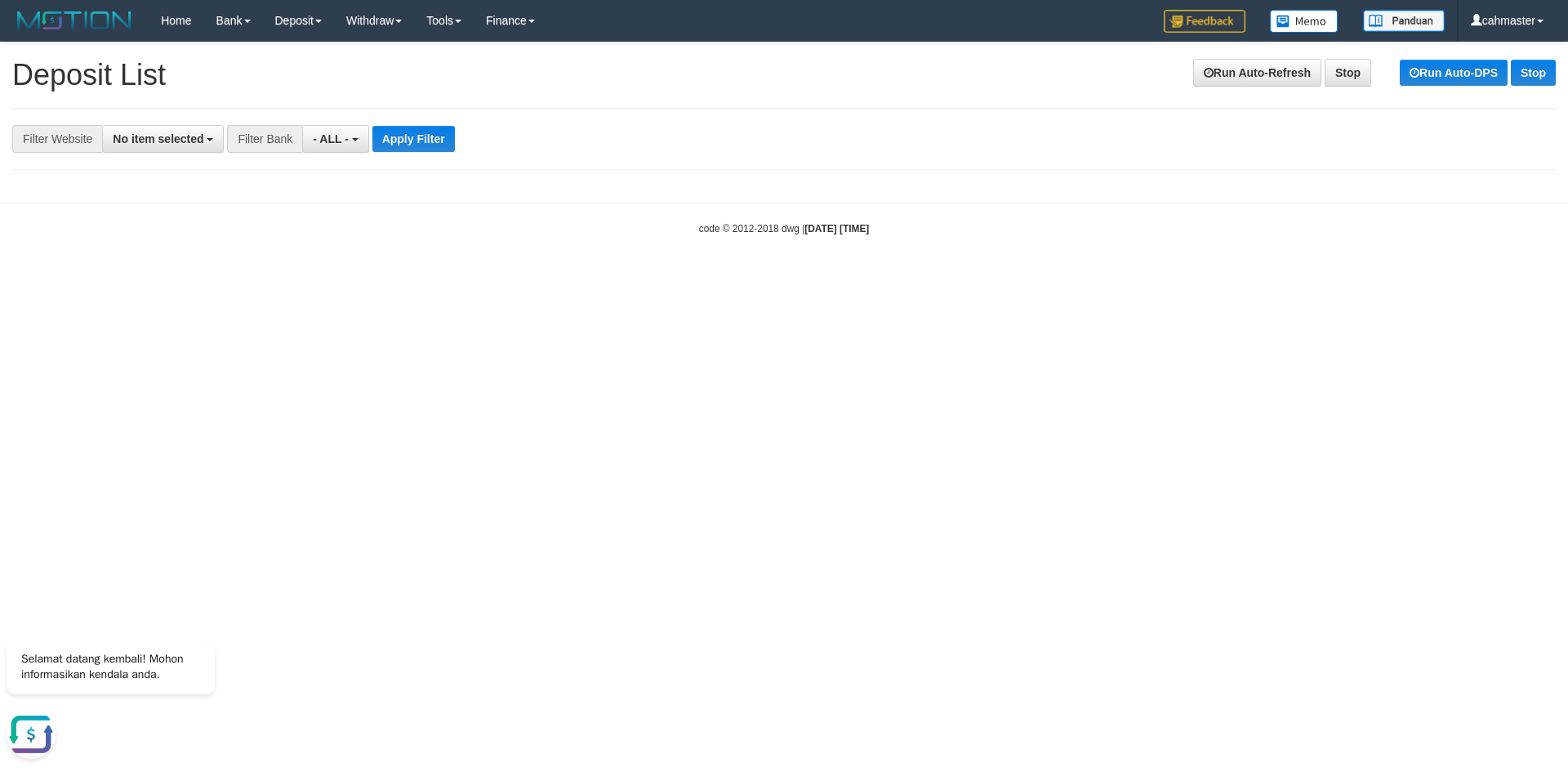 scroll, scrollTop: 0, scrollLeft: 0, axis: both 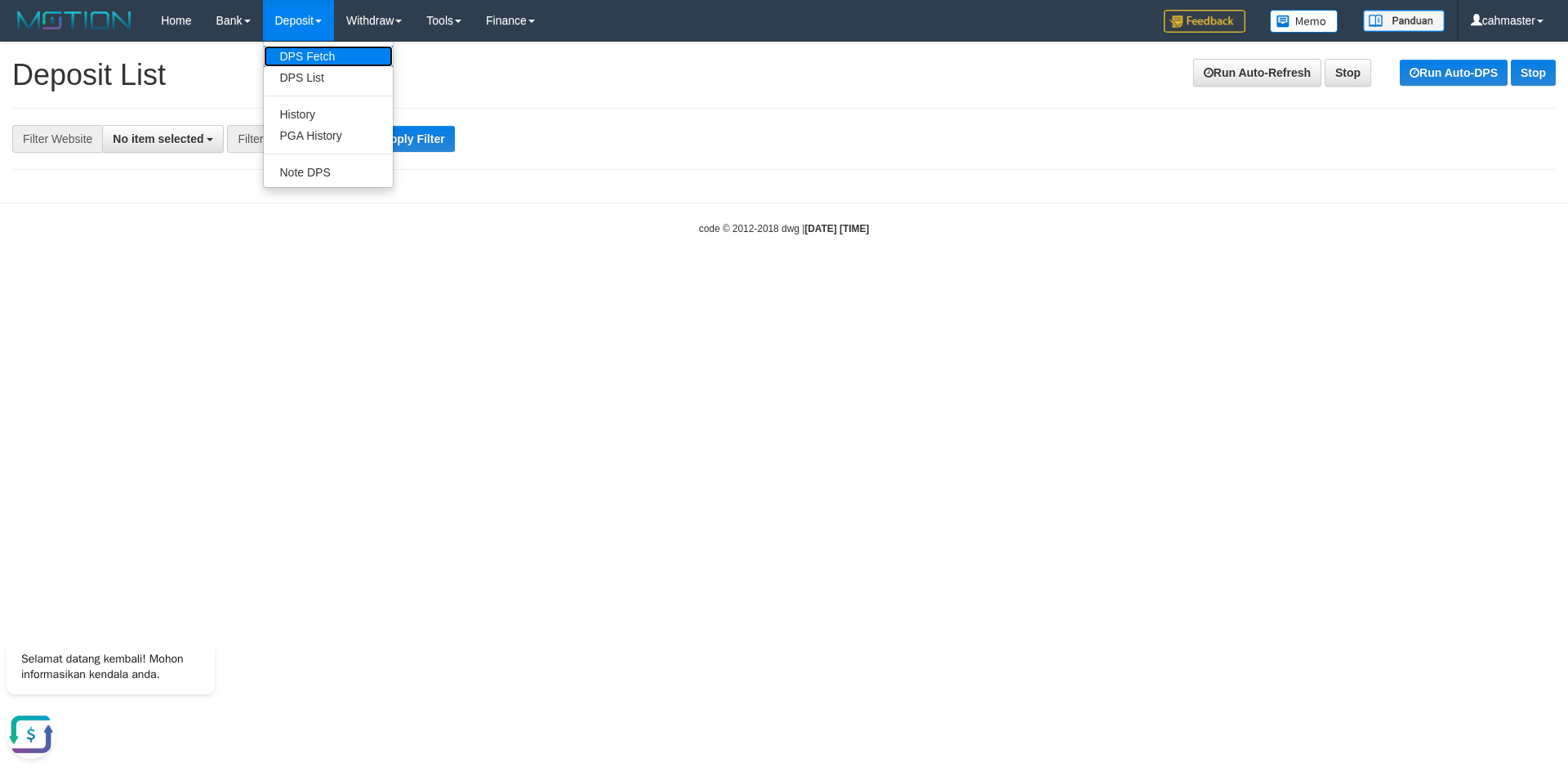 click on "DPS Fetch" at bounding box center (328, 56) 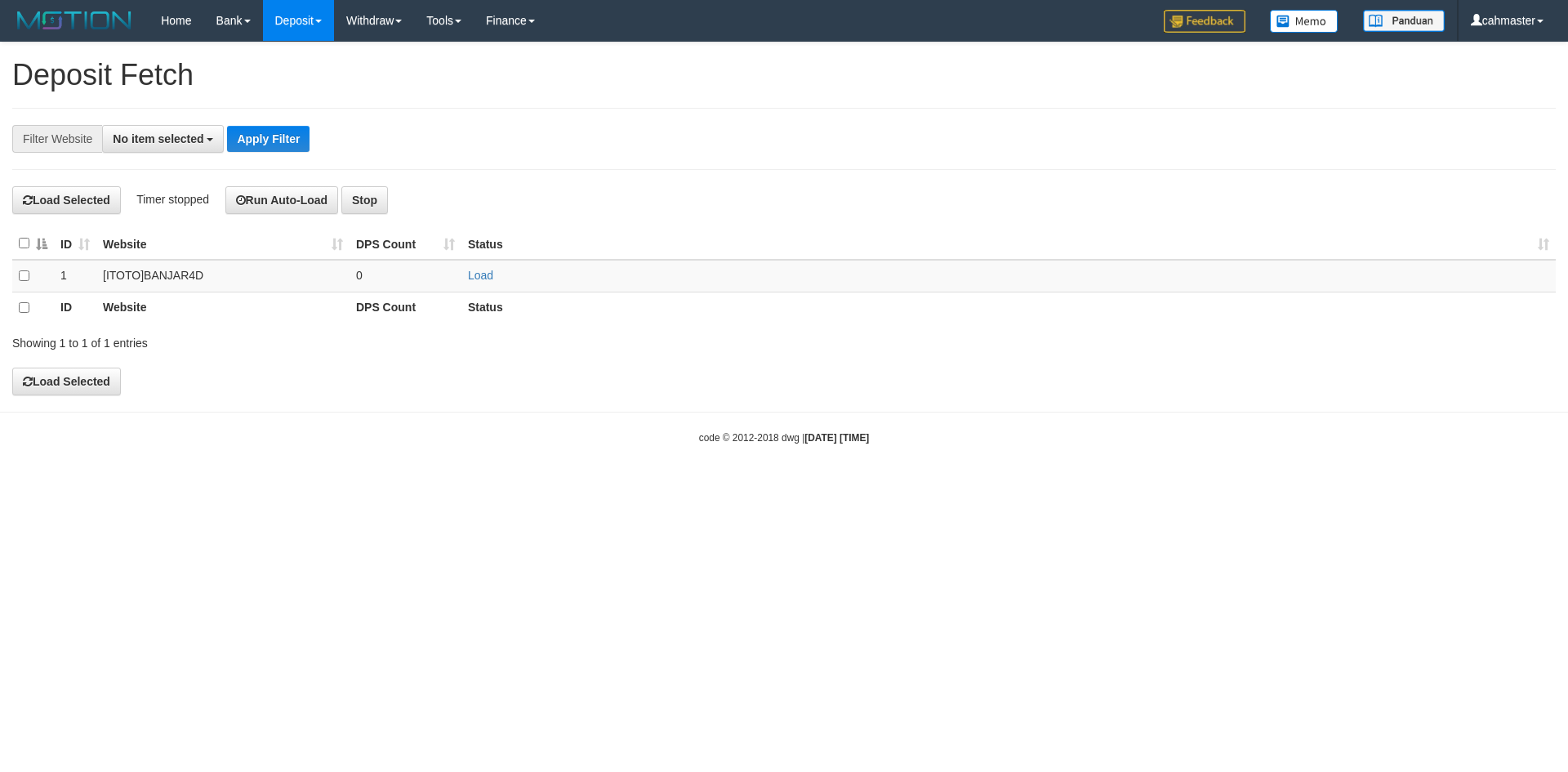 select 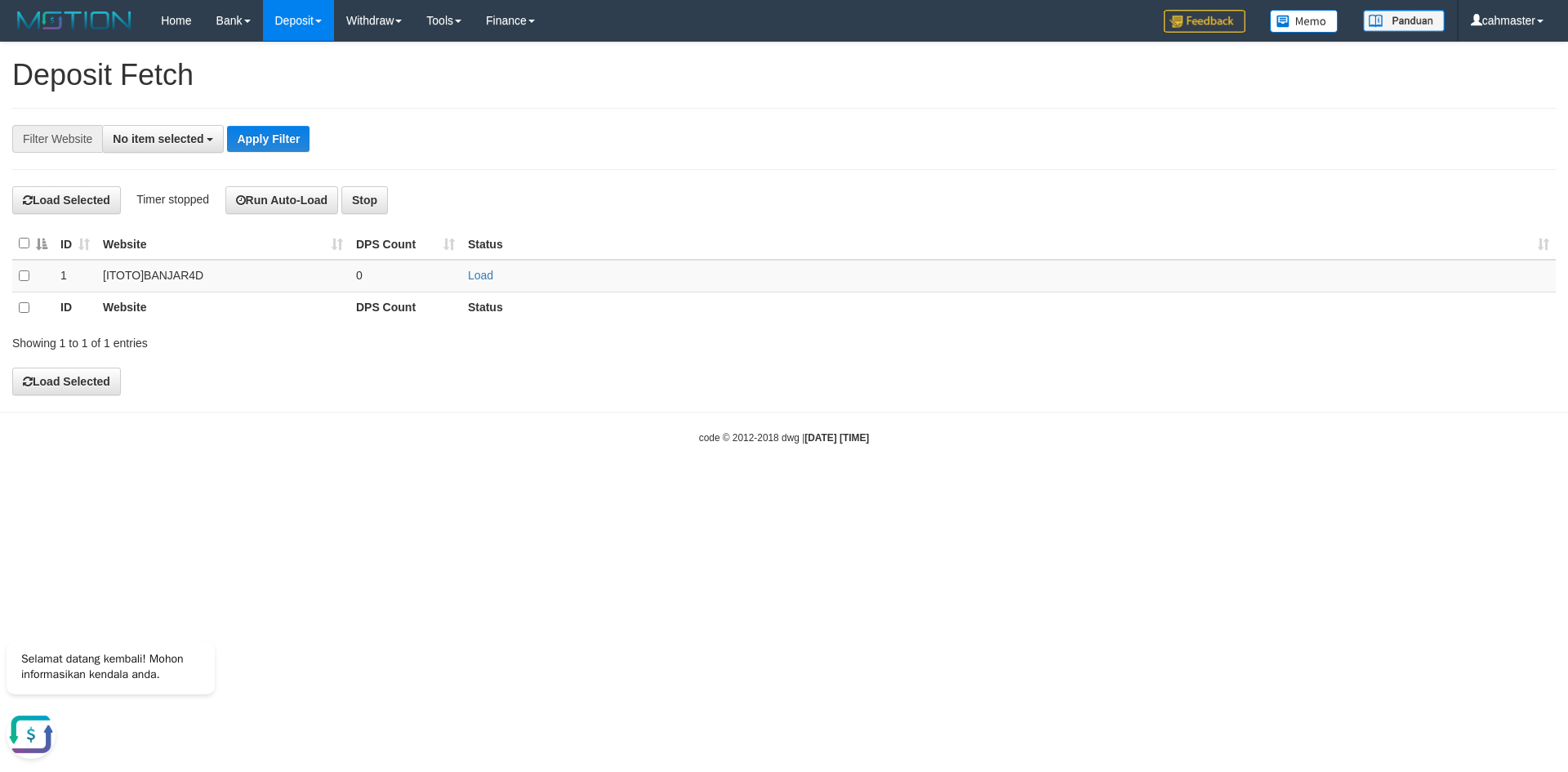 scroll, scrollTop: 0, scrollLeft: 0, axis: both 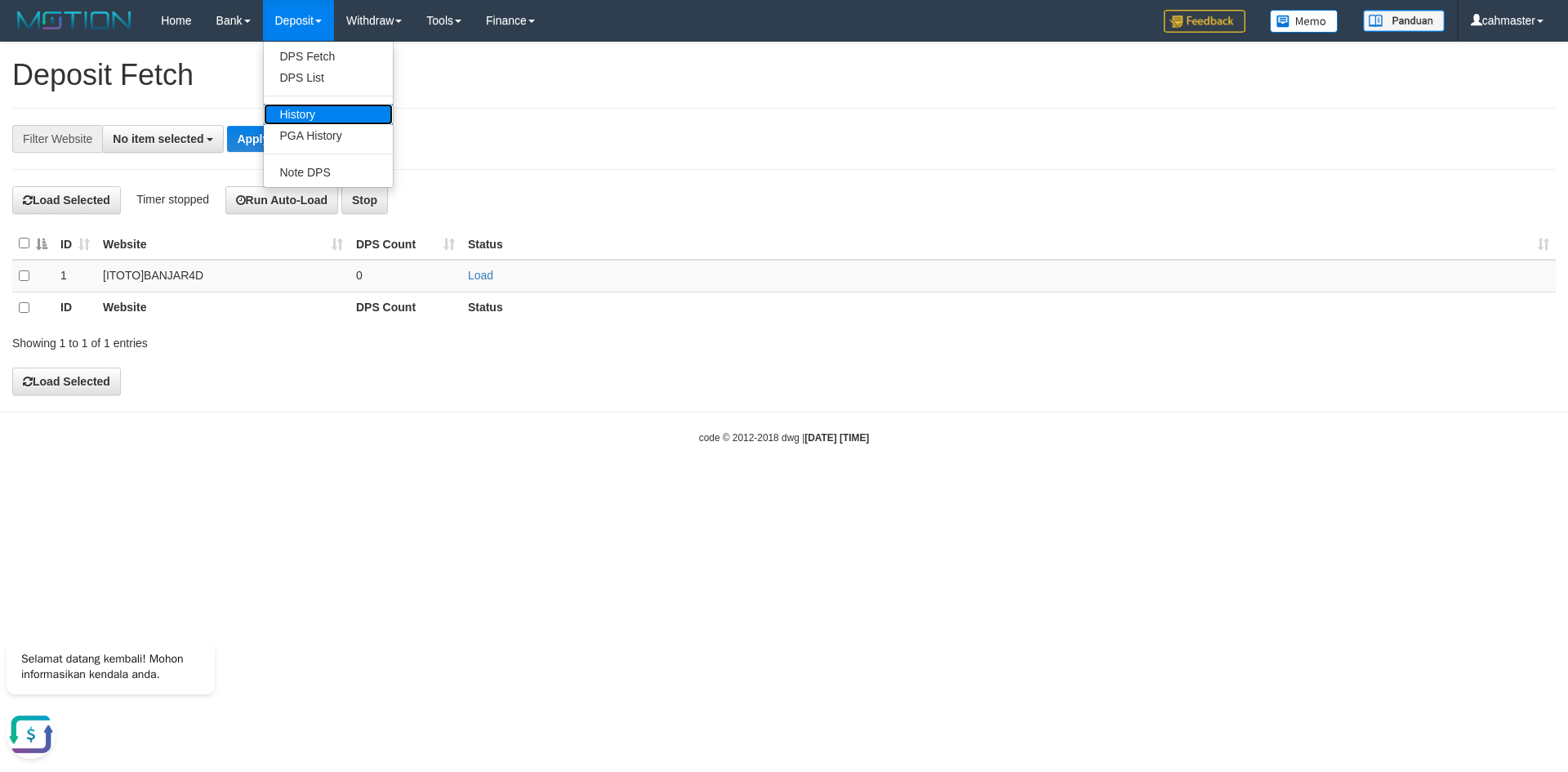 click on "History" at bounding box center (328, 114) 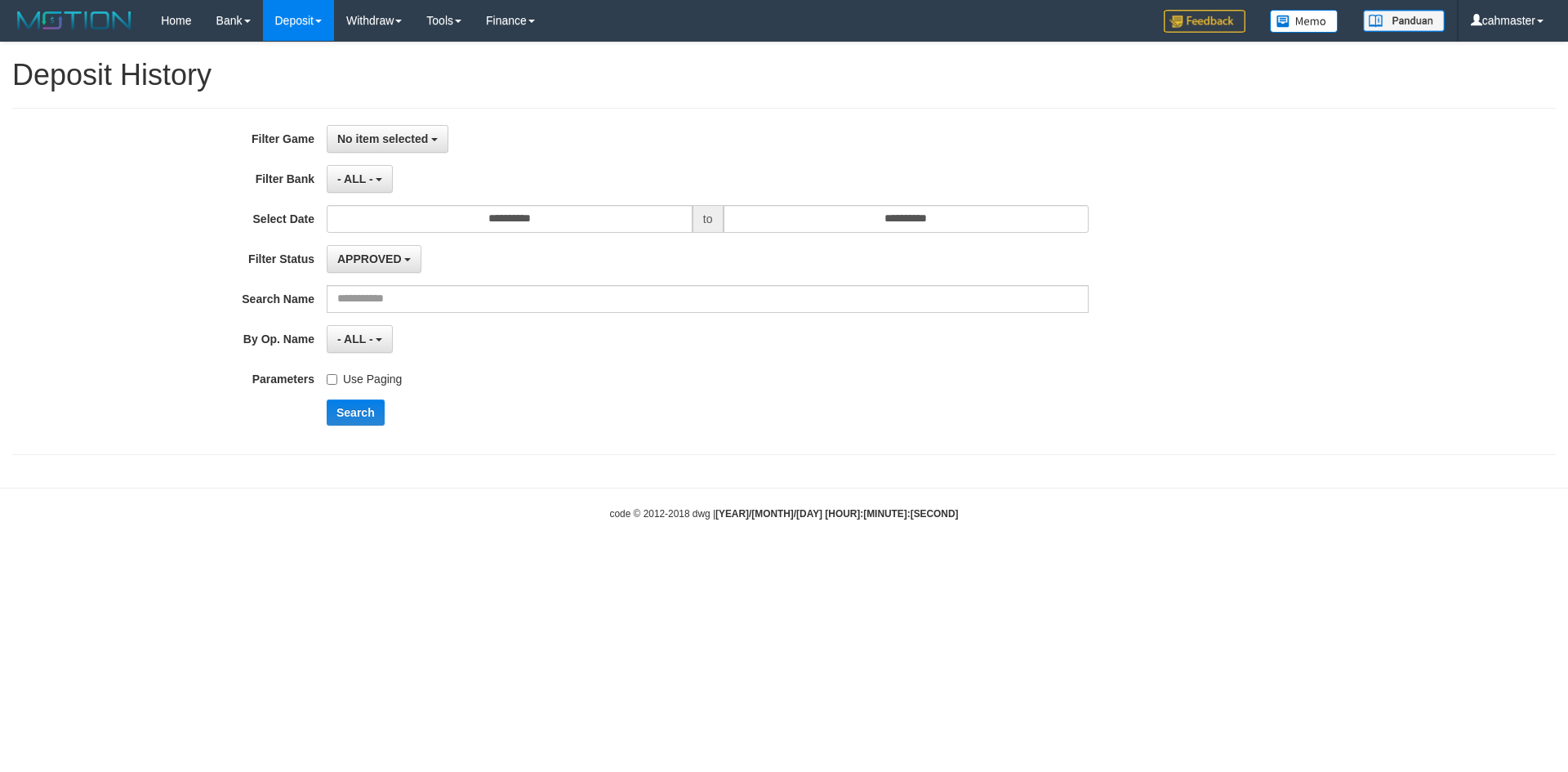 select 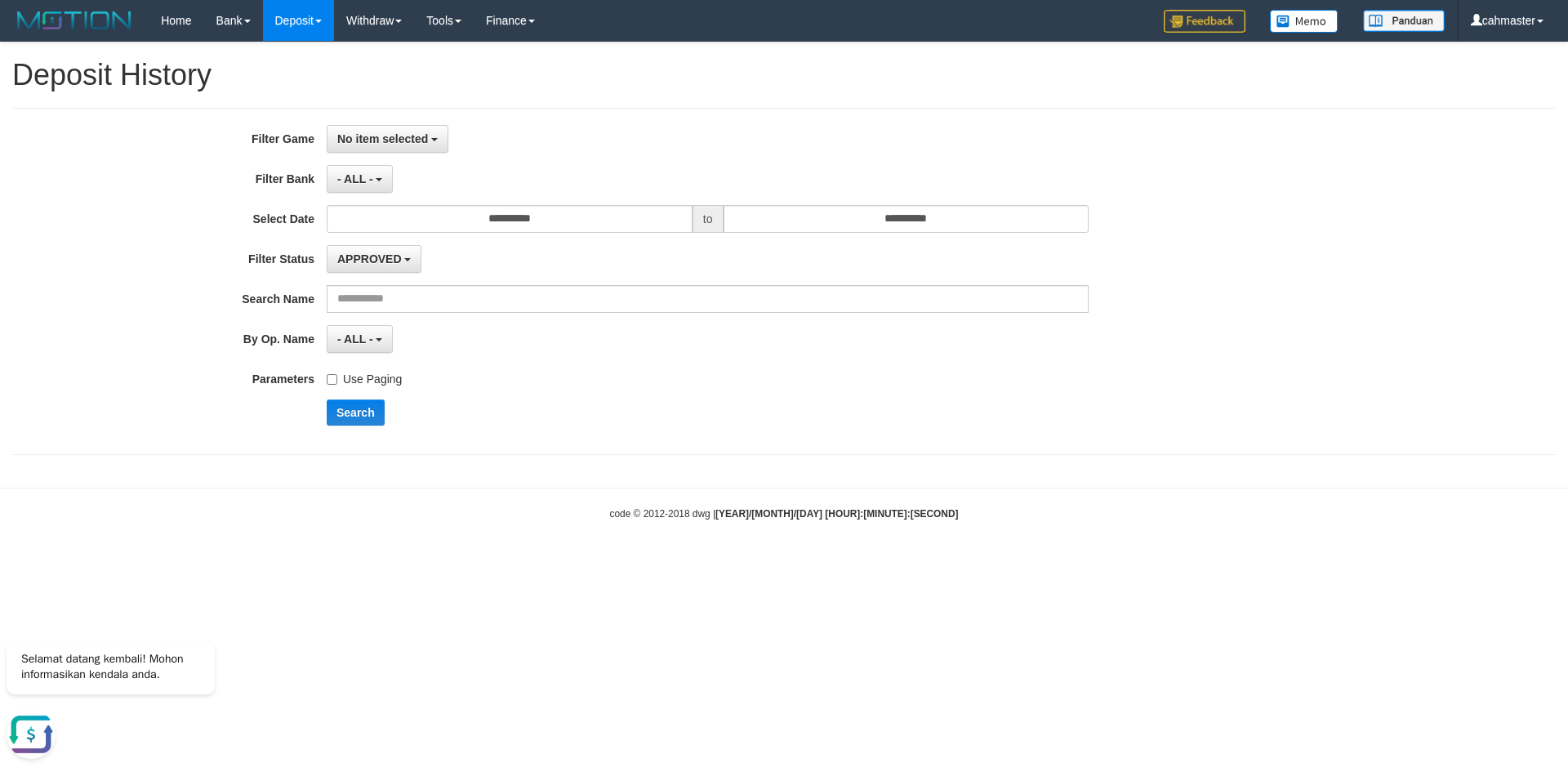 scroll, scrollTop: 0, scrollLeft: 0, axis: both 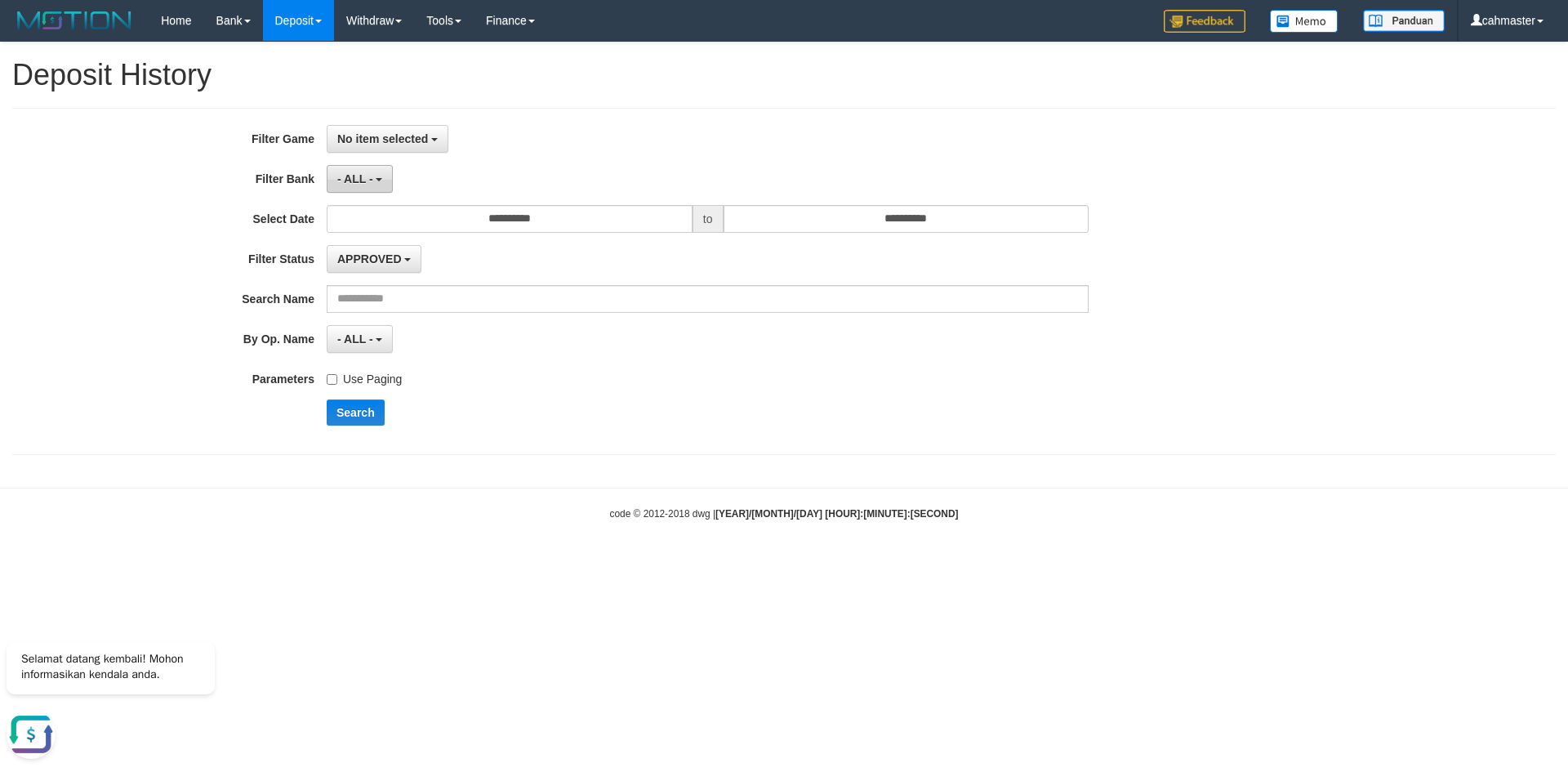 drag, startPoint x: 386, startPoint y: 174, endPoint x: 383, endPoint y: 184, distance: 10.440307 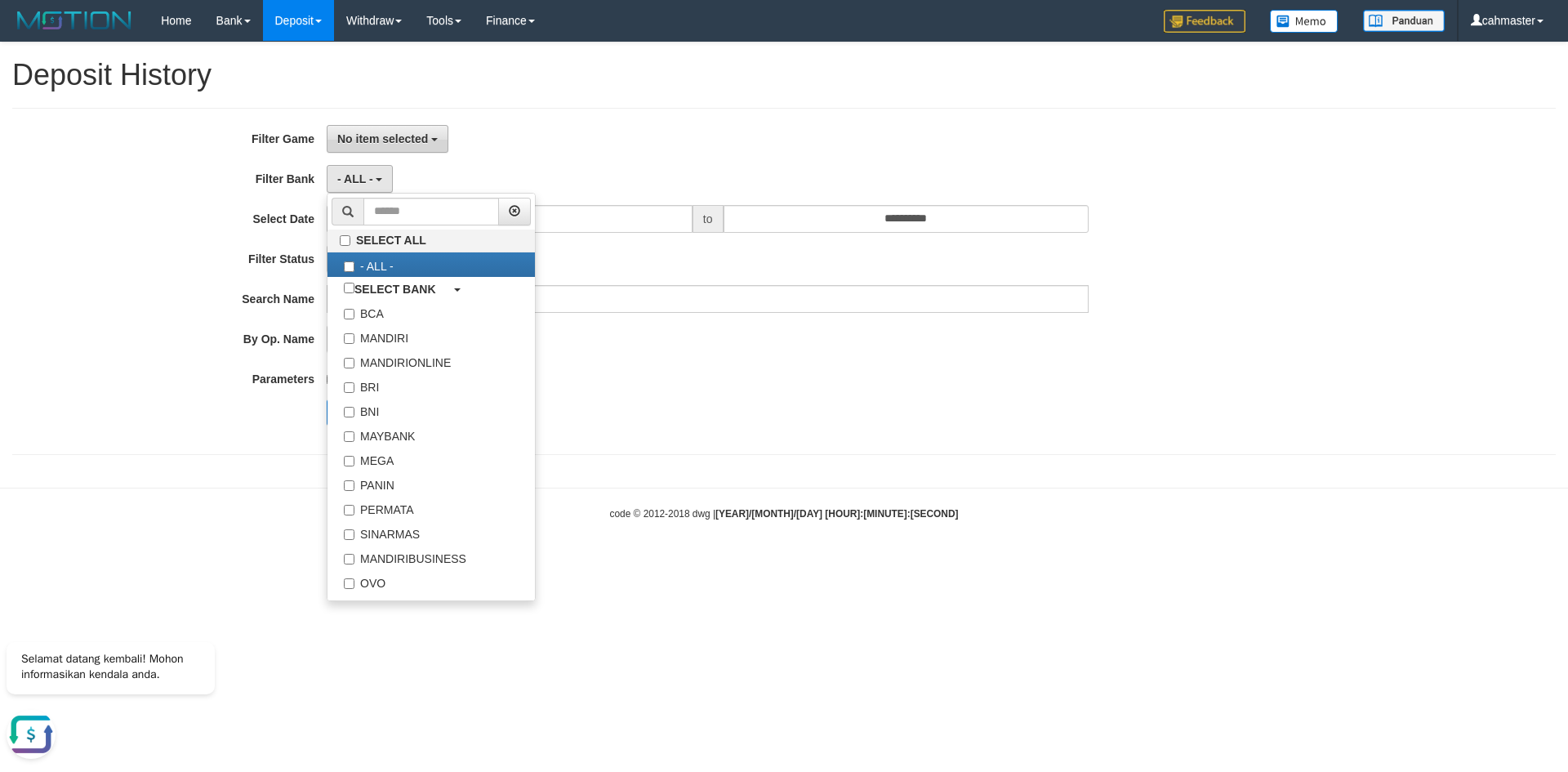 click on "No item selected" at bounding box center (387, 139) 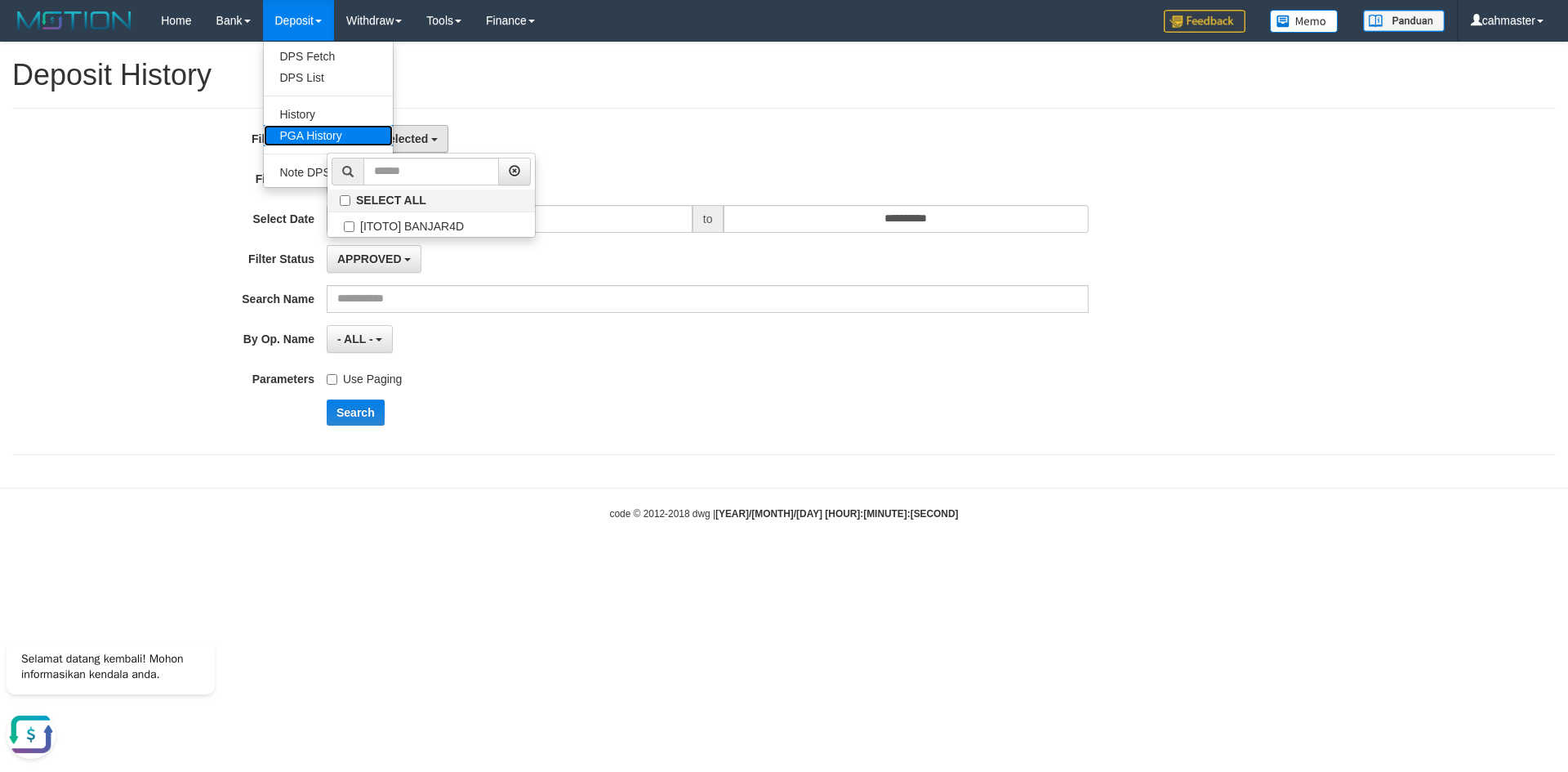click on "PGA History" at bounding box center (328, 136) 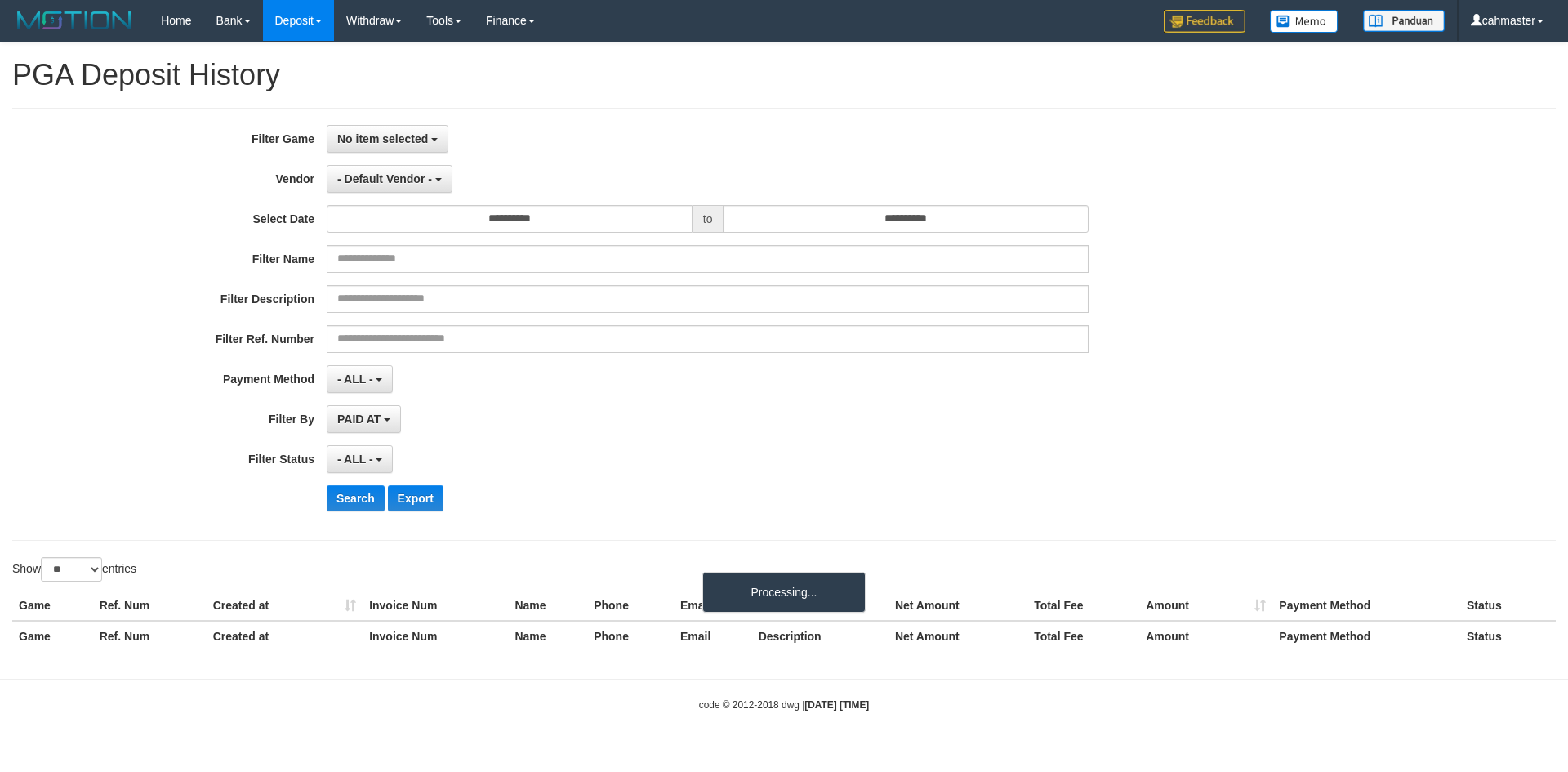 select 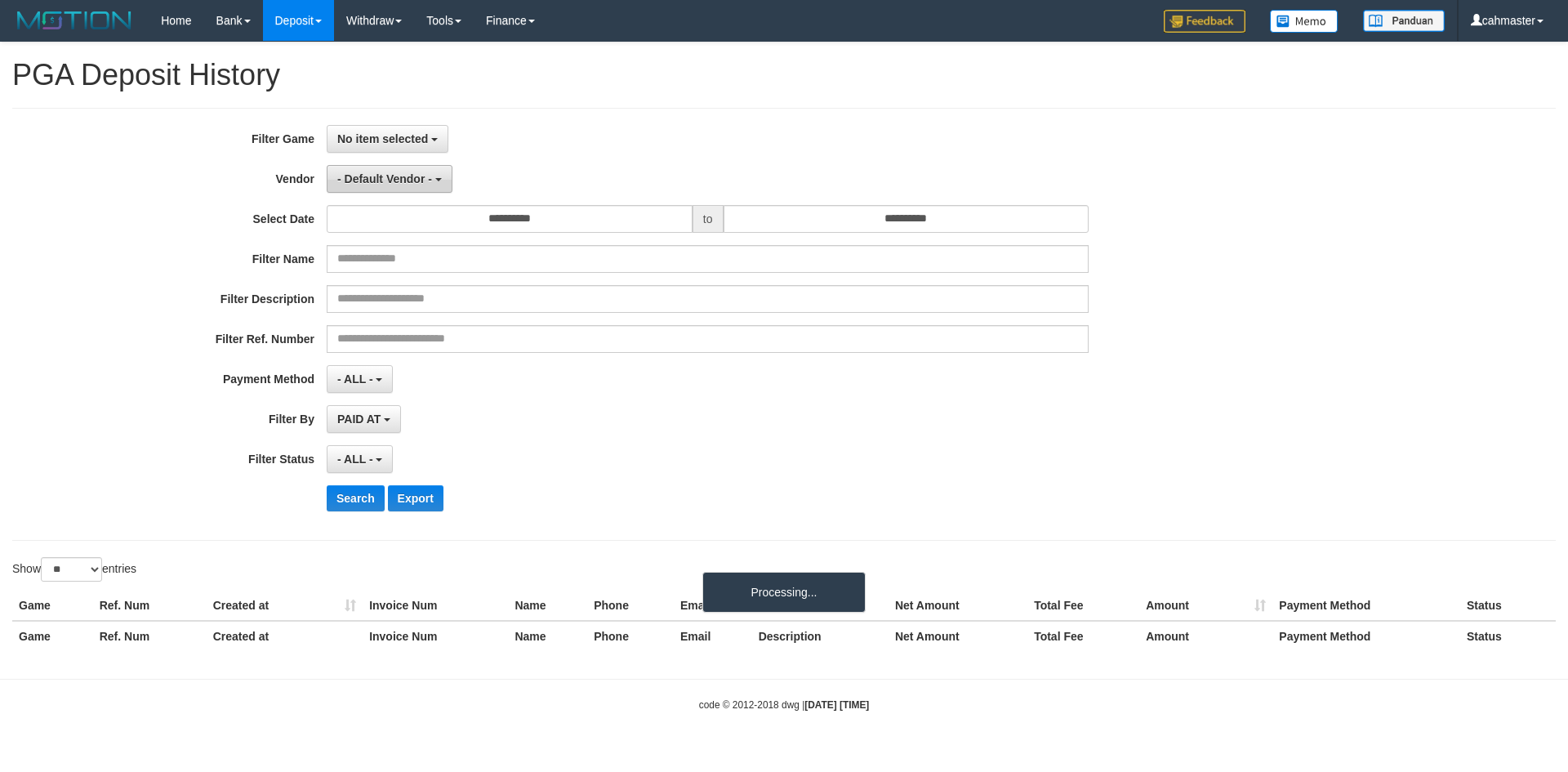 click on "- Default Vendor -" at bounding box center (390, 179) 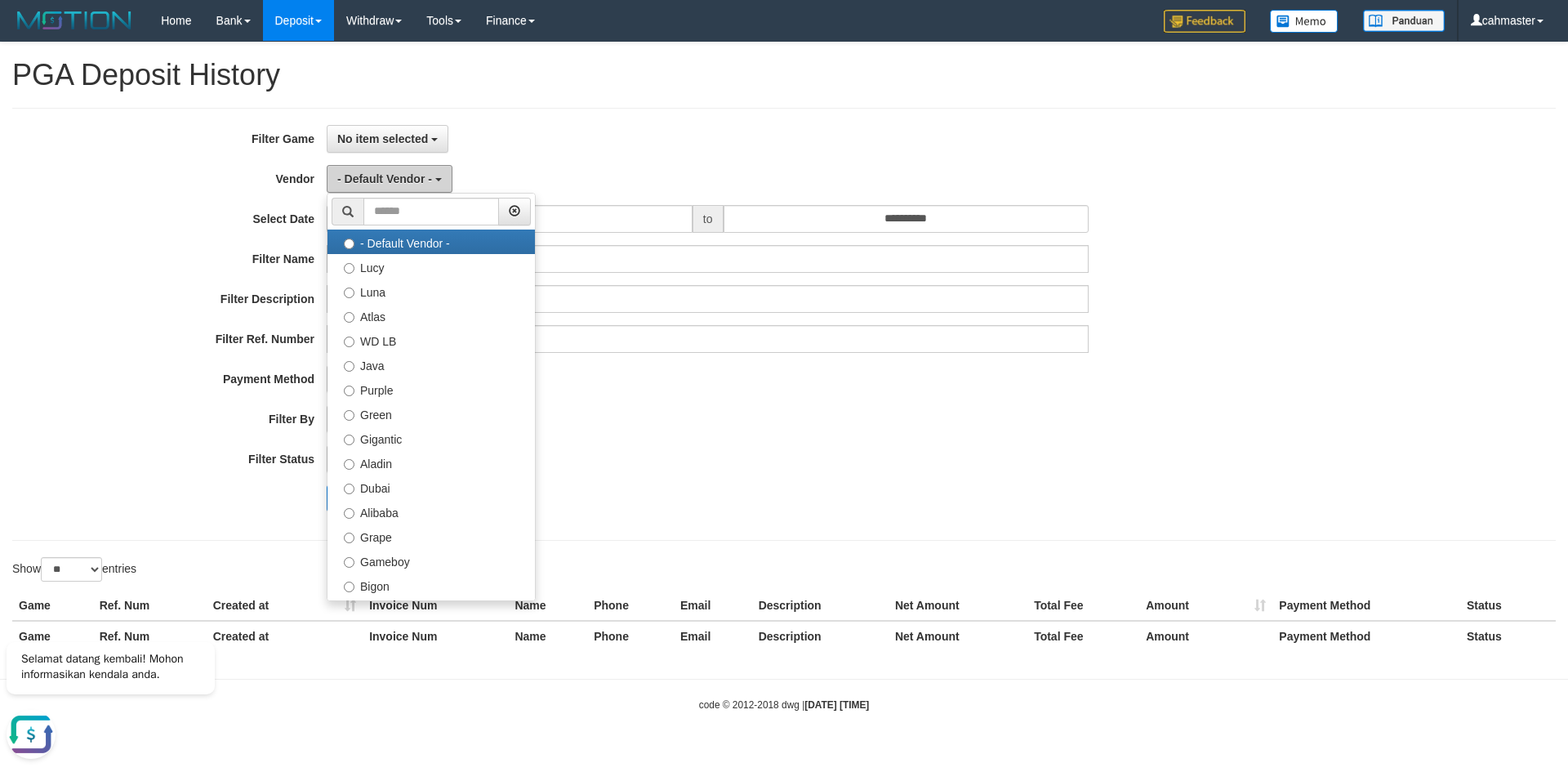 scroll, scrollTop: 0, scrollLeft: 0, axis: both 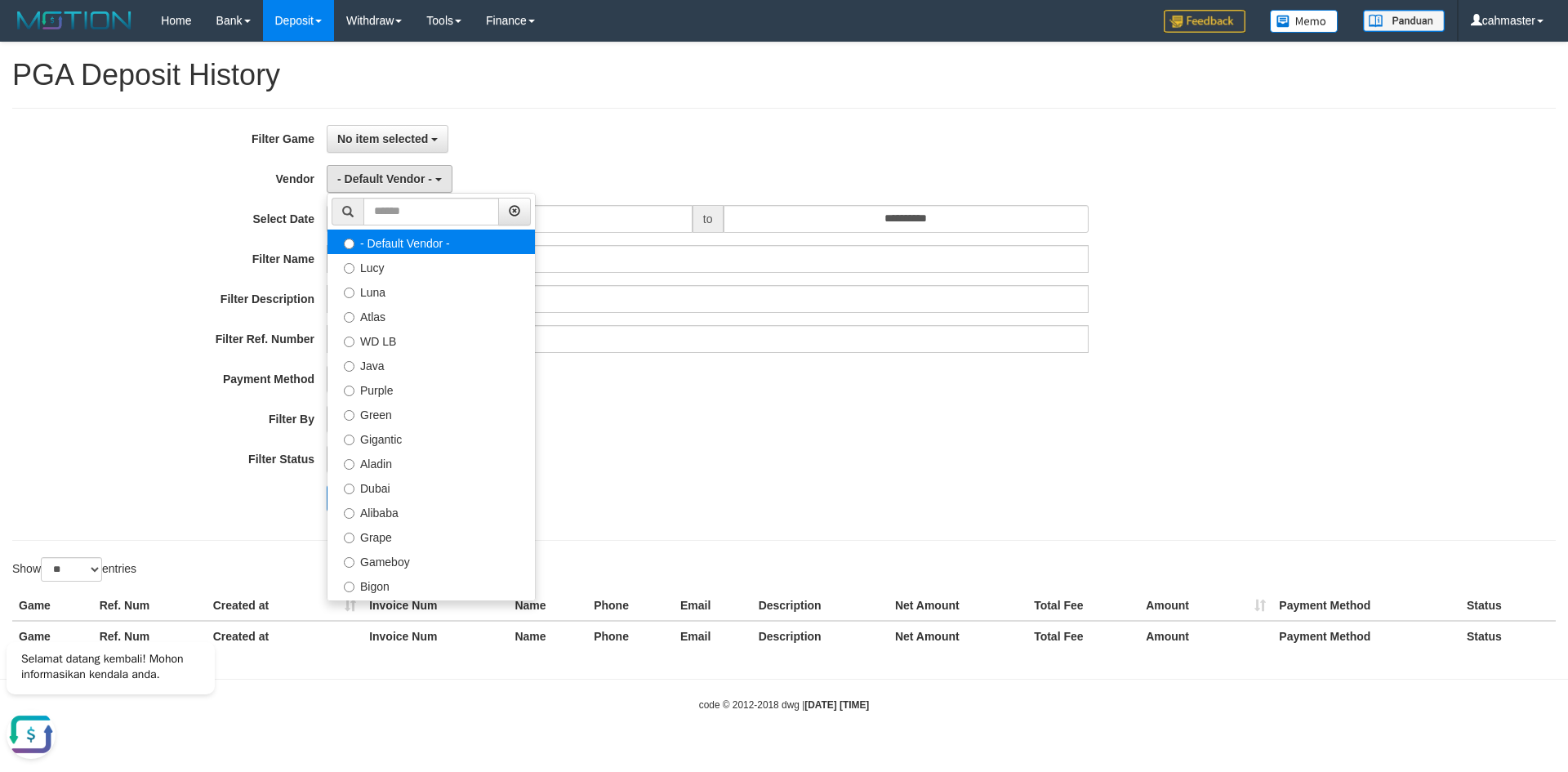 click on "- Default Vendor -" at bounding box center (431, 242) 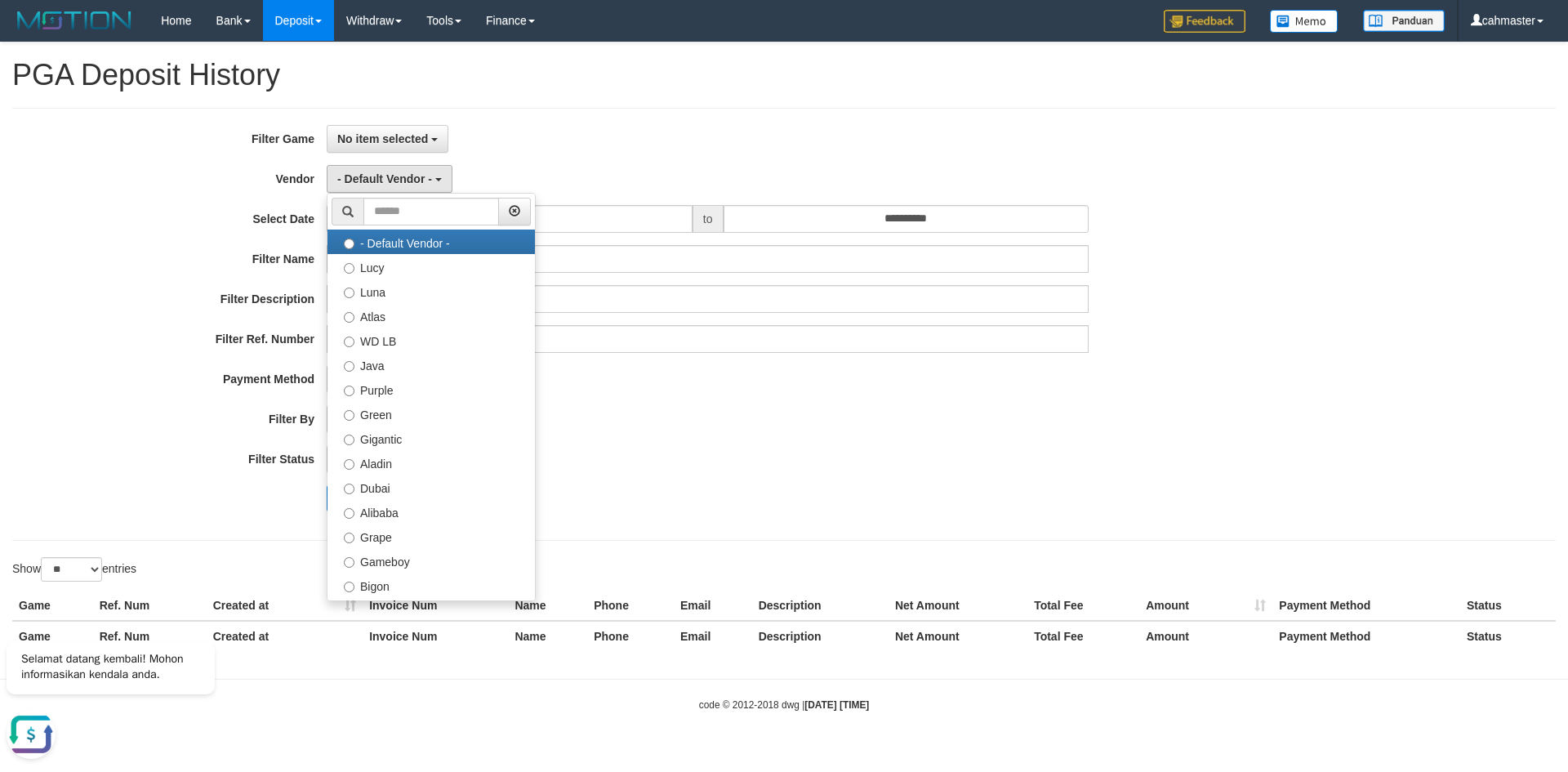 click on "**********" at bounding box center [784, 324] 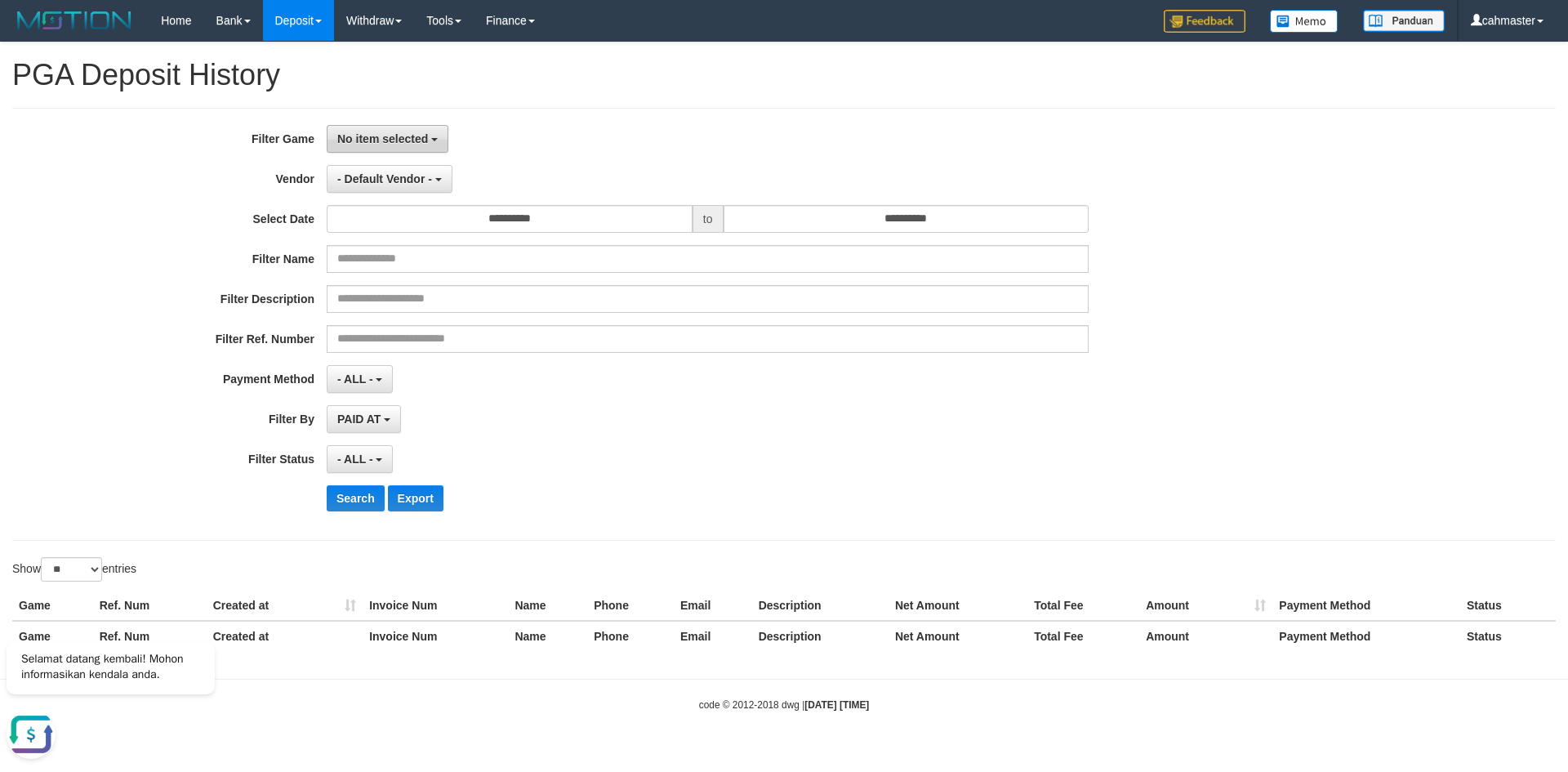 click on "No item selected" at bounding box center (382, 139) 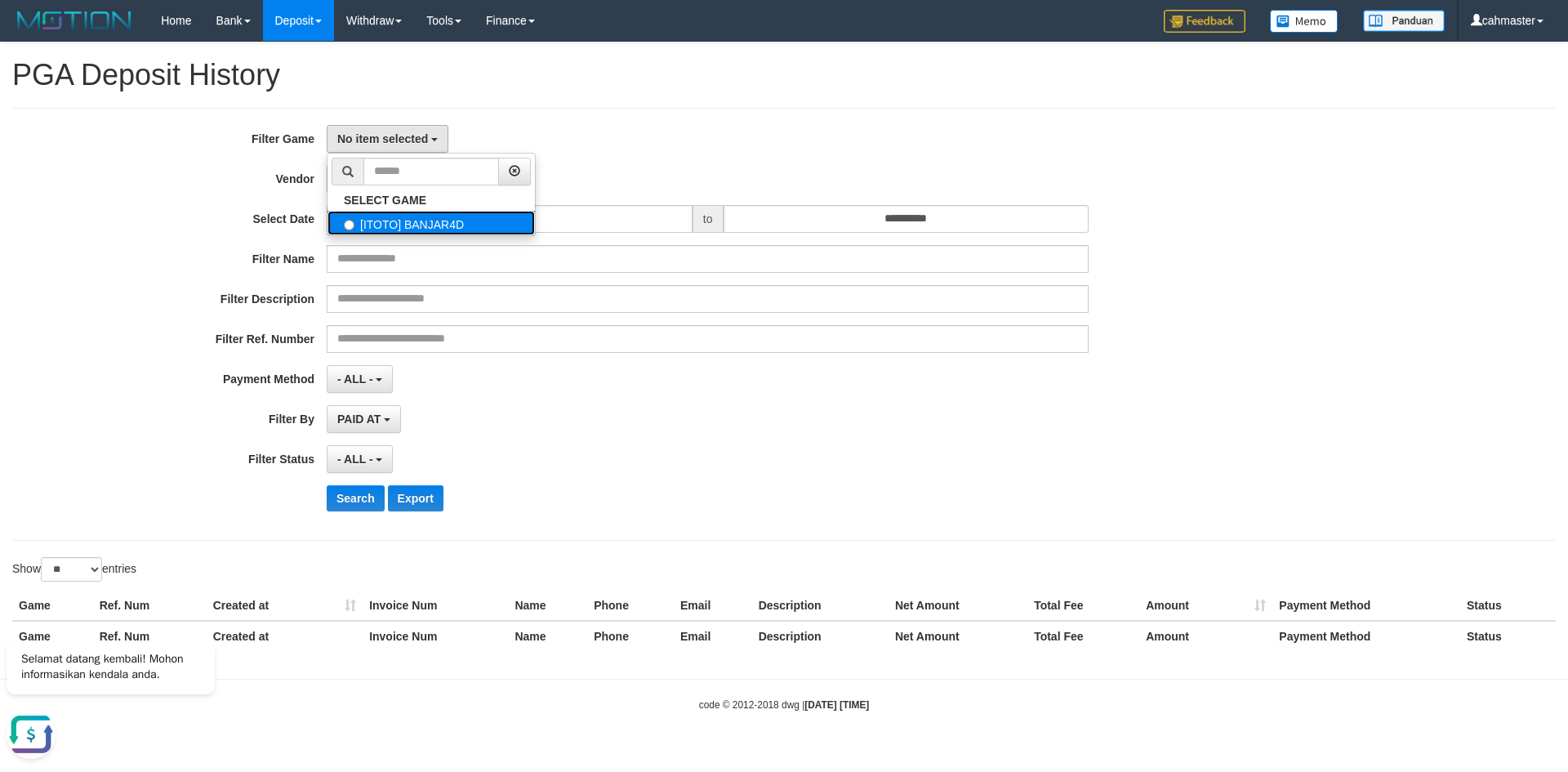 click on "[ITOTO] BANJAR4D" at bounding box center [431, 223] 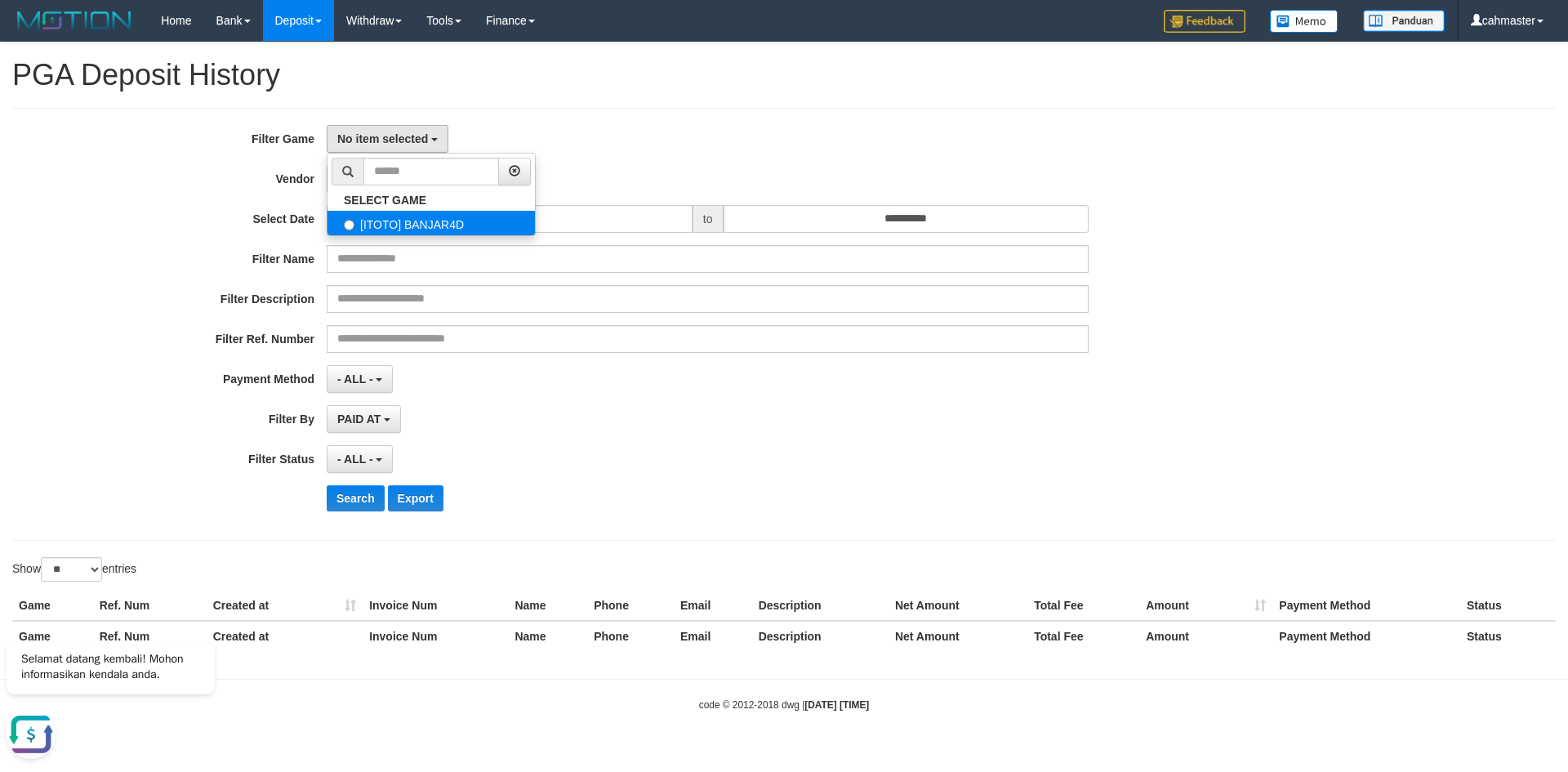 select on "****" 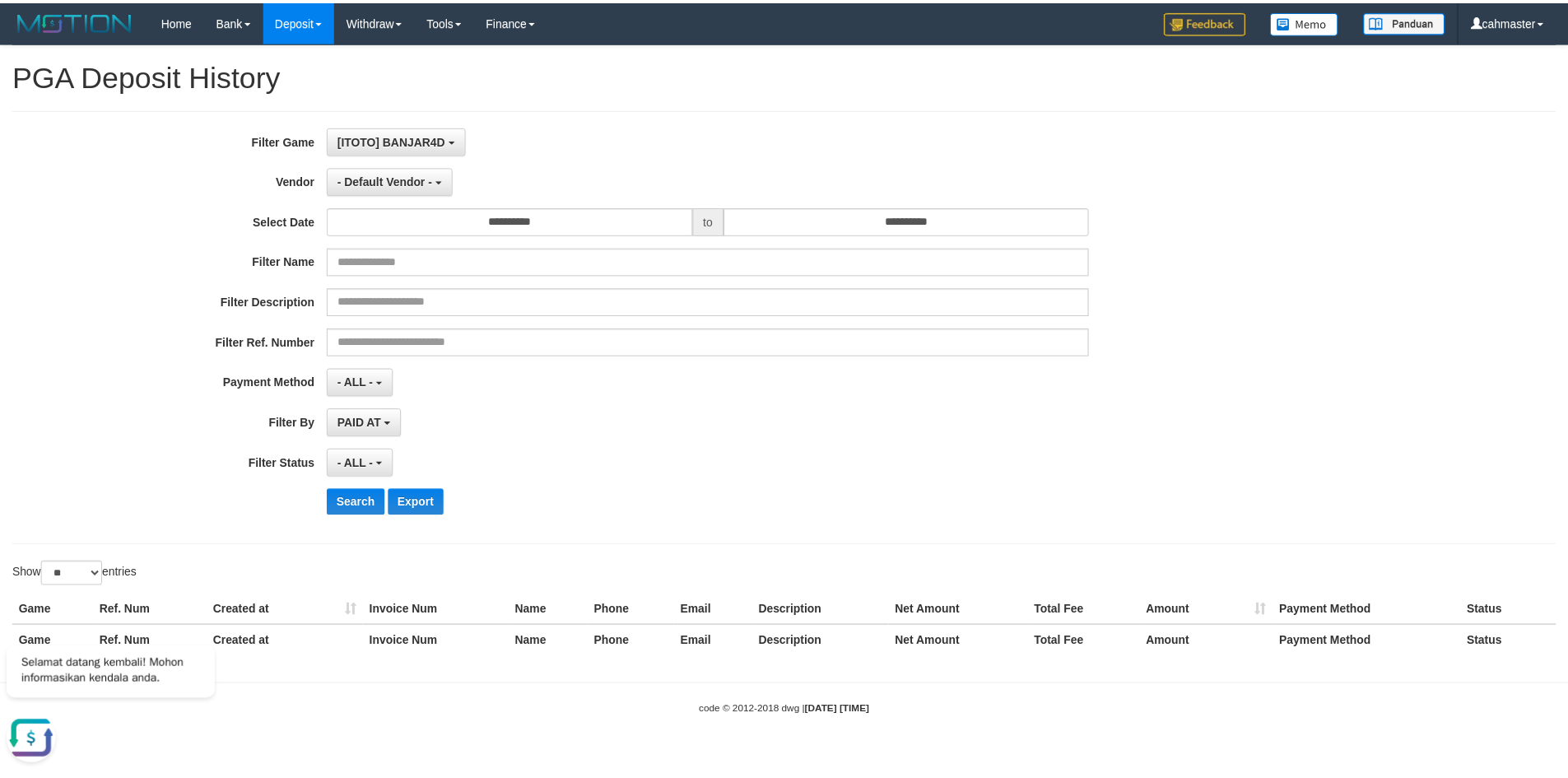 scroll, scrollTop: 15, scrollLeft: 0, axis: vertical 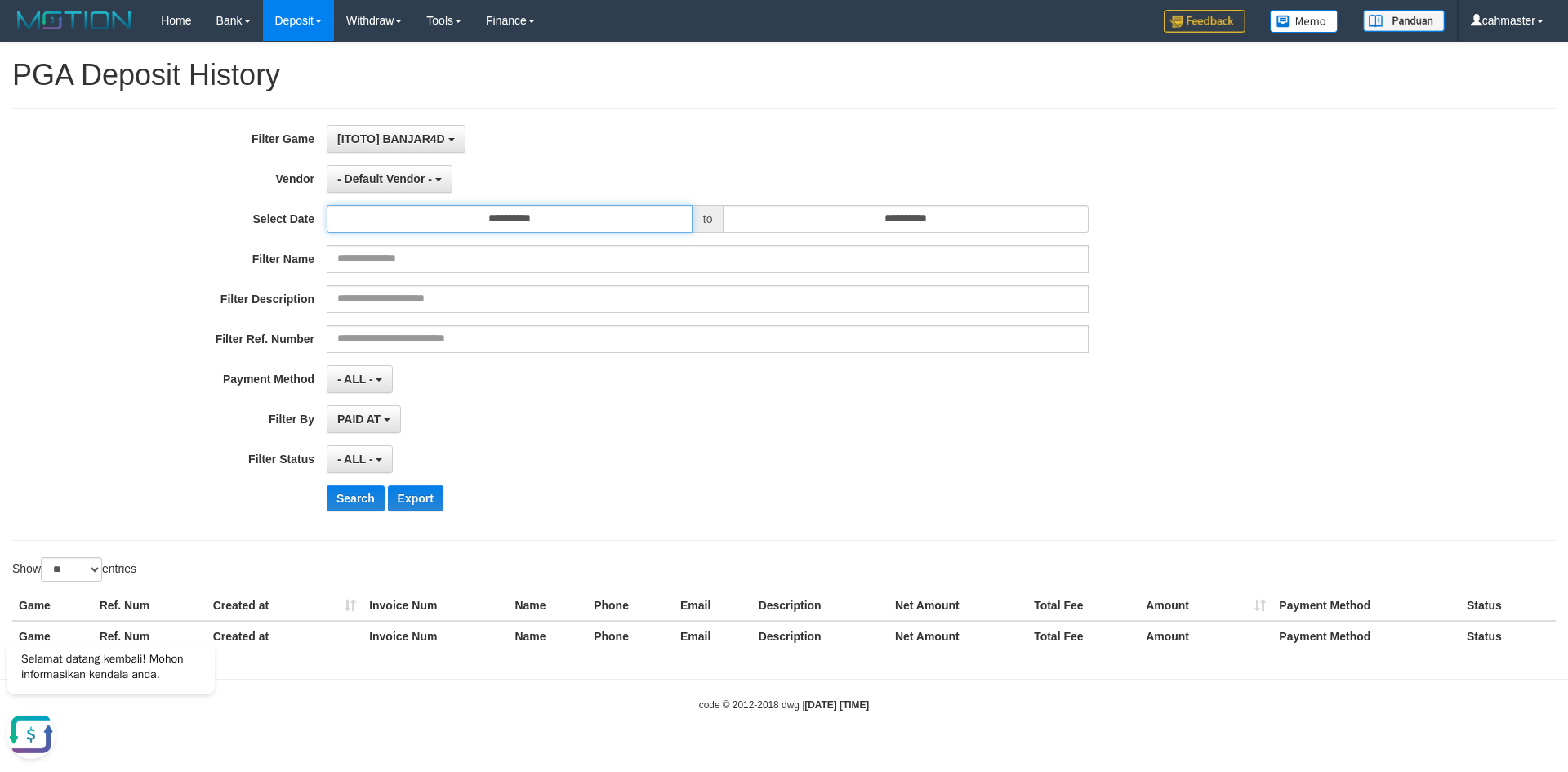 click on "**********" at bounding box center [510, 219] 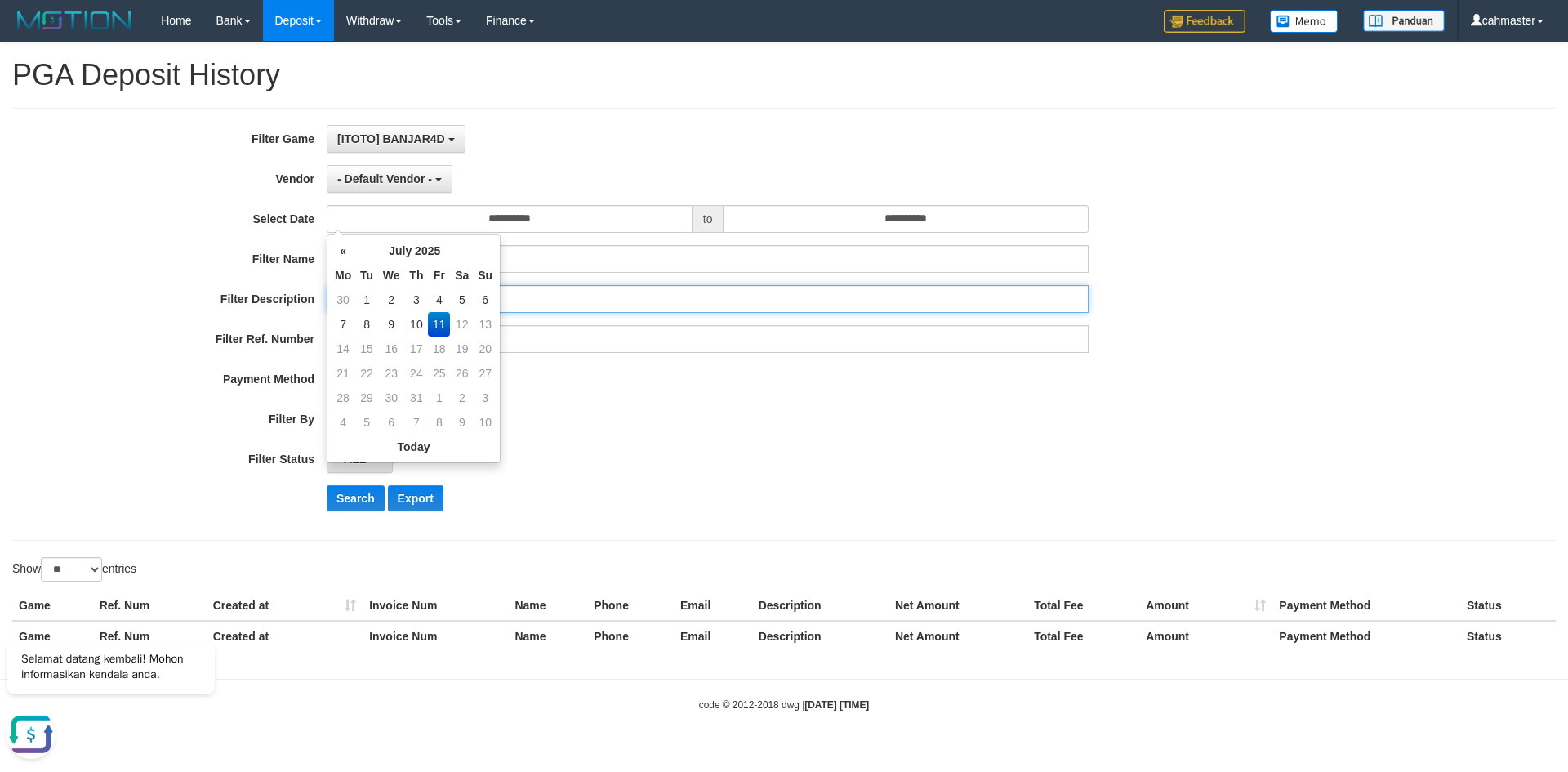 click at bounding box center [707, 299] 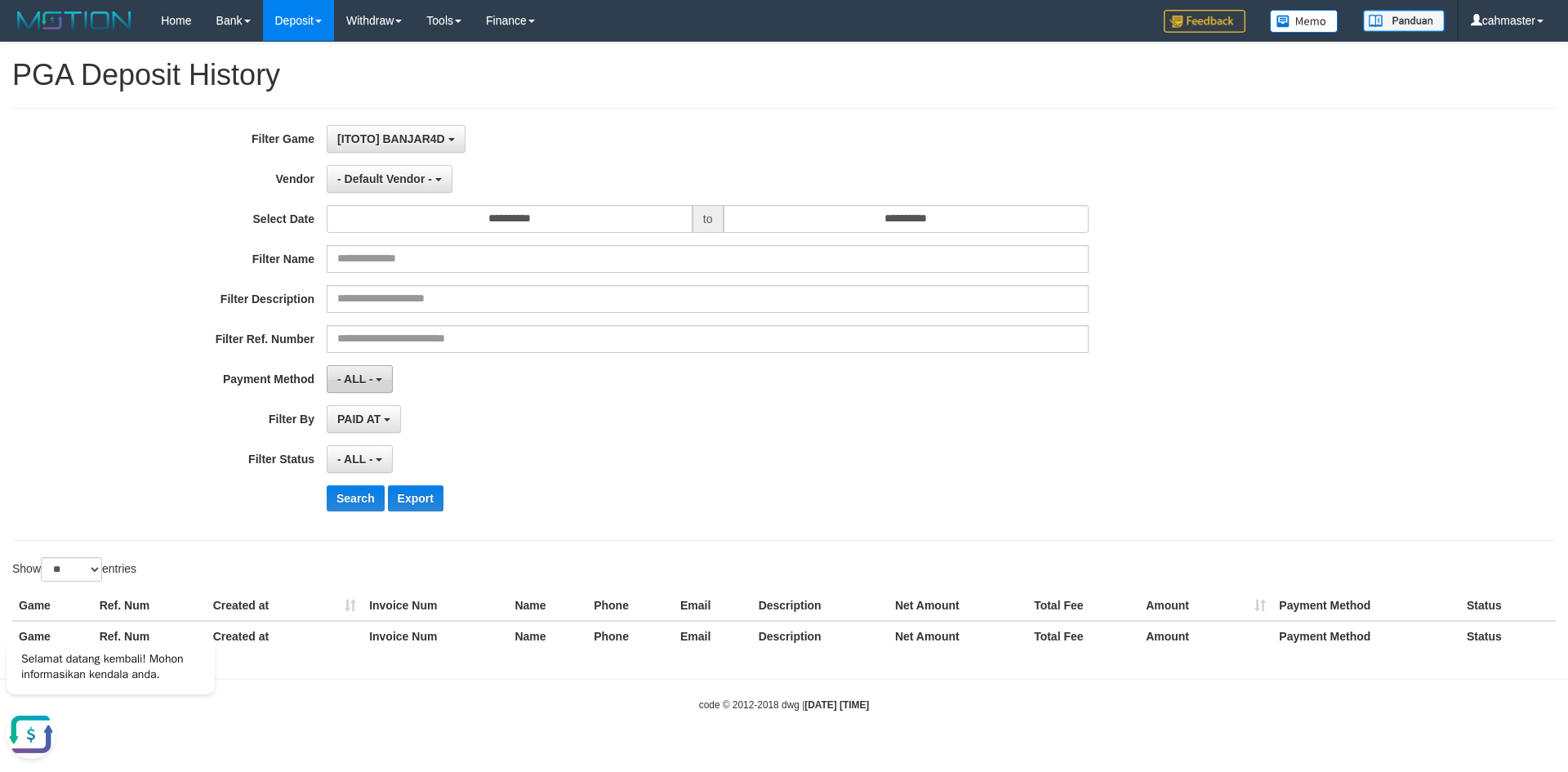 click on "- ALL -" at bounding box center (355, 379) 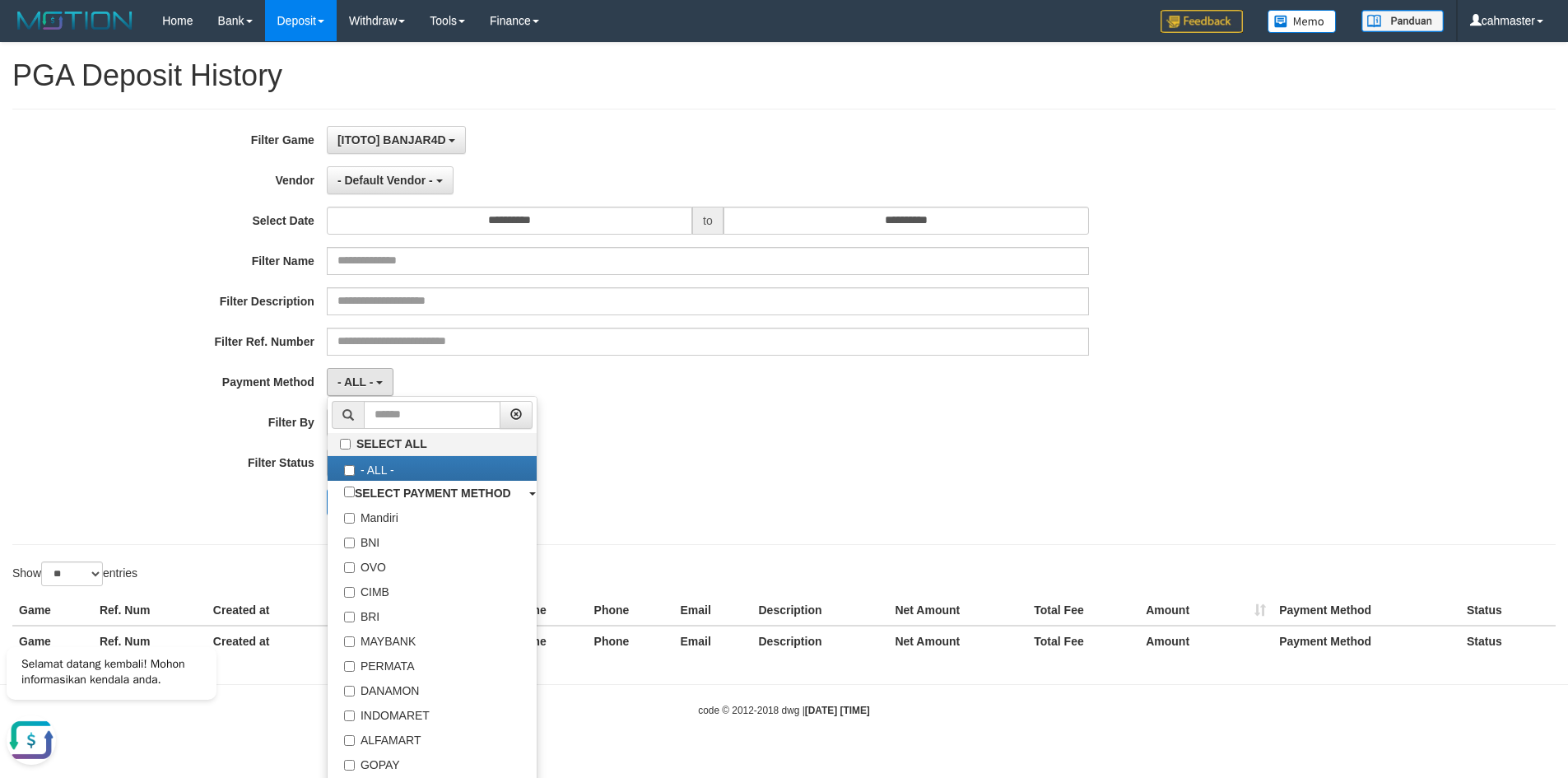 click on "- ALL -    SELECT ALL  - ALL -  SELECT PAYMENT METHOD
Mandiri
BNI
OVO
CIMB
BRI
MAYBANK
PERMATA
DANAMON
INDOMARET
ALFAMART
GOPAY
CC
BCA
QRIS
SINARMAS
LINKAJA
SHOPEEPAY
ATMBERSAMA
DANA
ARTHAGRAHA
SAMPOERNA
OCBCNISP" at bounding box center (708, 382) 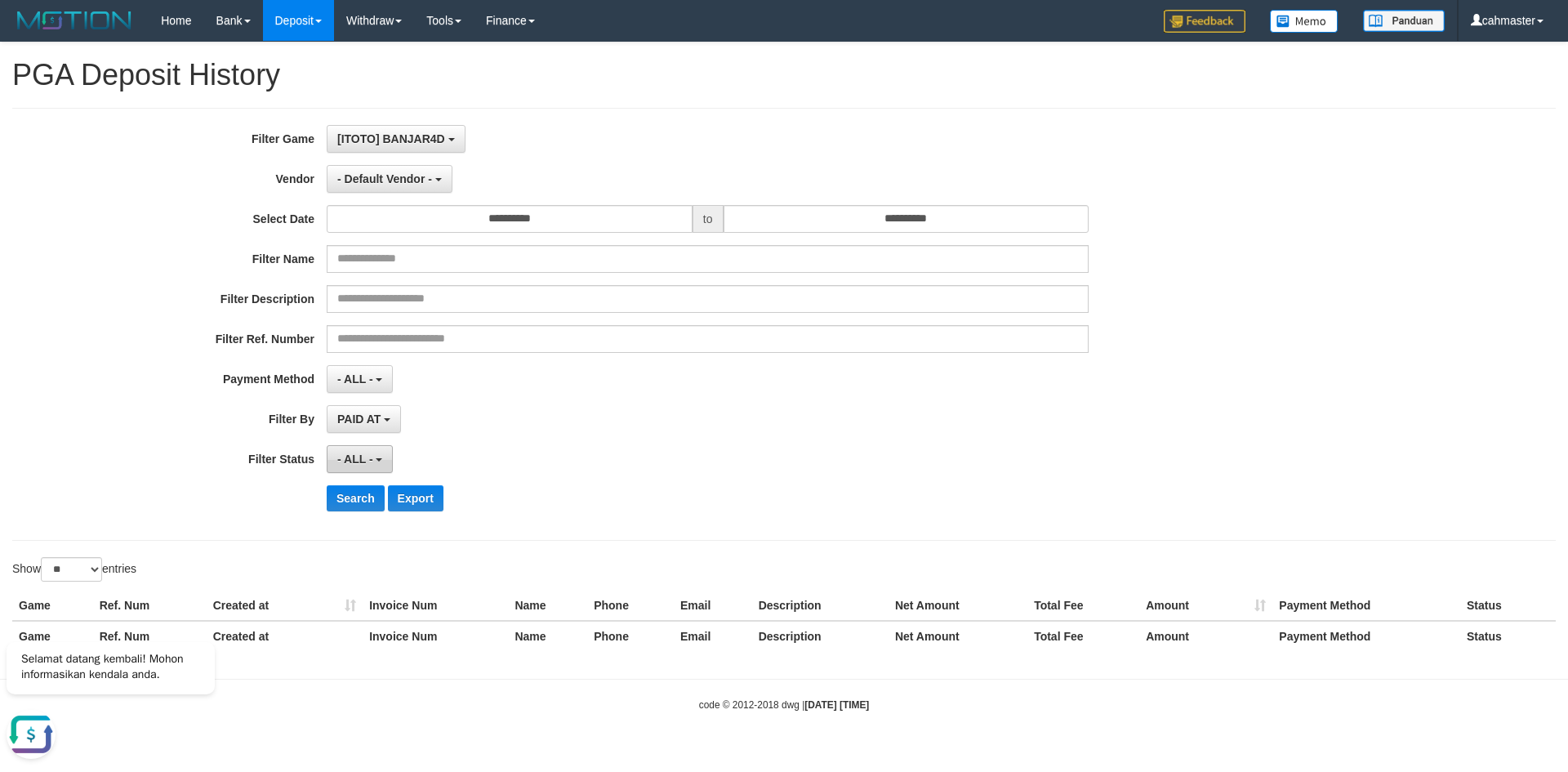 click on "- ALL -" at bounding box center [355, 459] 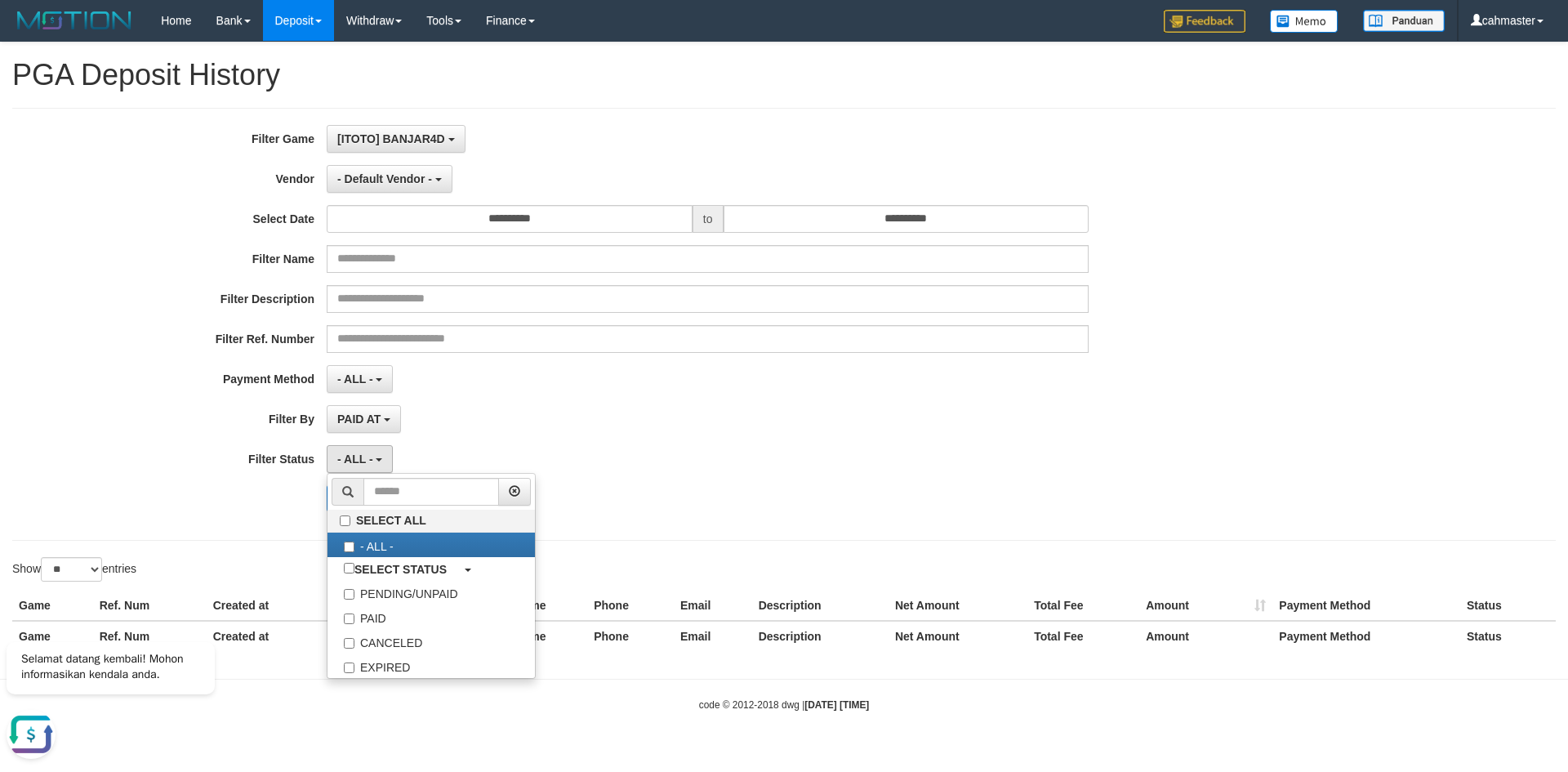 click on "PAID AT
PAID AT
CREATED AT" at bounding box center [707, 419] 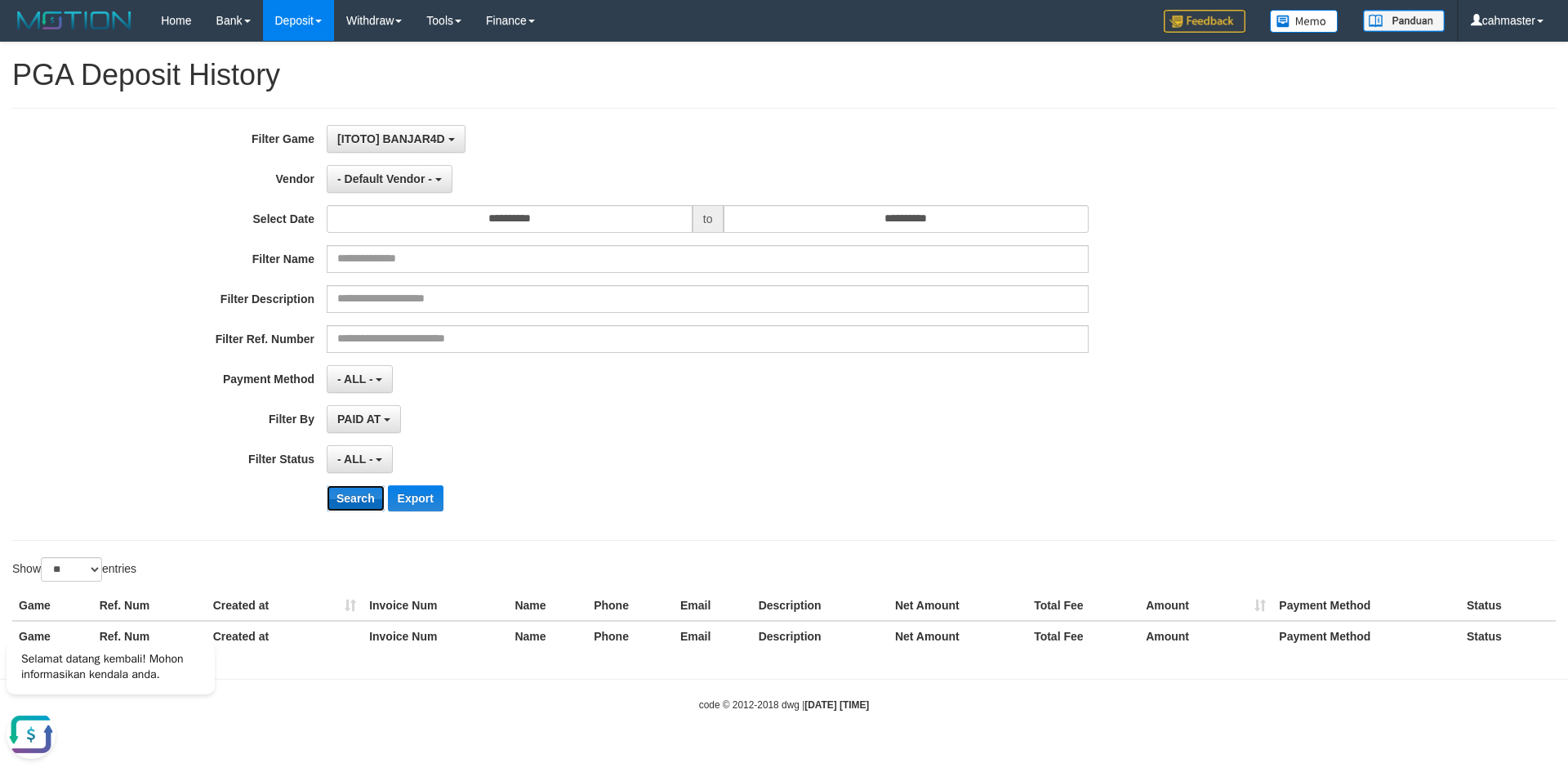 click on "Search" at bounding box center (355, 498) 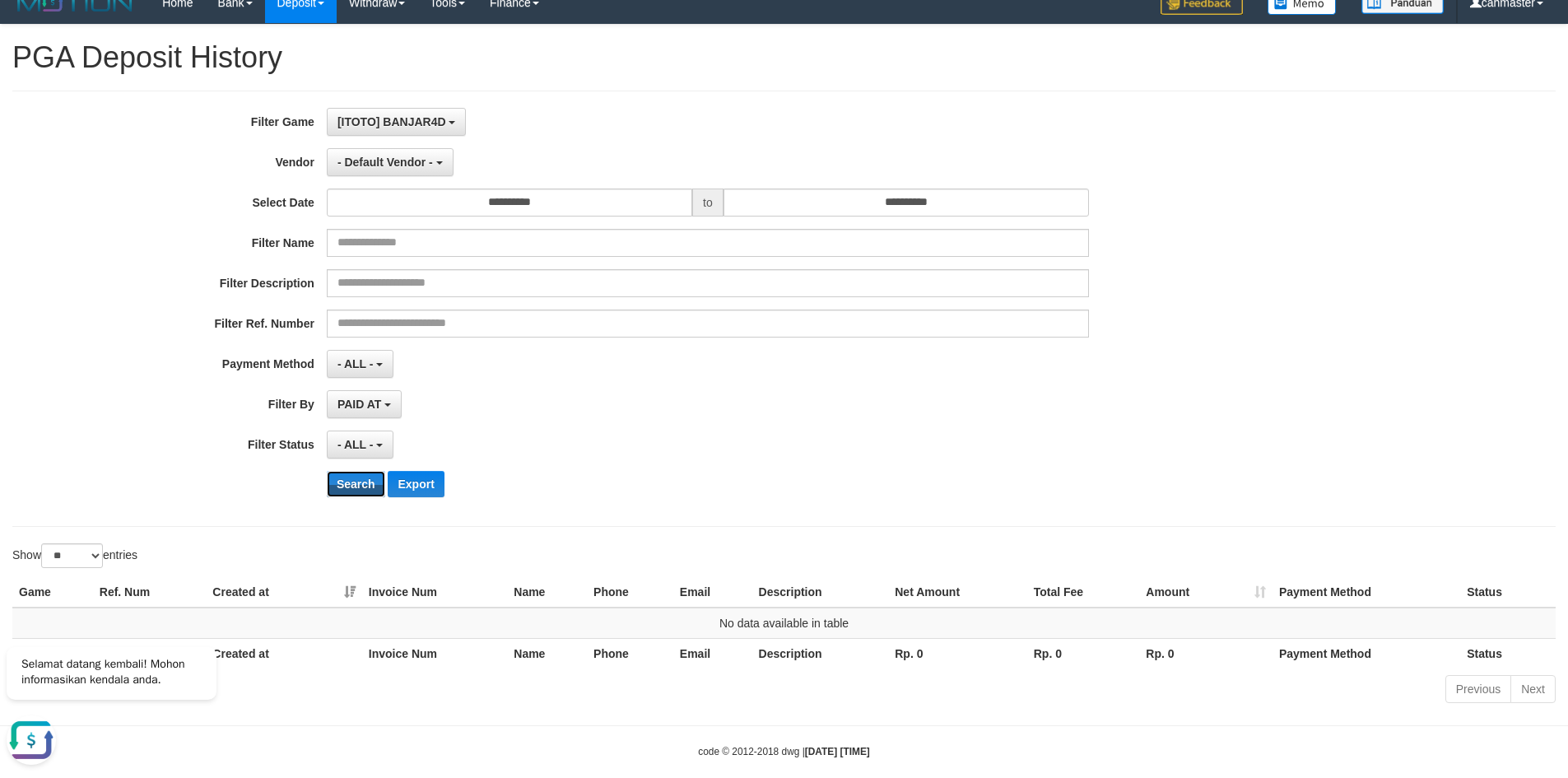 scroll, scrollTop: 0, scrollLeft: 0, axis: both 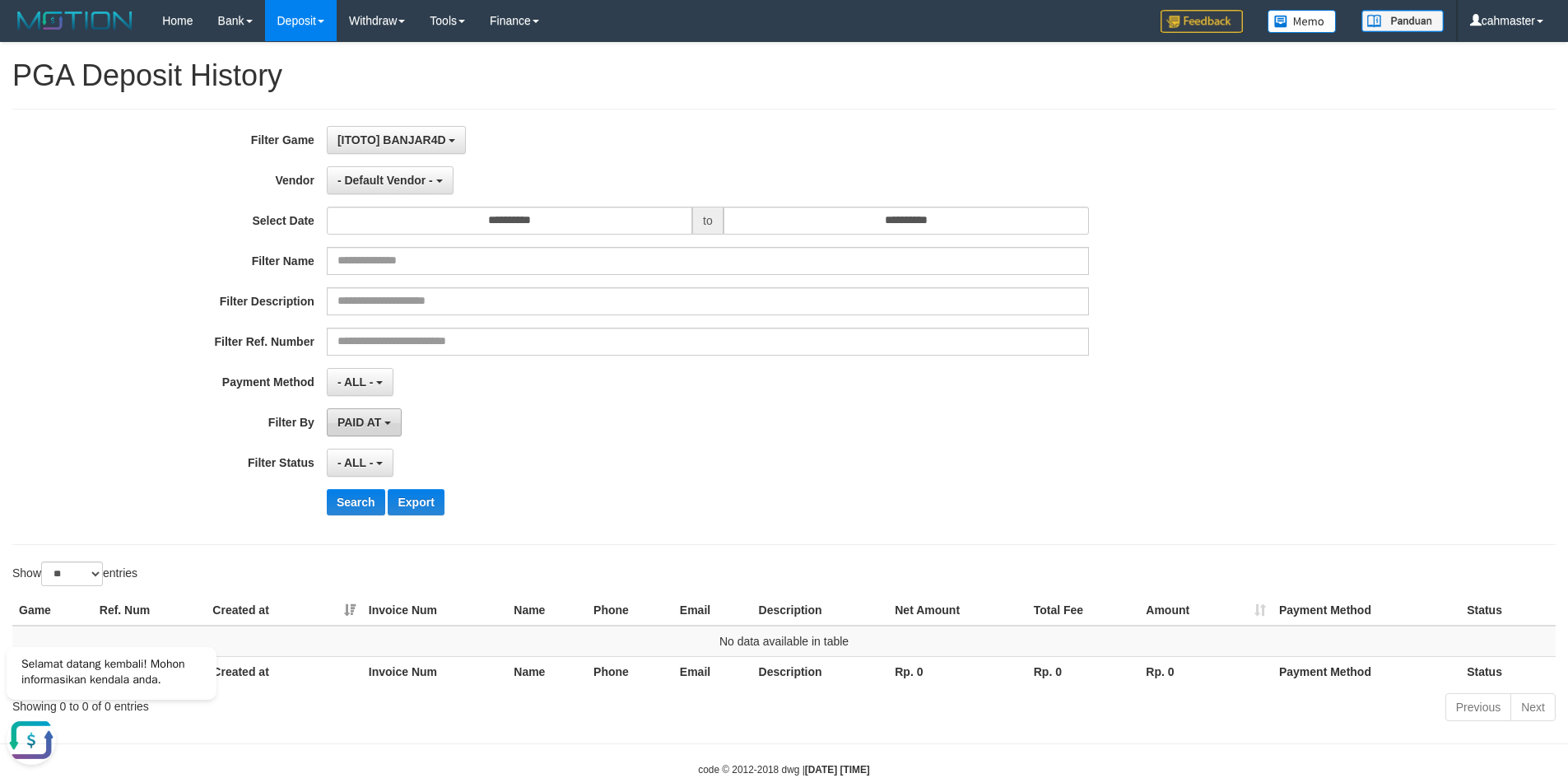 click on "PAID AT" at bounding box center (359, 422) 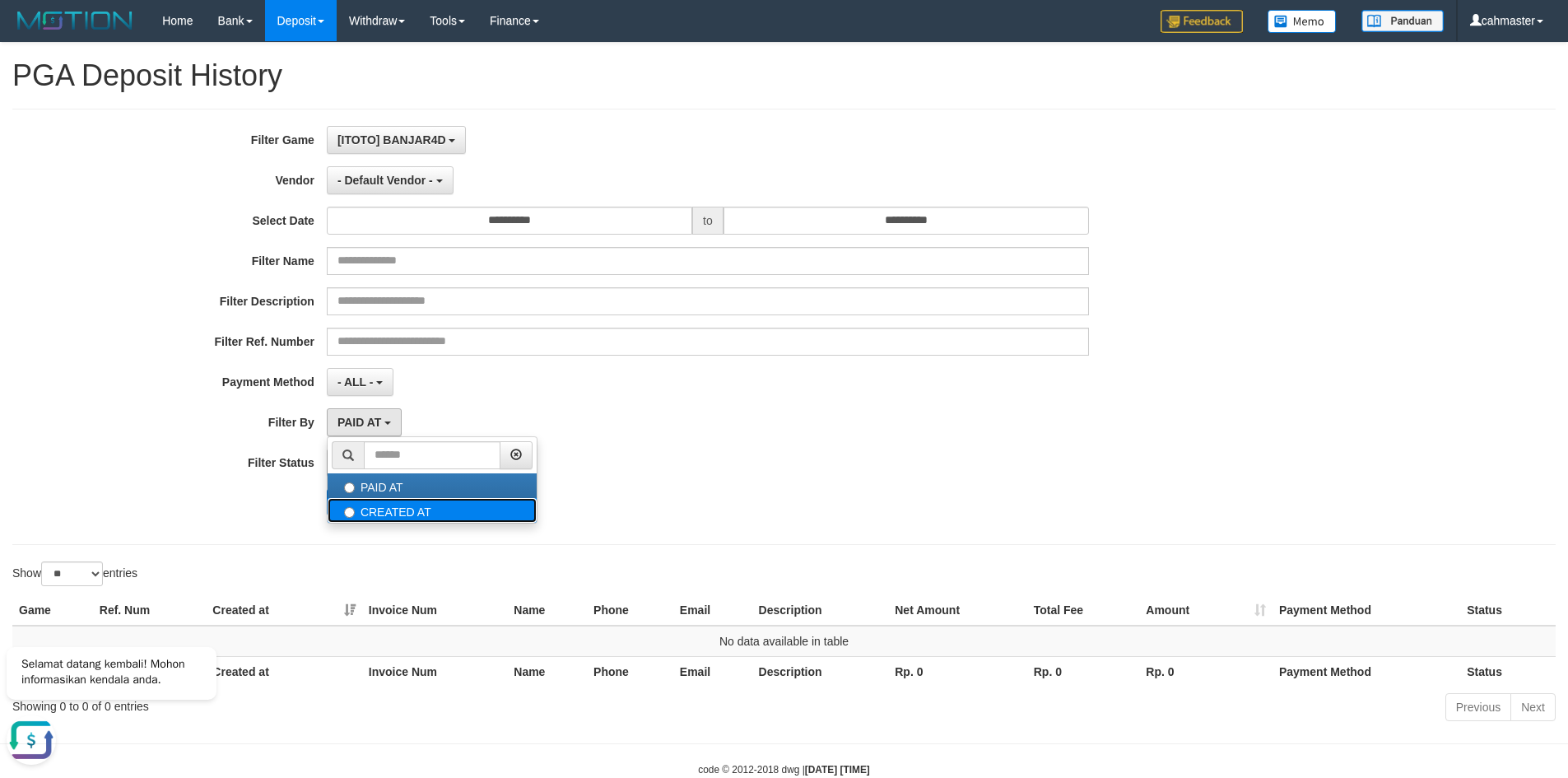 click on "CREATED AT" at bounding box center [432, 510] 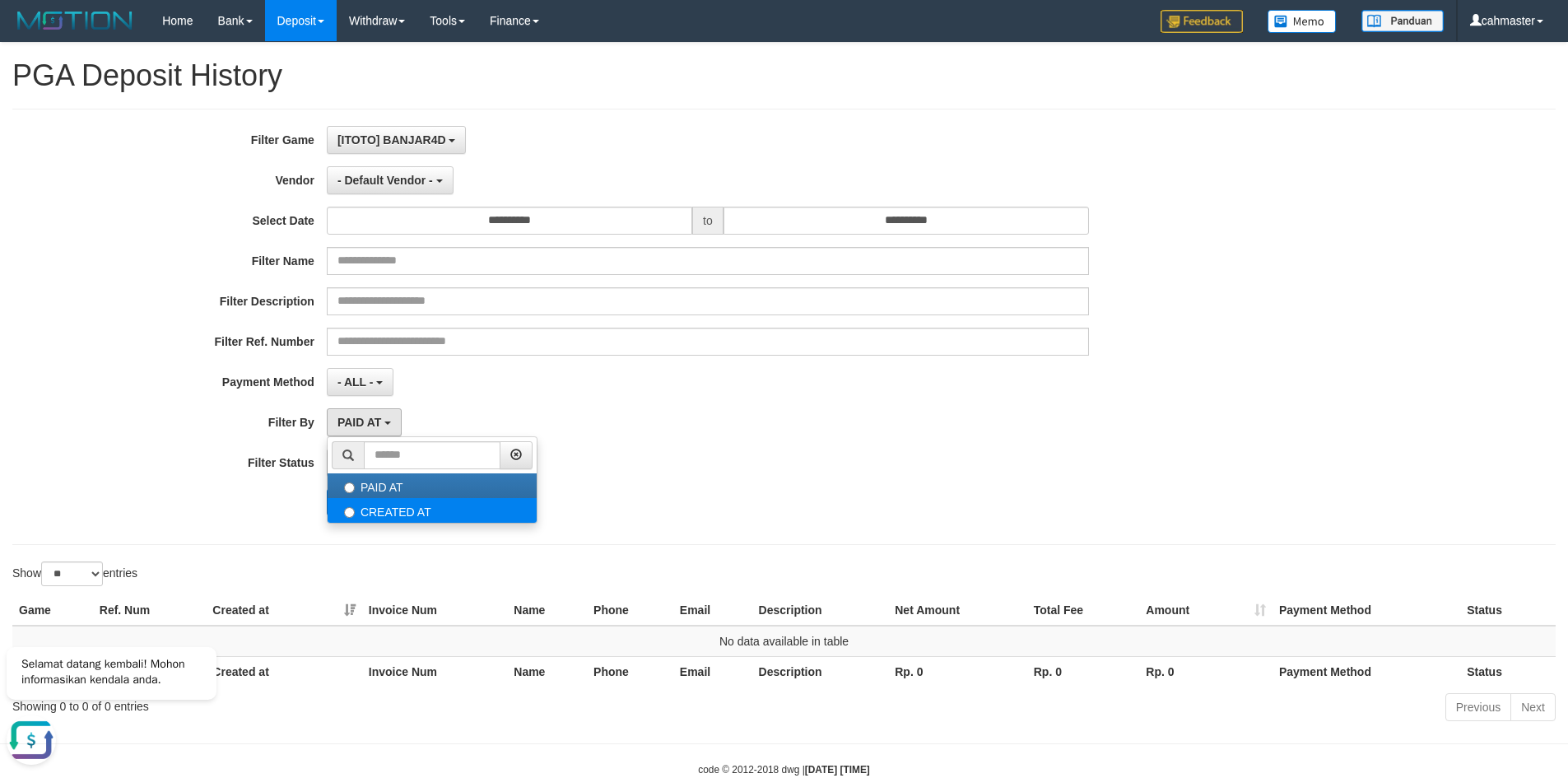 select on "*" 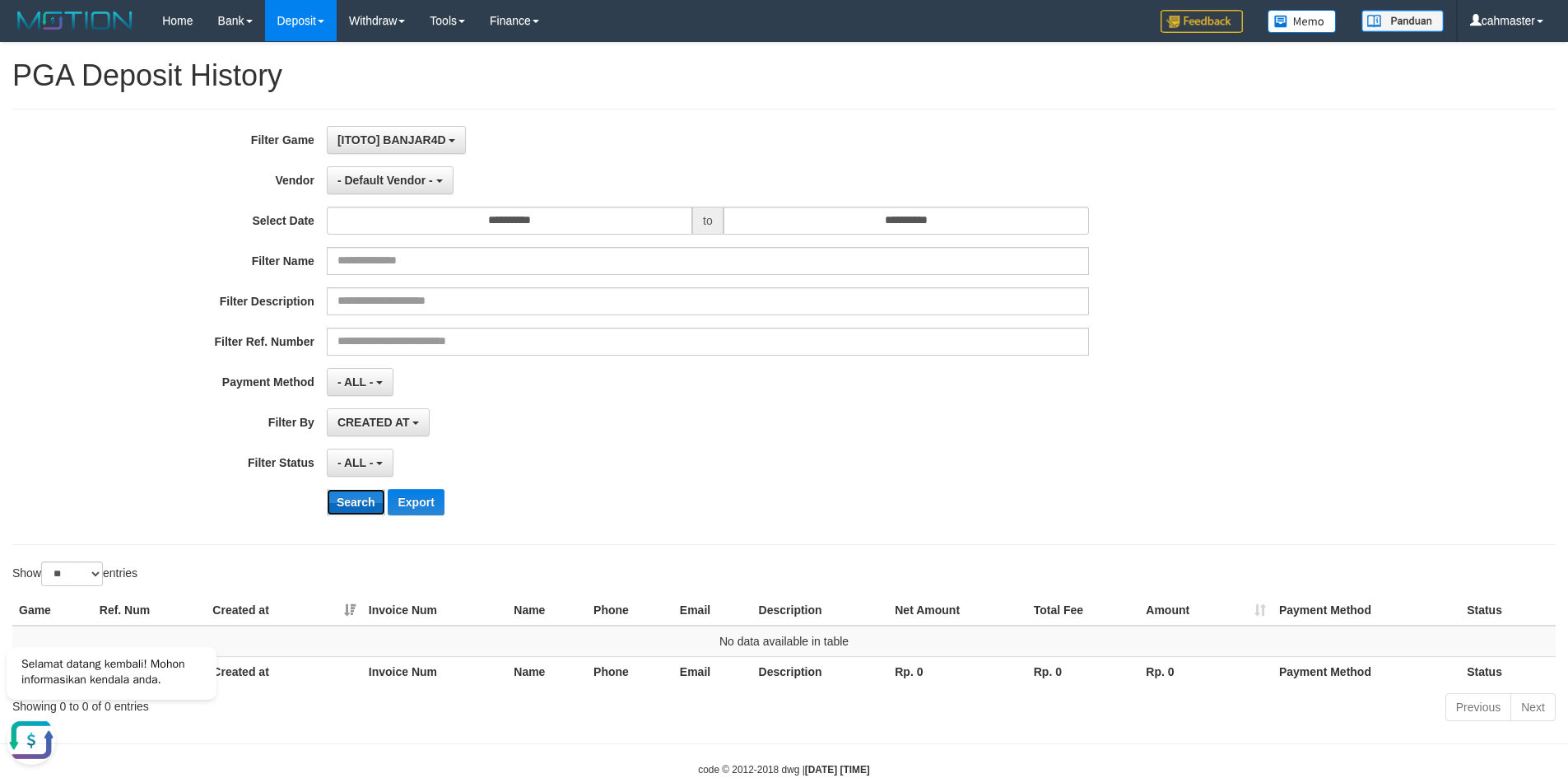 click on "Search" at bounding box center (356, 502) 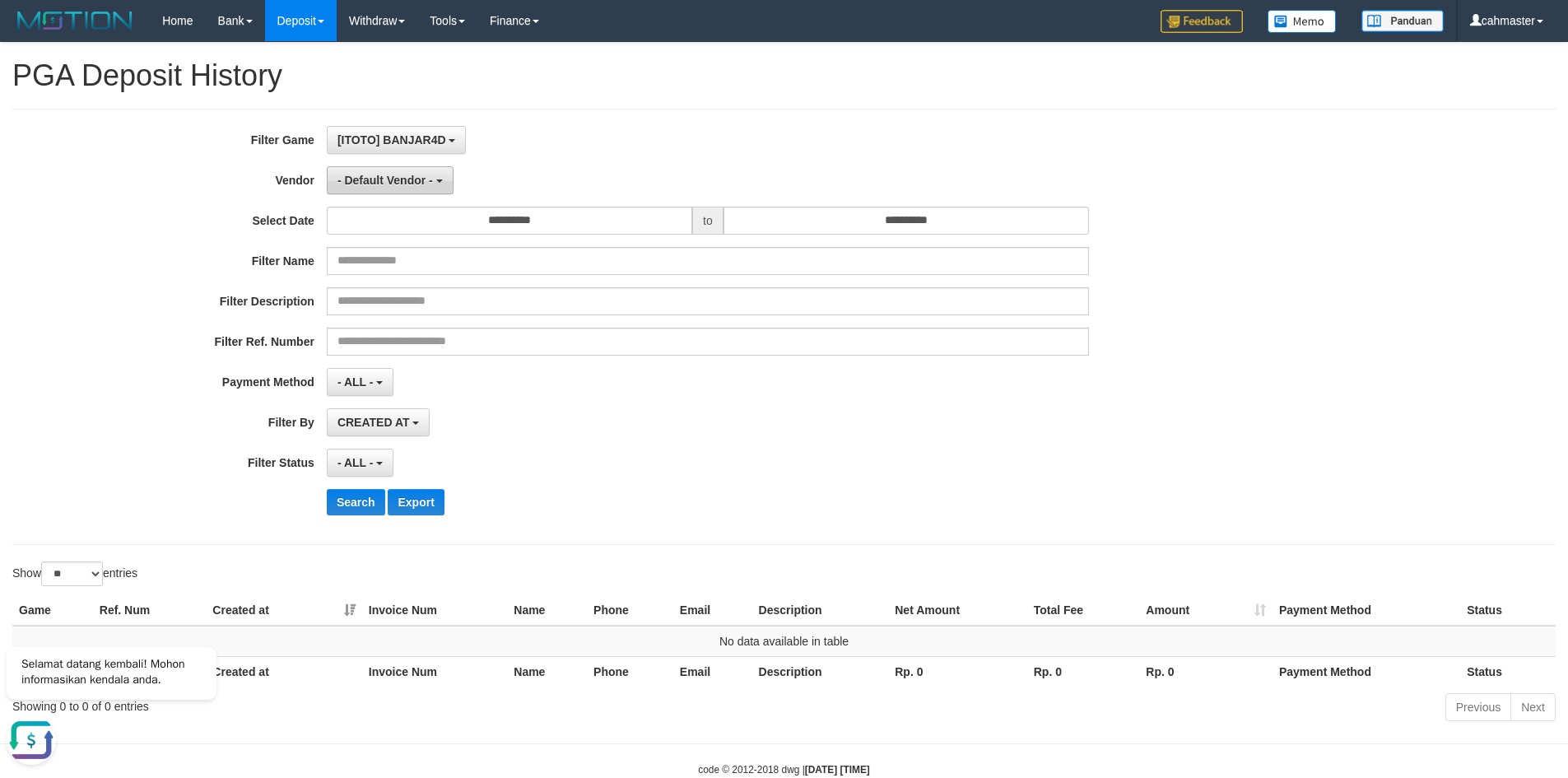 click on "- Default Vendor -" at bounding box center (385, 180) 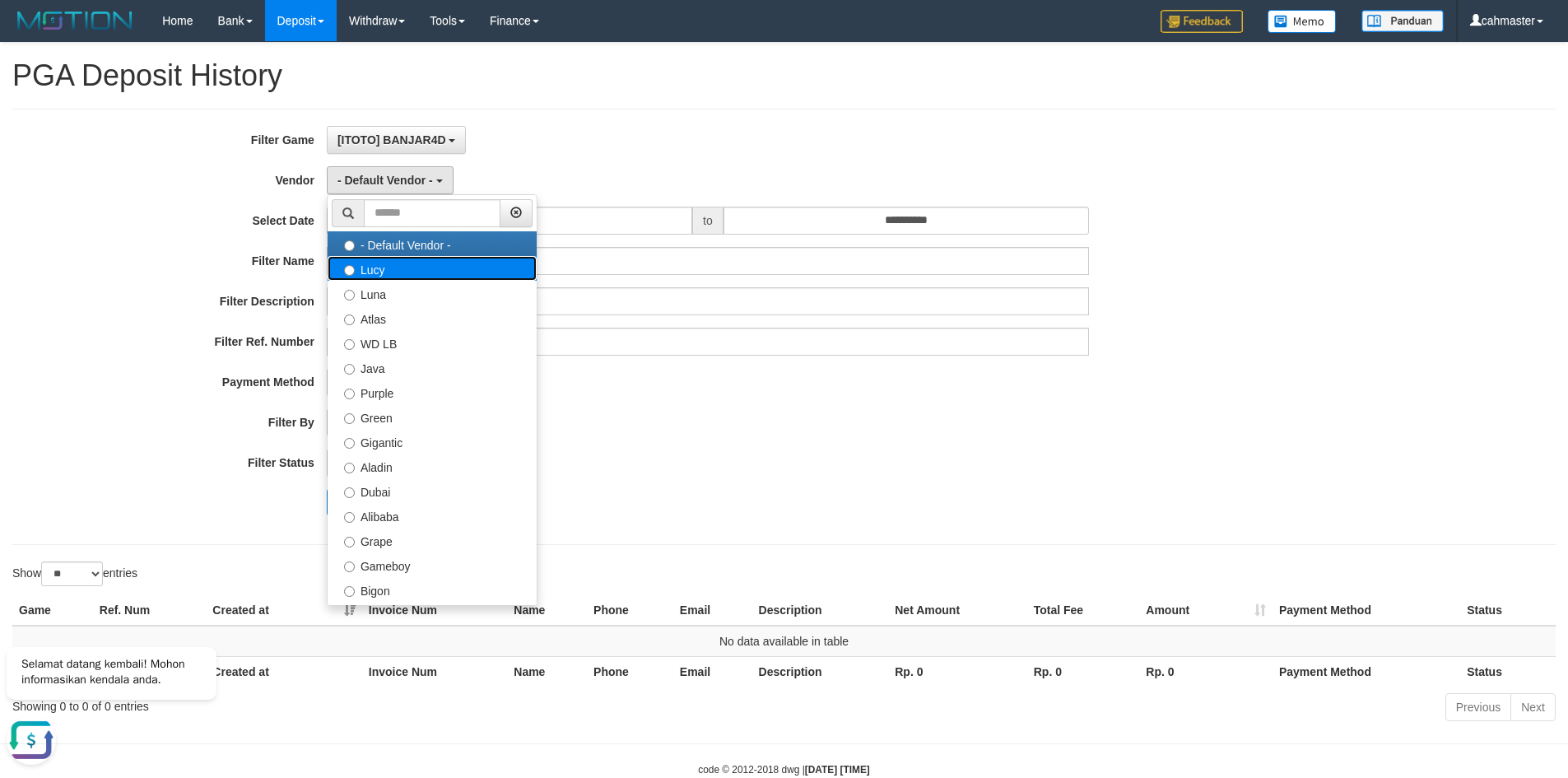click on "Lucy" at bounding box center (432, 268) 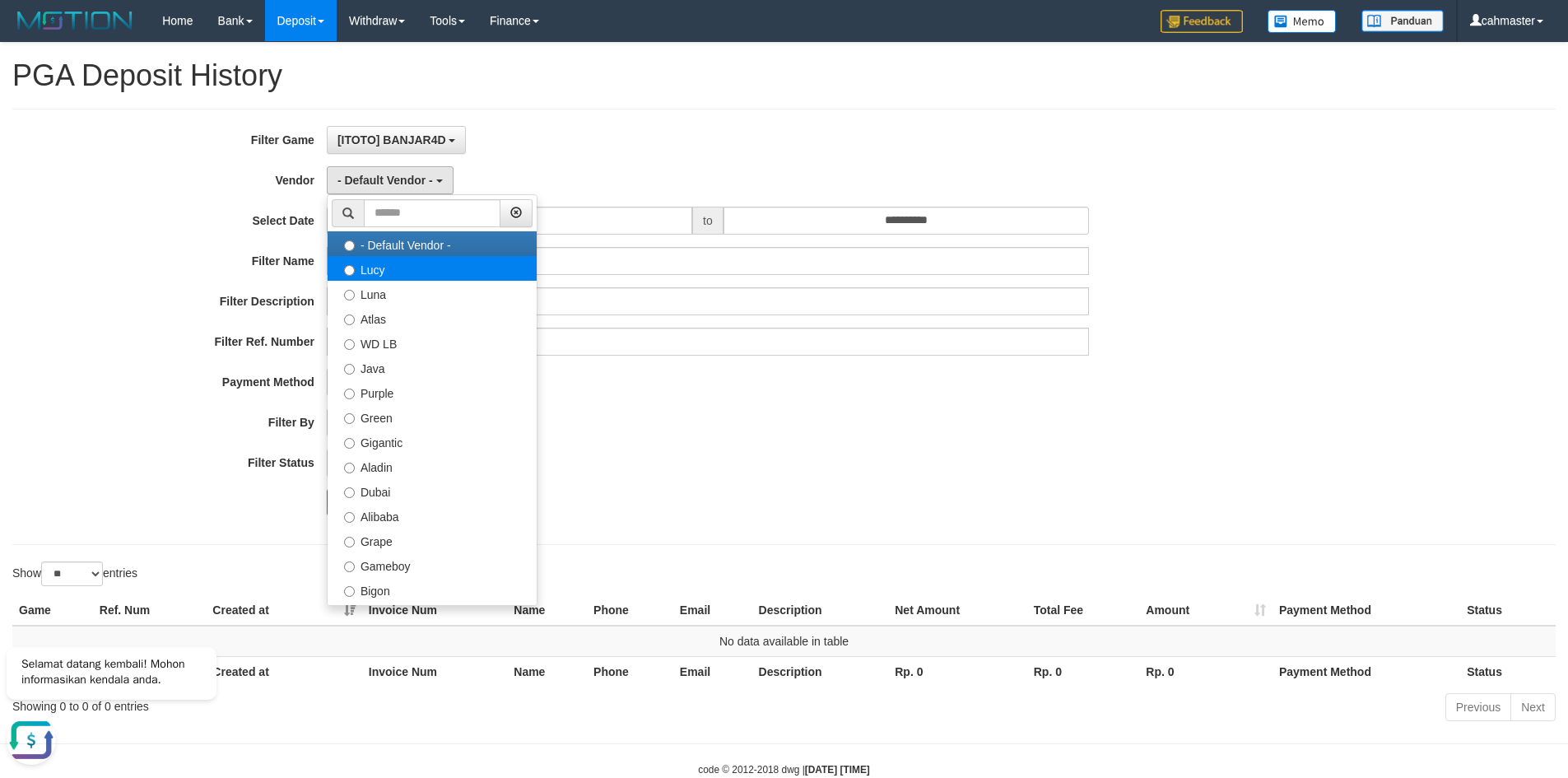 select on "**********" 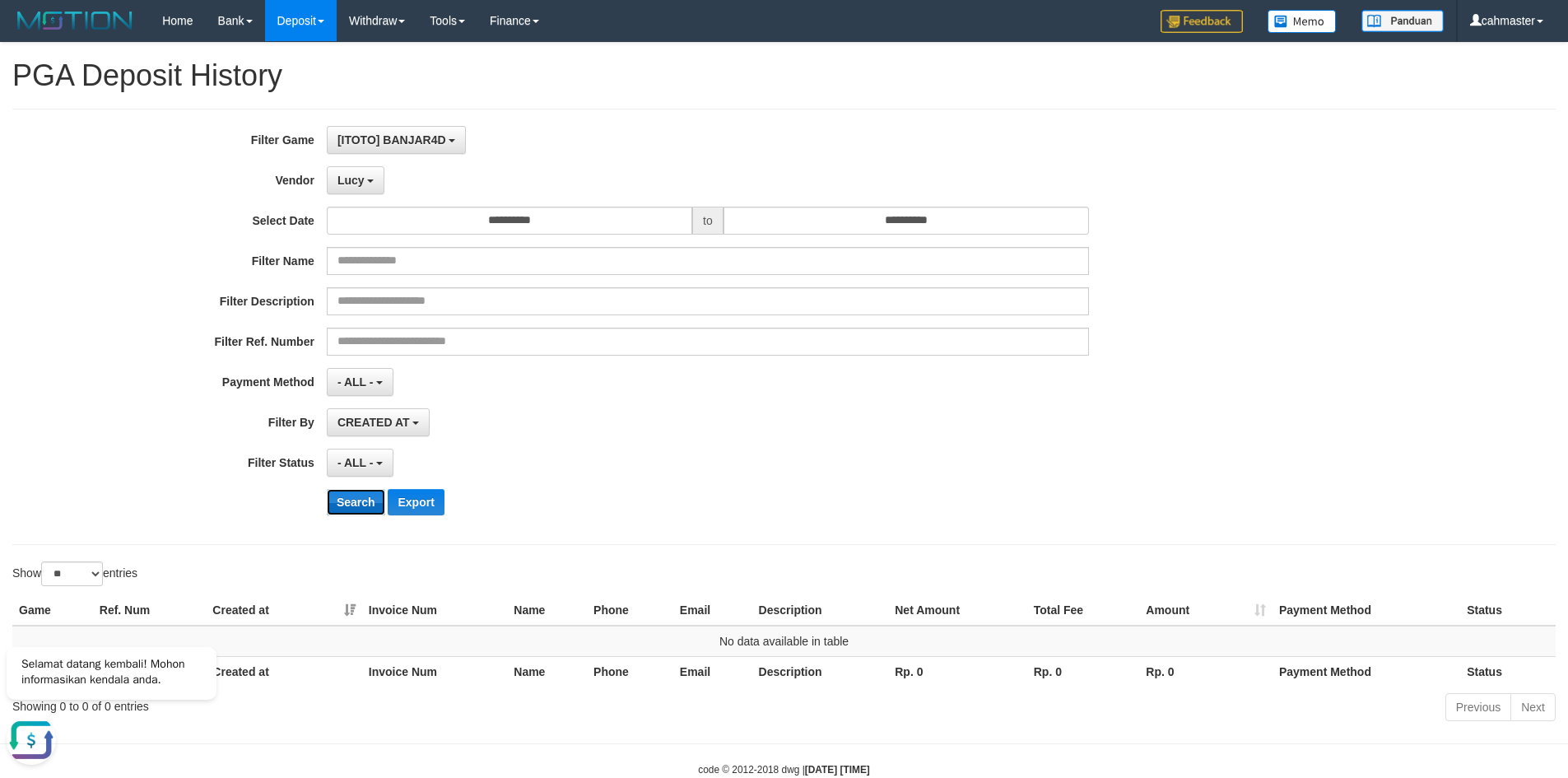 click on "Search" at bounding box center [356, 502] 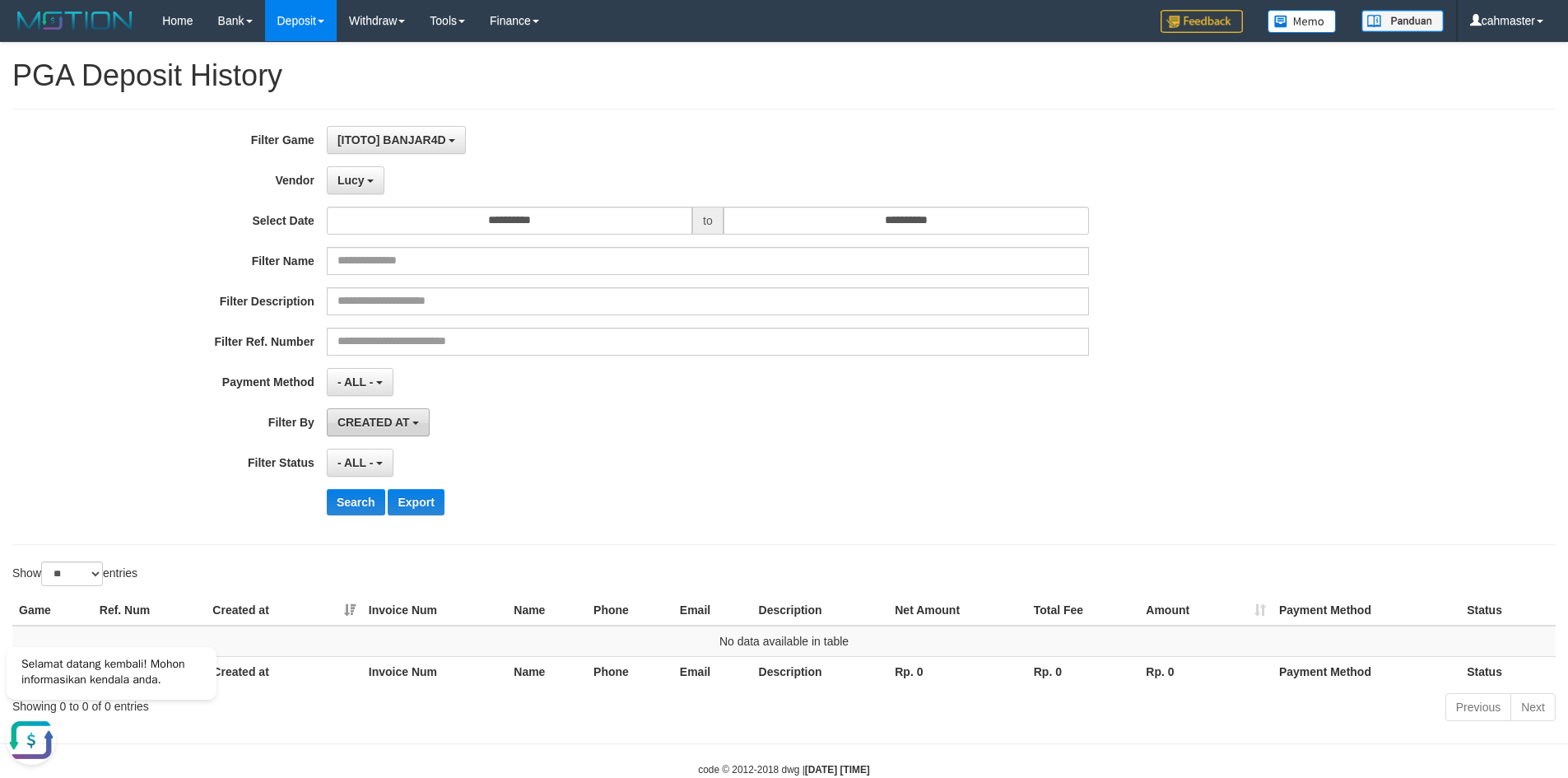 click on "CREATED AT" at bounding box center (379, 422) 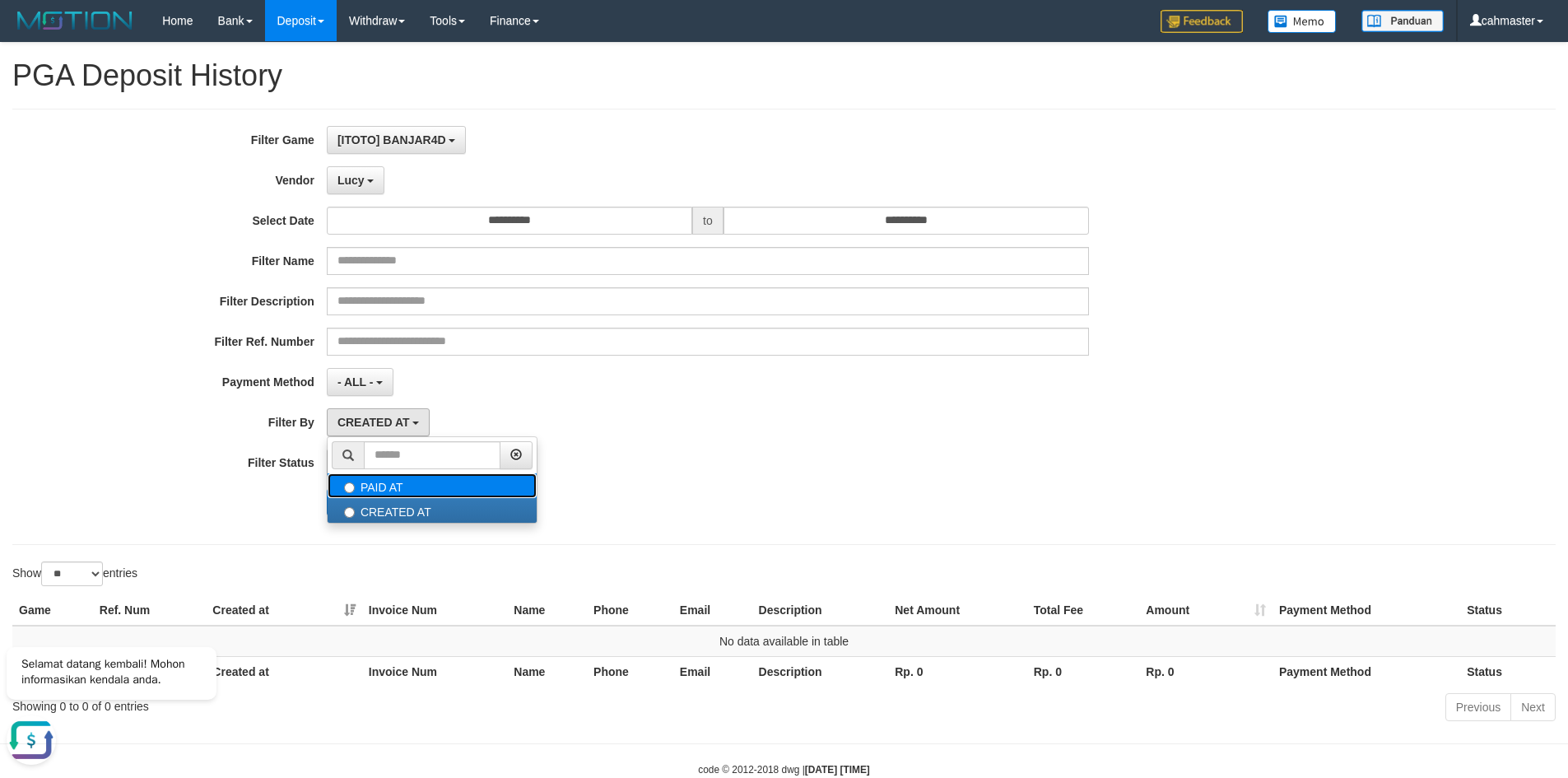 click on "PAID AT" at bounding box center [432, 486] 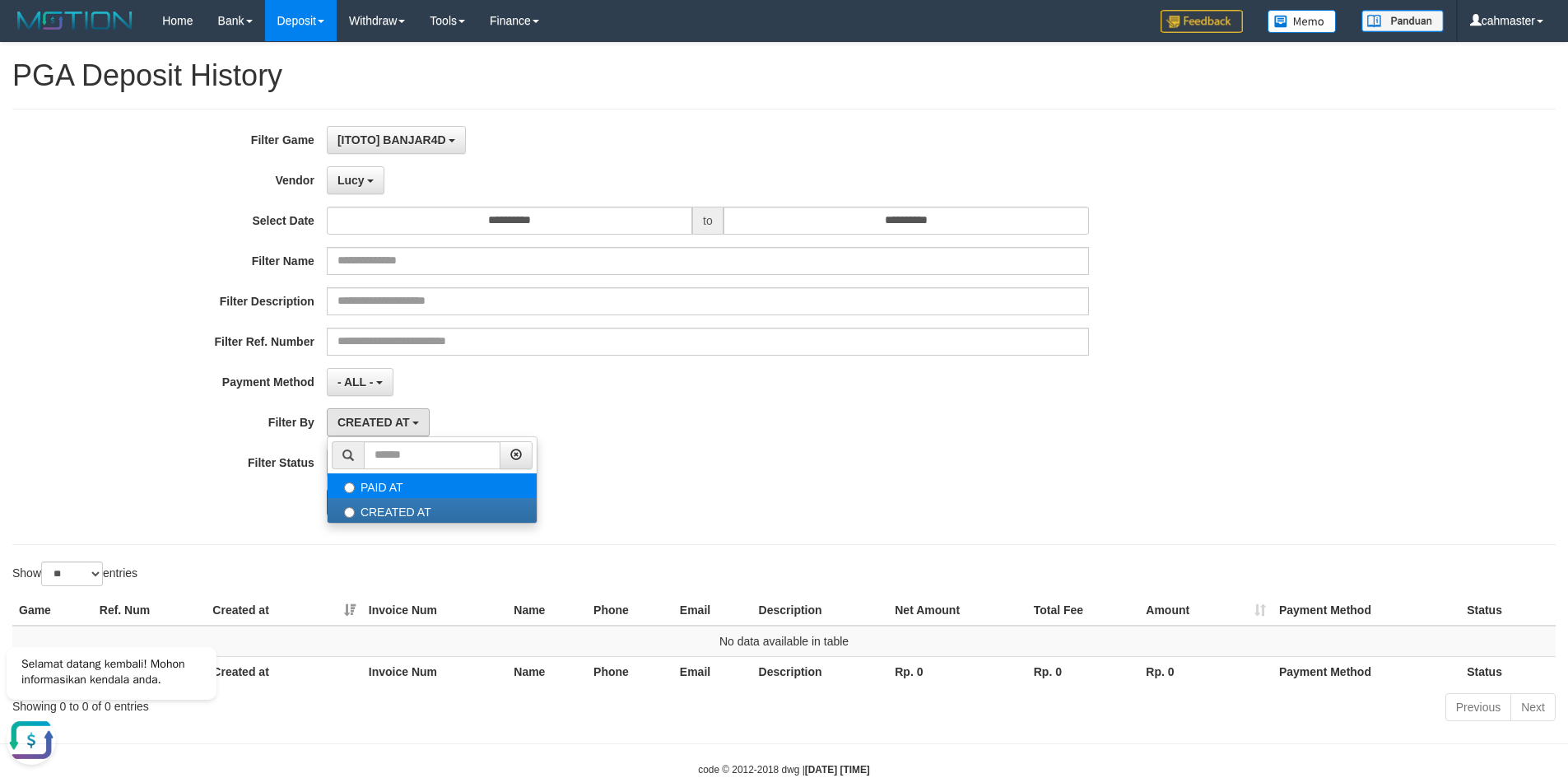 select on "*" 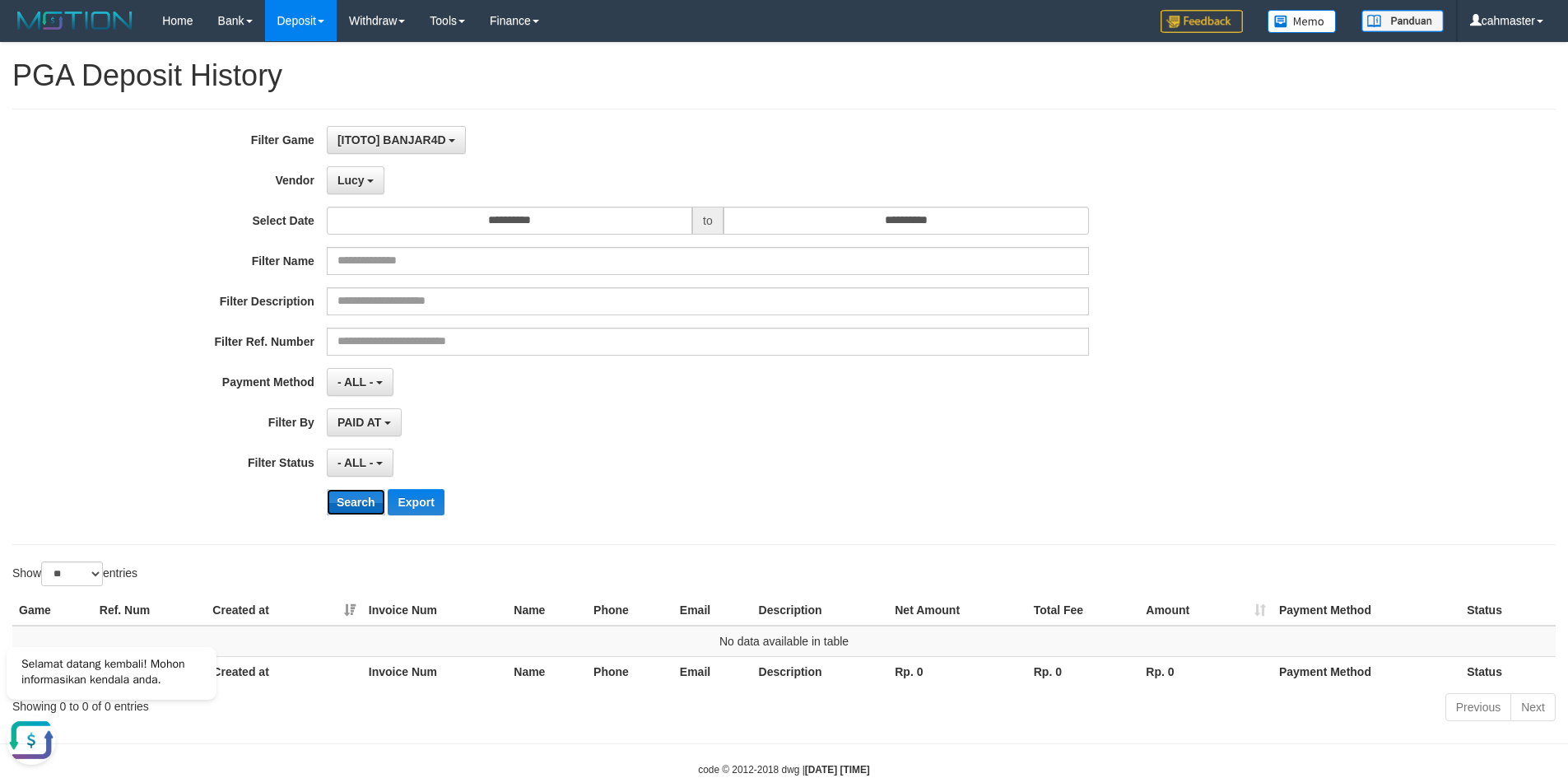 click on "Search" at bounding box center (356, 502) 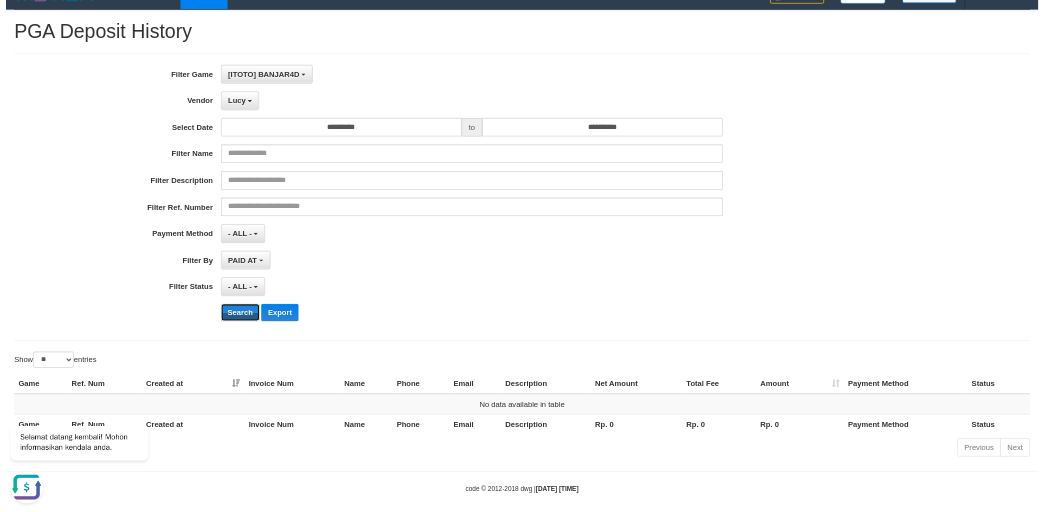 scroll, scrollTop: 49, scrollLeft: 0, axis: vertical 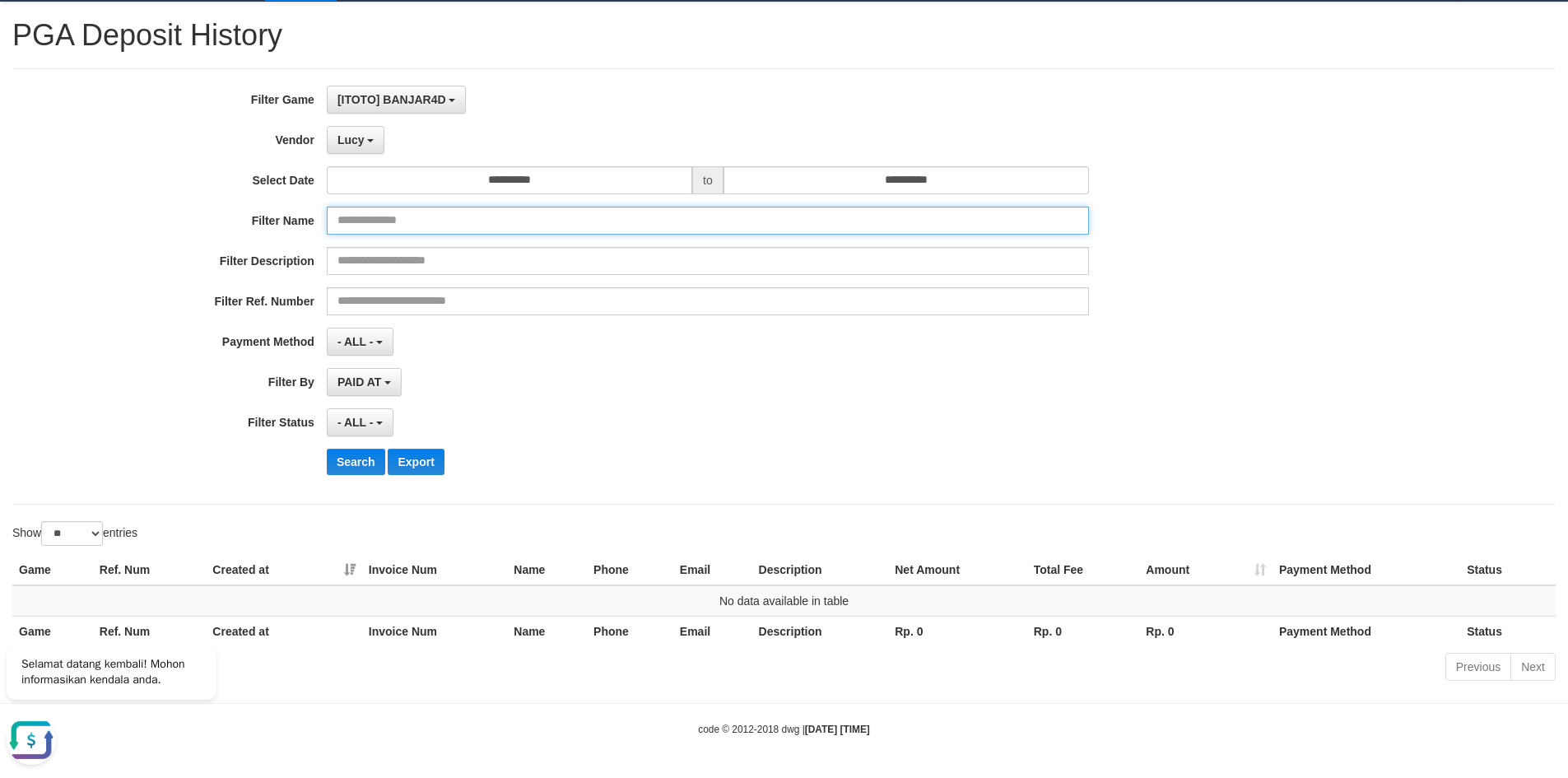 click at bounding box center (708, 221) 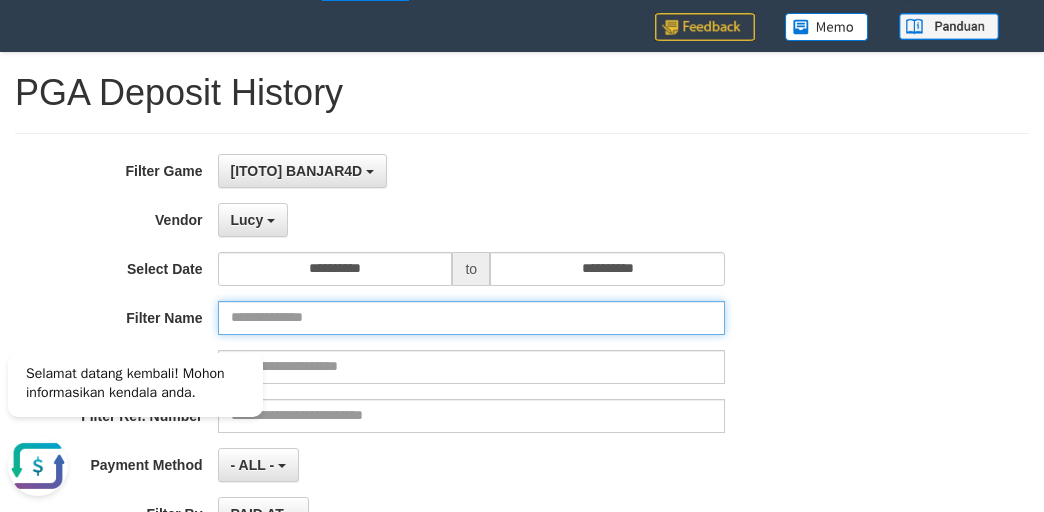 click at bounding box center [472, 318] 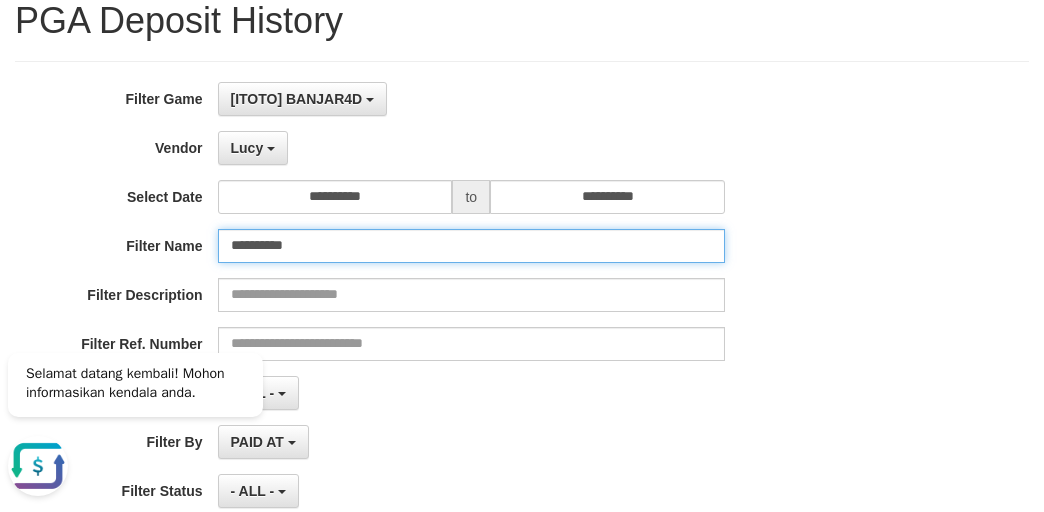 scroll, scrollTop: 182, scrollLeft: 0, axis: vertical 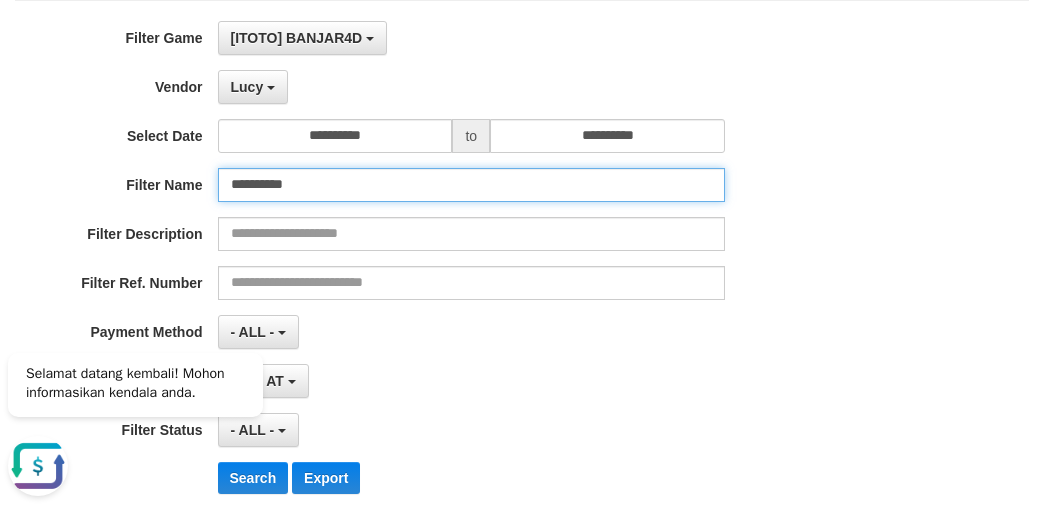 type on "**********" 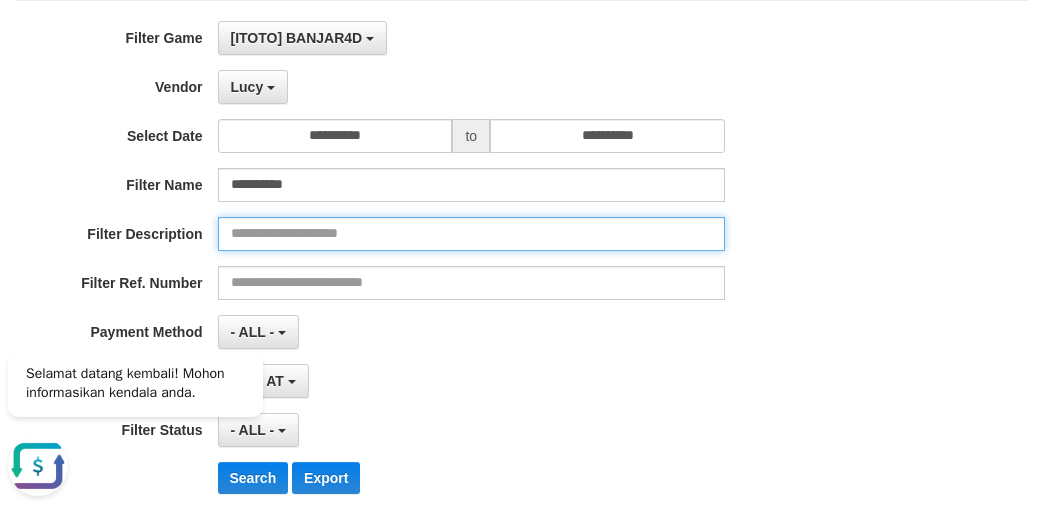 click at bounding box center [472, 234] 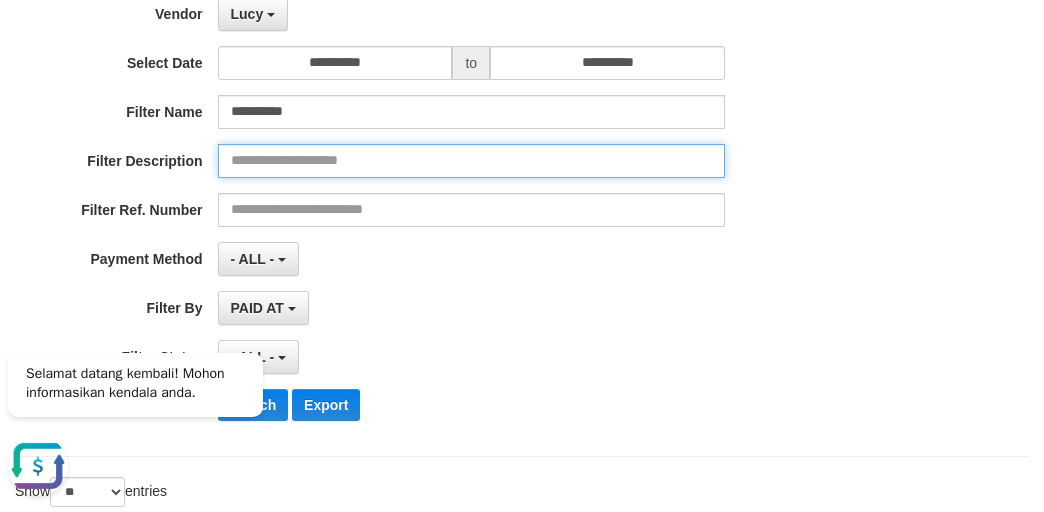 scroll, scrollTop: 316, scrollLeft: 0, axis: vertical 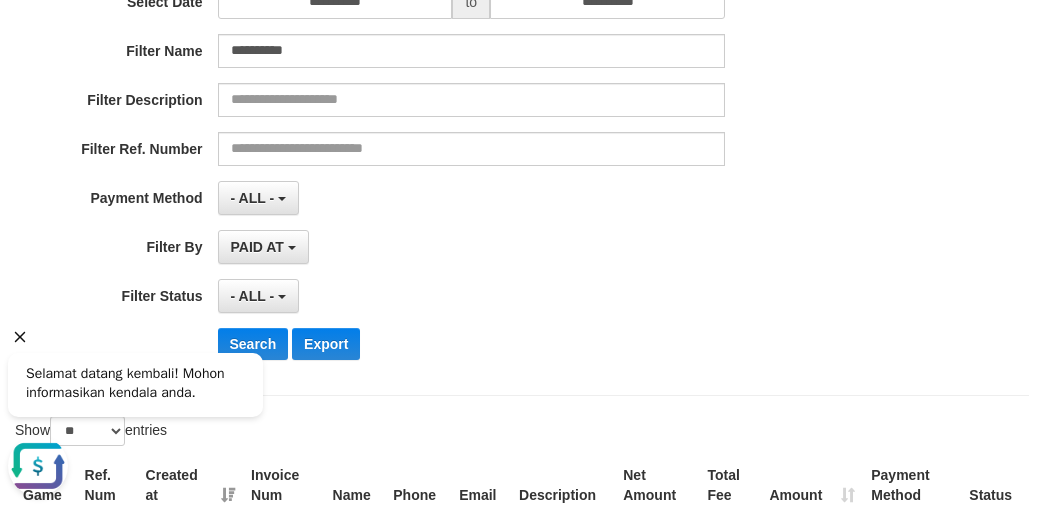 click on "Selamat datang kembali! Mohon informasikan kendala anda." at bounding box center [135, 376] 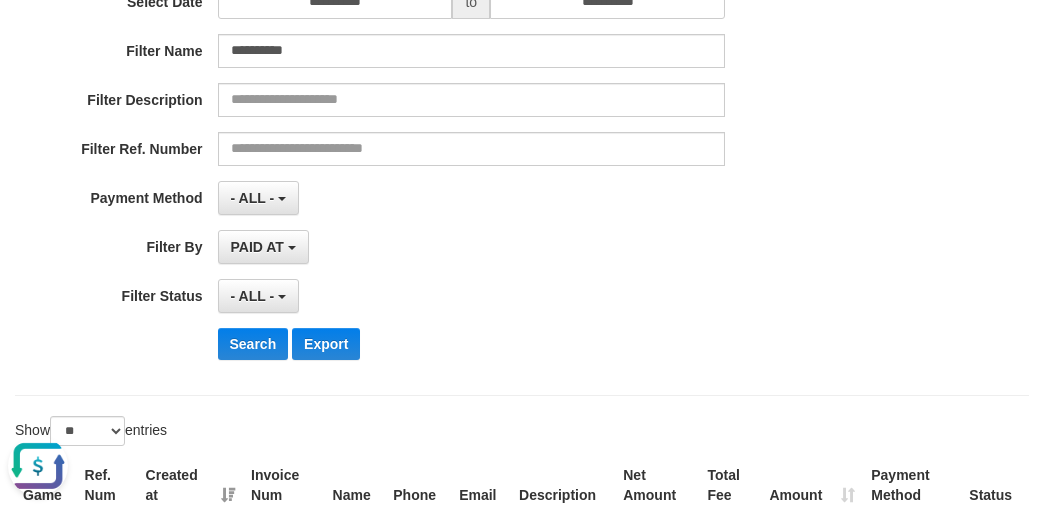 click at bounding box center [139, 414] 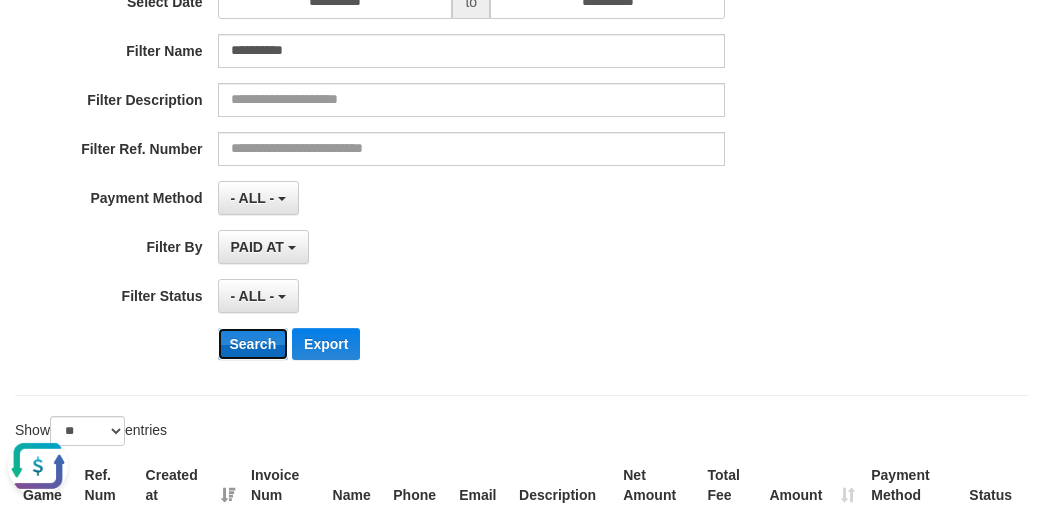 click on "Search" at bounding box center (253, 344) 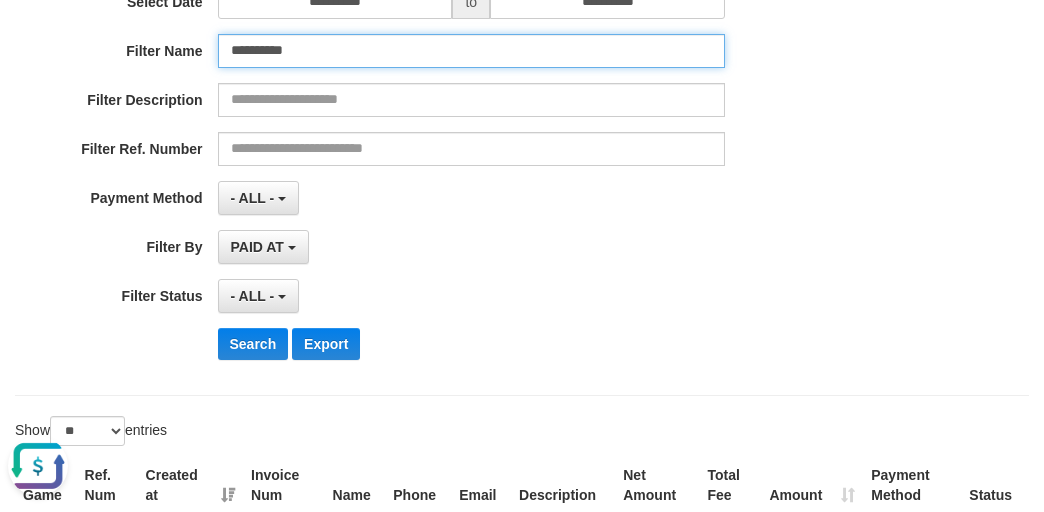 click on "**********" at bounding box center (472, 51) 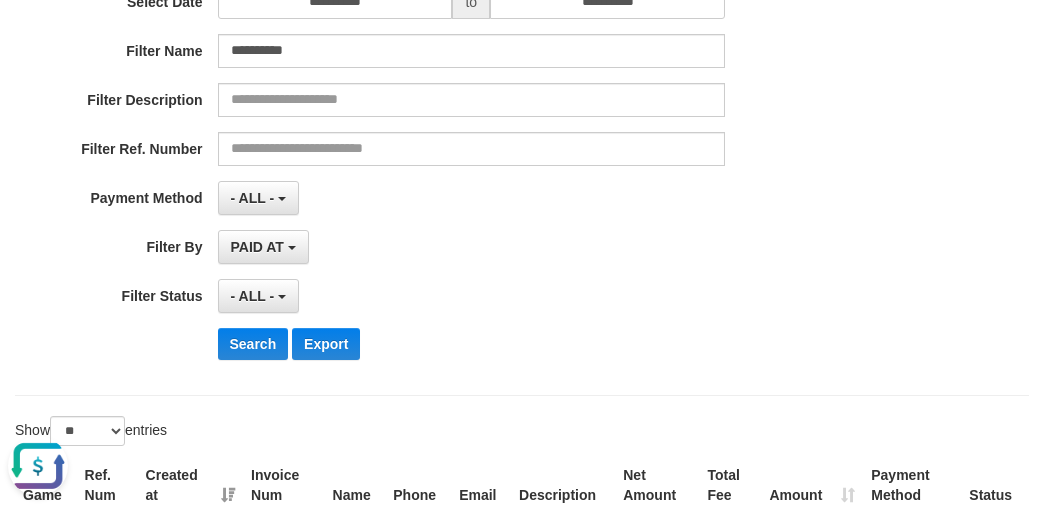 click on "- ALL -    SELECT ALL  - ALL -  SELECT STATUS
PENDING/UNPAID
PAID
CANCELED
EXPIRED" at bounding box center [472, 296] 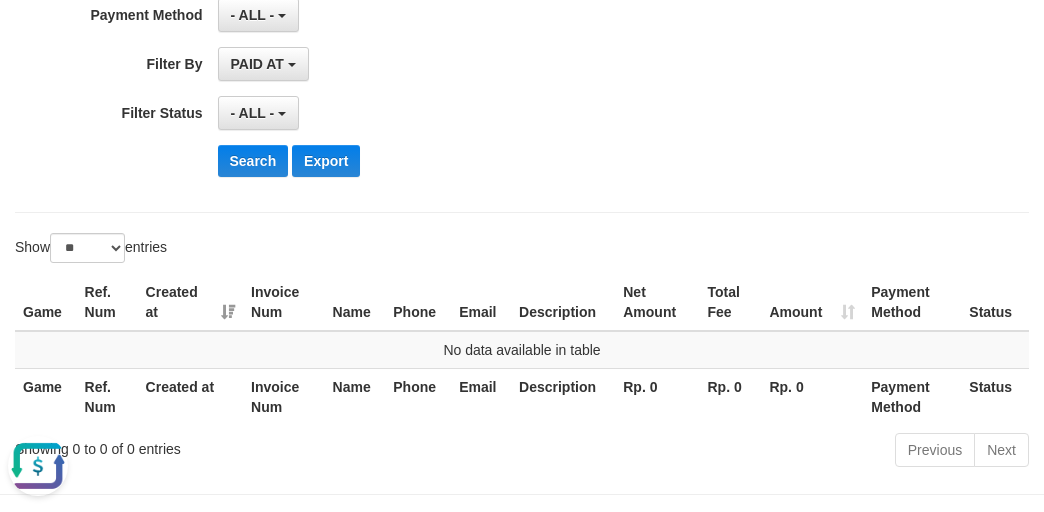 scroll, scrollTop: 572, scrollLeft: 0, axis: vertical 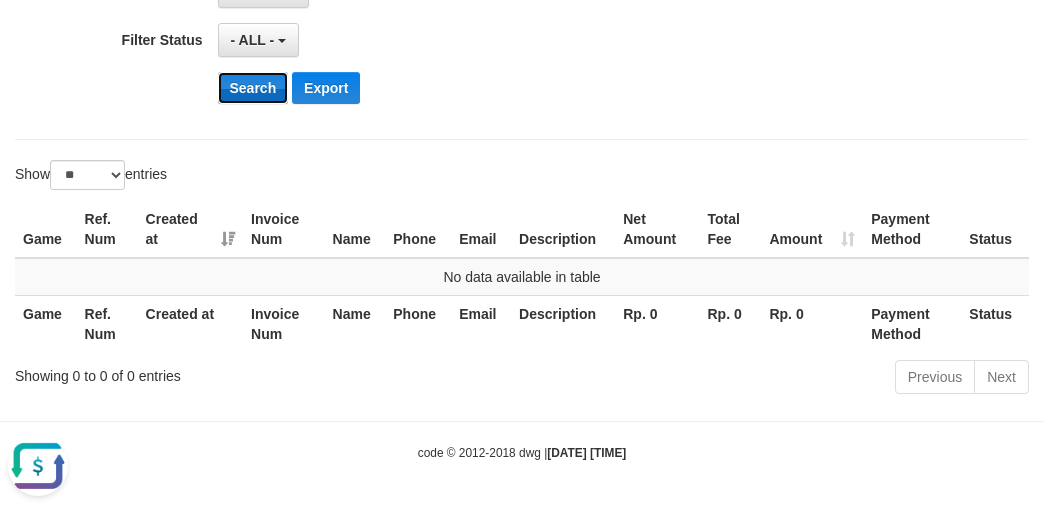 click on "Search" at bounding box center [253, 88] 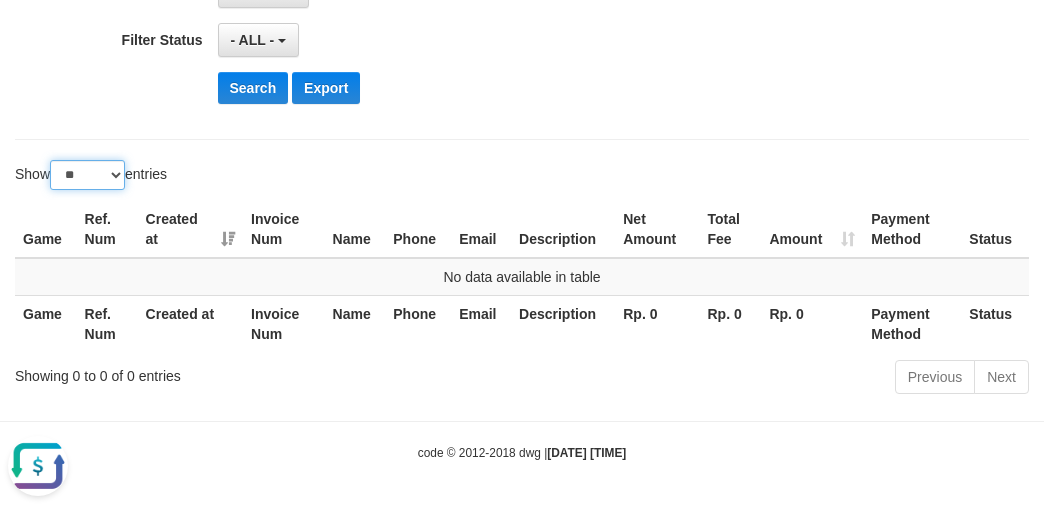 click on "** ** ** ***" at bounding box center [87, 175] 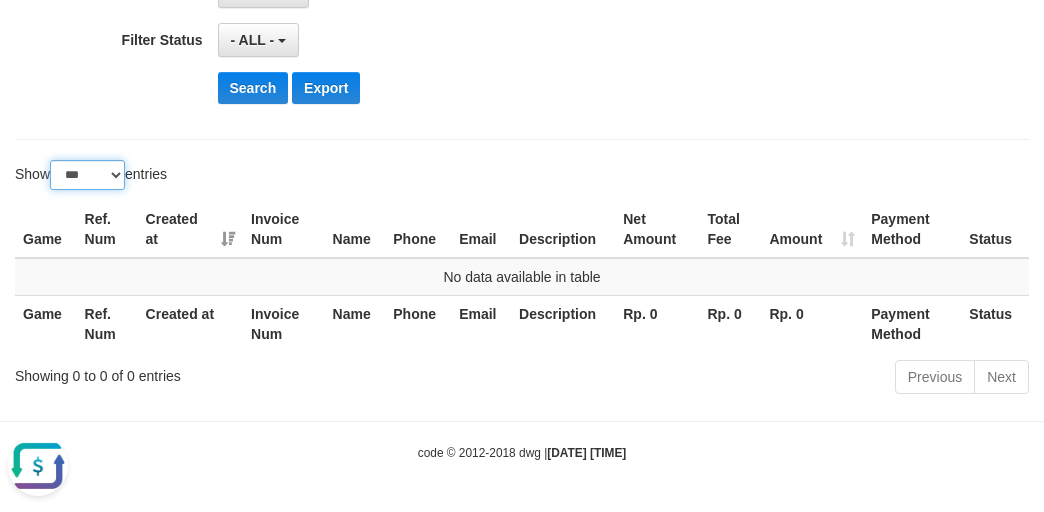 click on "** ** ** ***" at bounding box center [87, 175] 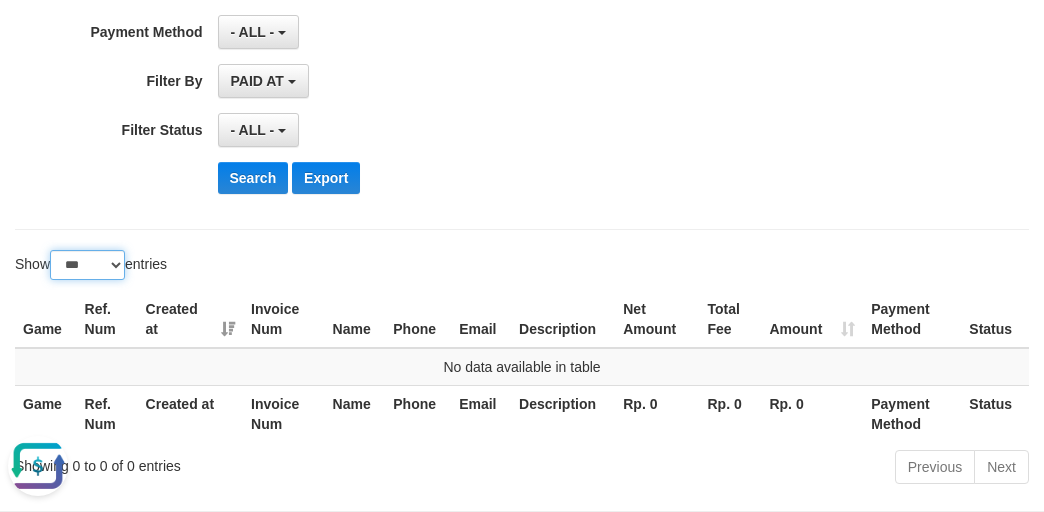 scroll, scrollTop: 305, scrollLeft: 0, axis: vertical 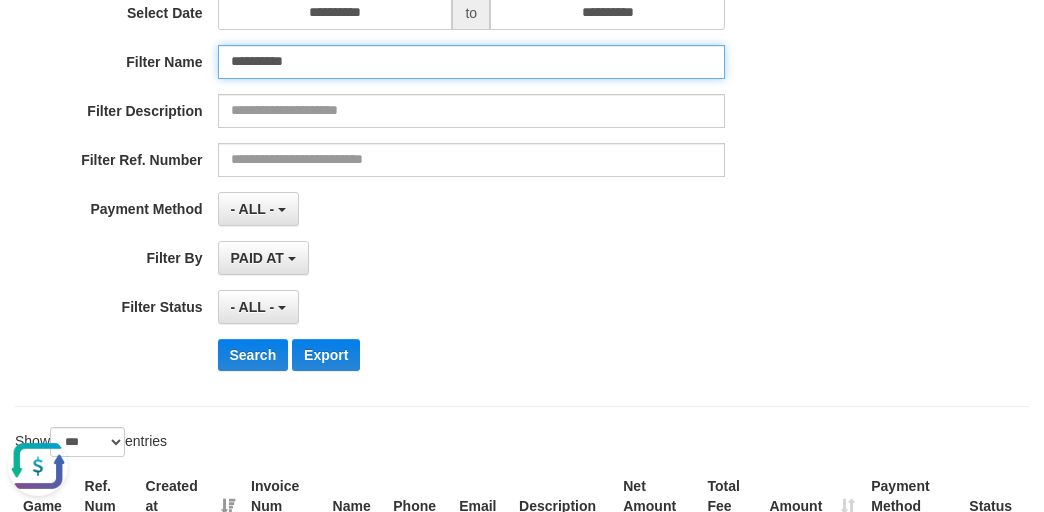 click on "**********" at bounding box center [472, 62] 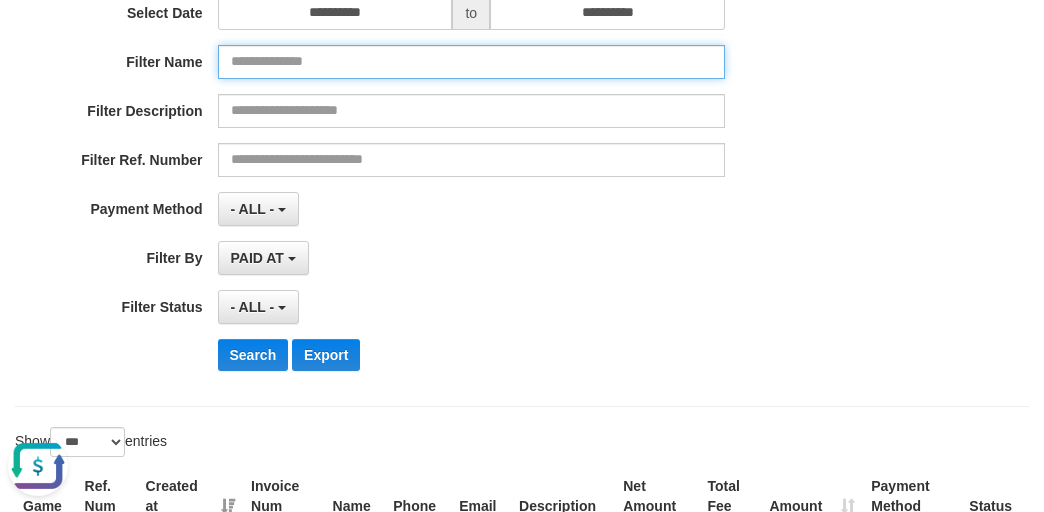 type 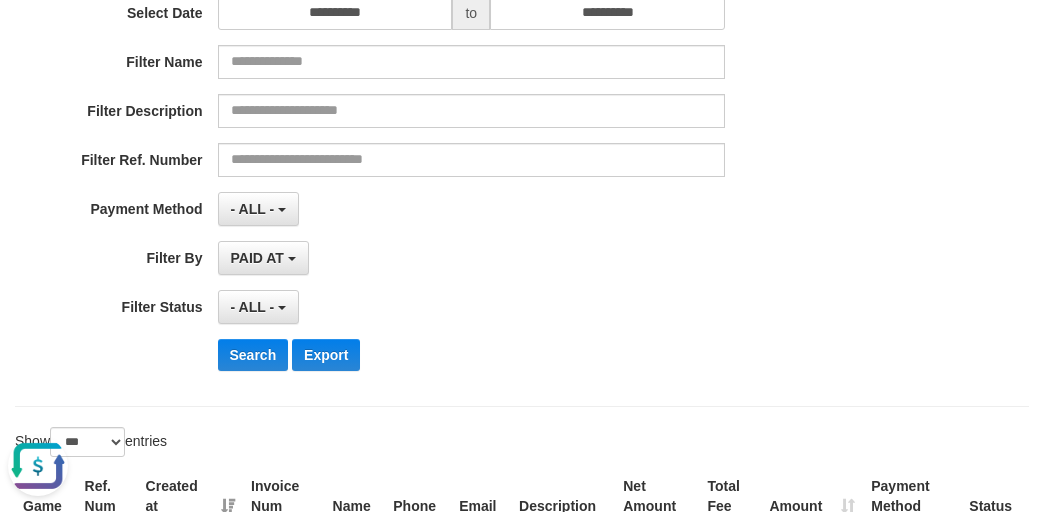 click on "**********" at bounding box center (435, 209) 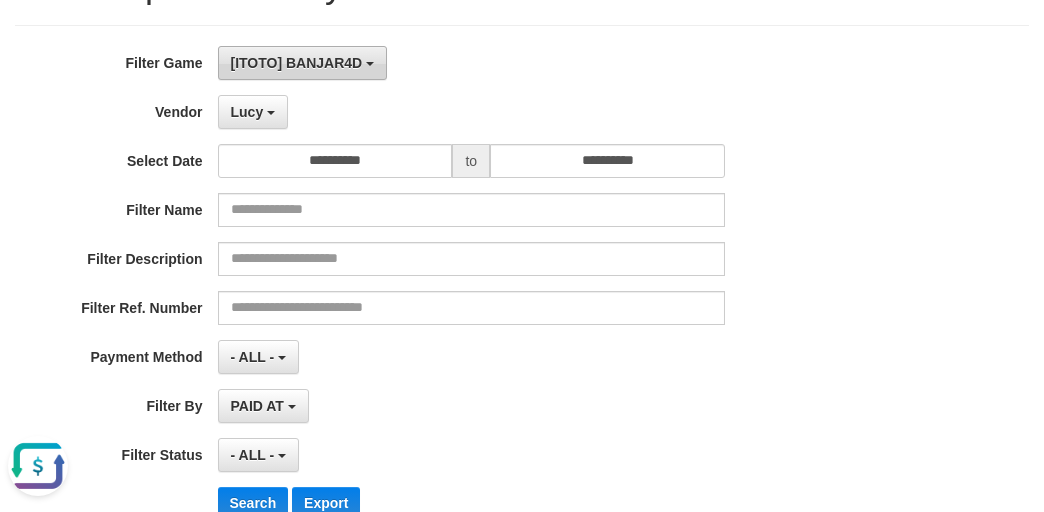 scroll, scrollTop: 0, scrollLeft: 0, axis: both 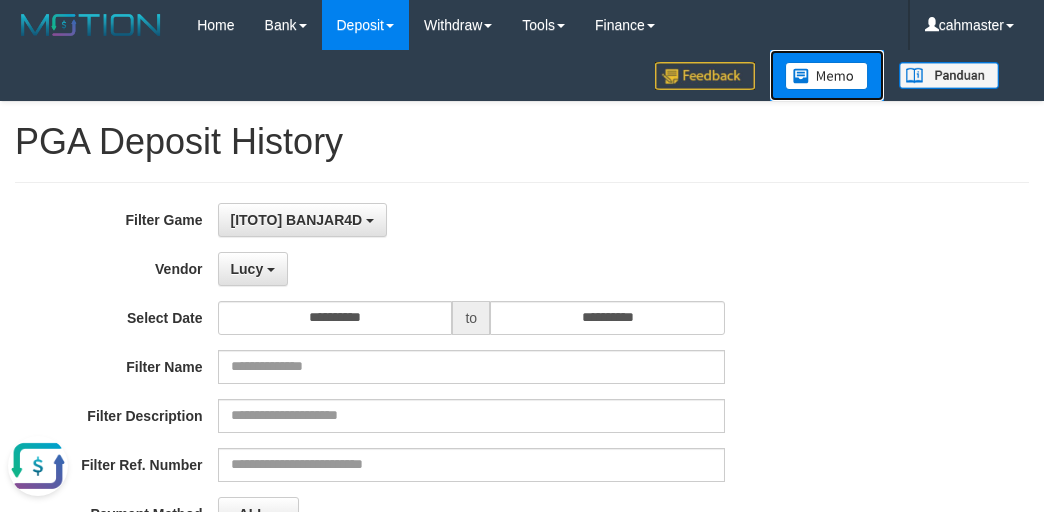 click on "-" at bounding box center [827, 75] 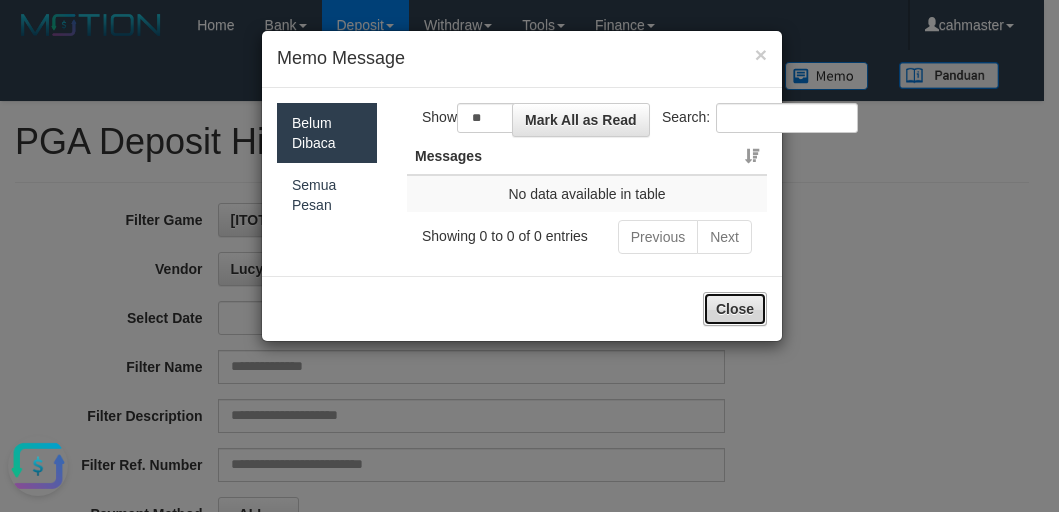 click on "Close" at bounding box center [735, 309] 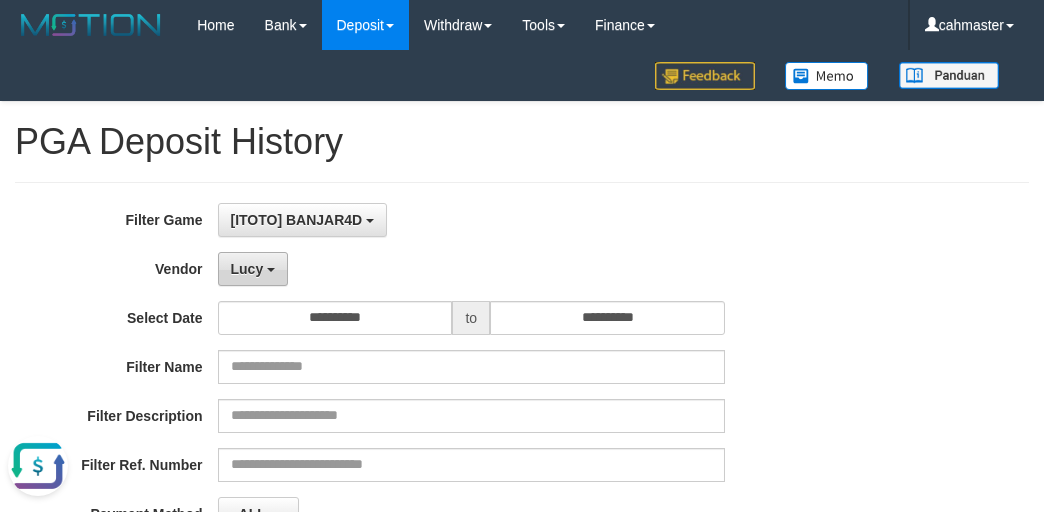 click on "Lucy" at bounding box center (253, 269) 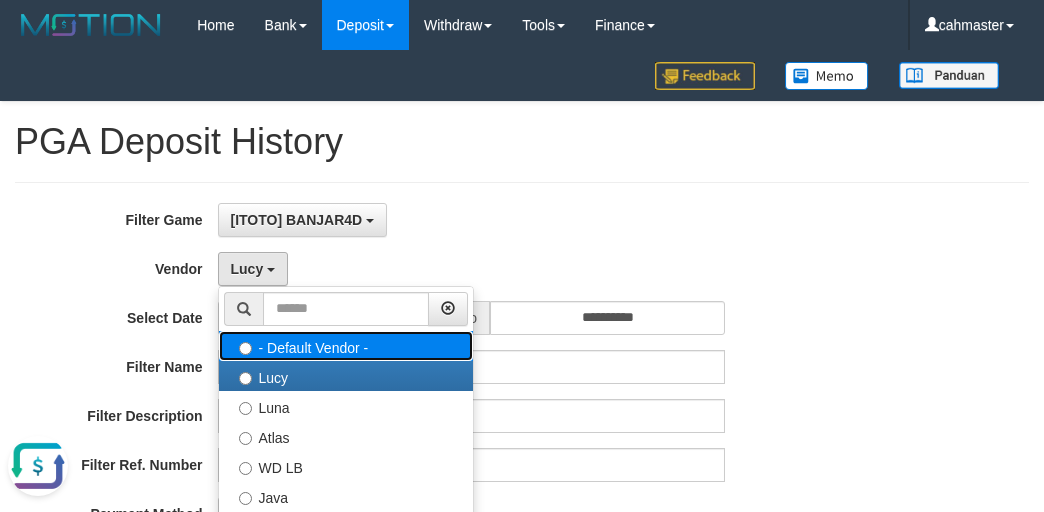 click on "- Default Vendor -" at bounding box center (346, 346) 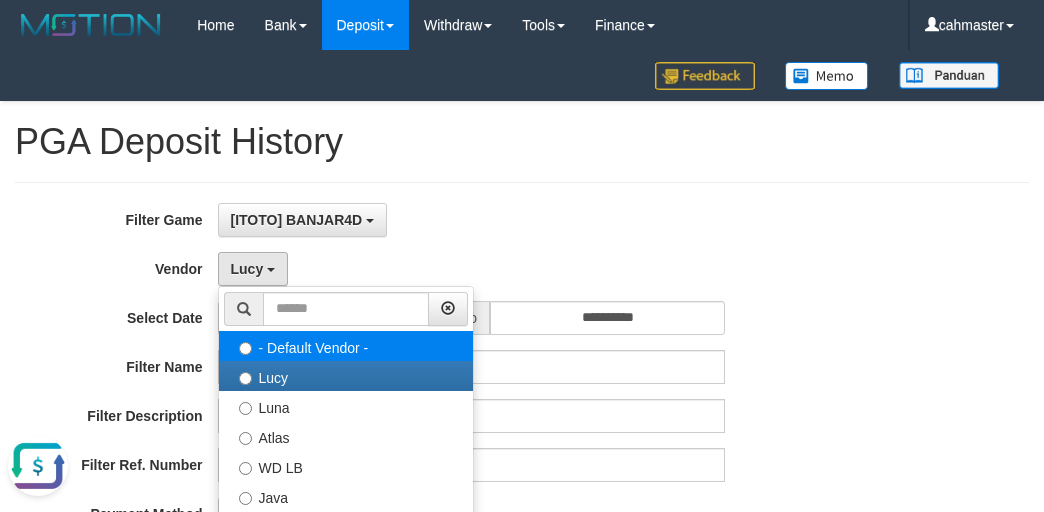select 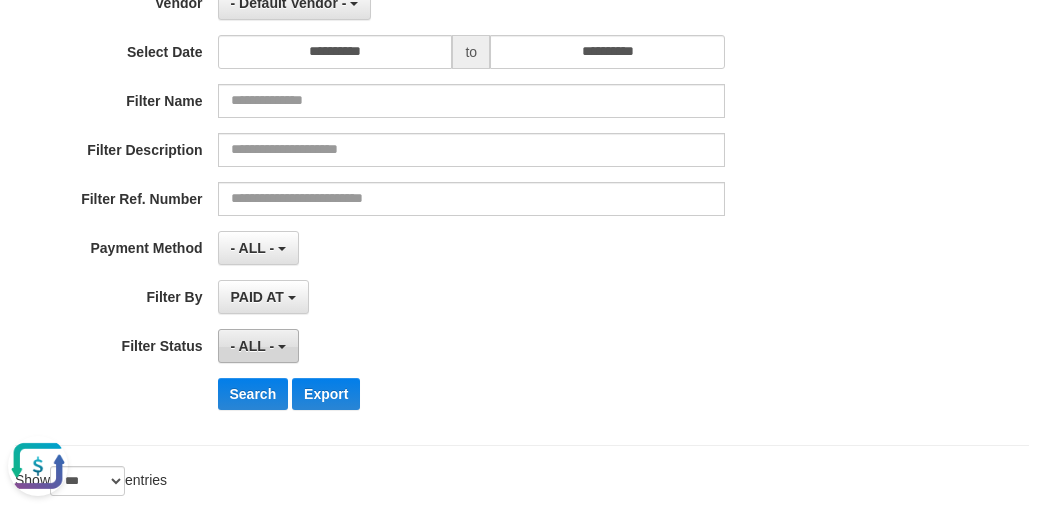 scroll, scrollTop: 400, scrollLeft: 0, axis: vertical 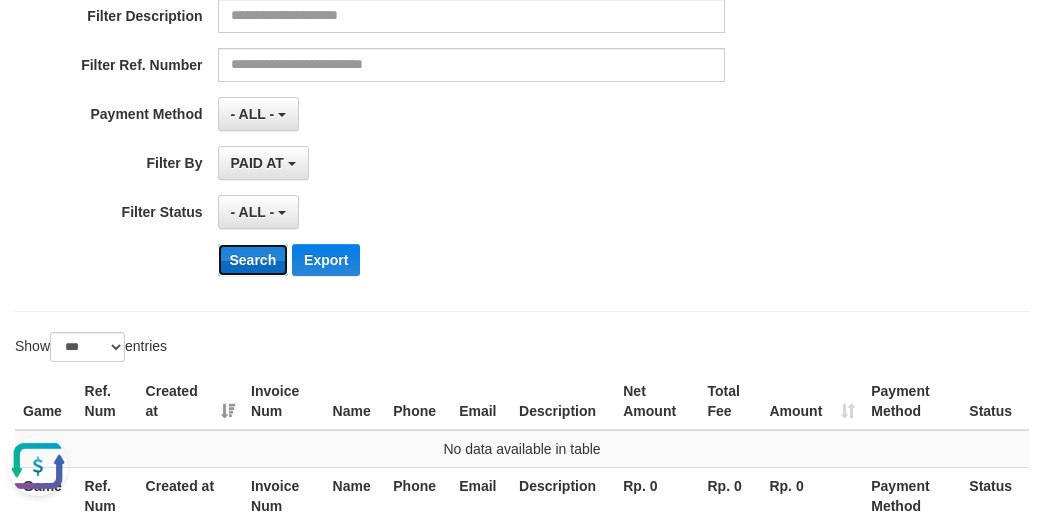 click on "Search" at bounding box center (253, 260) 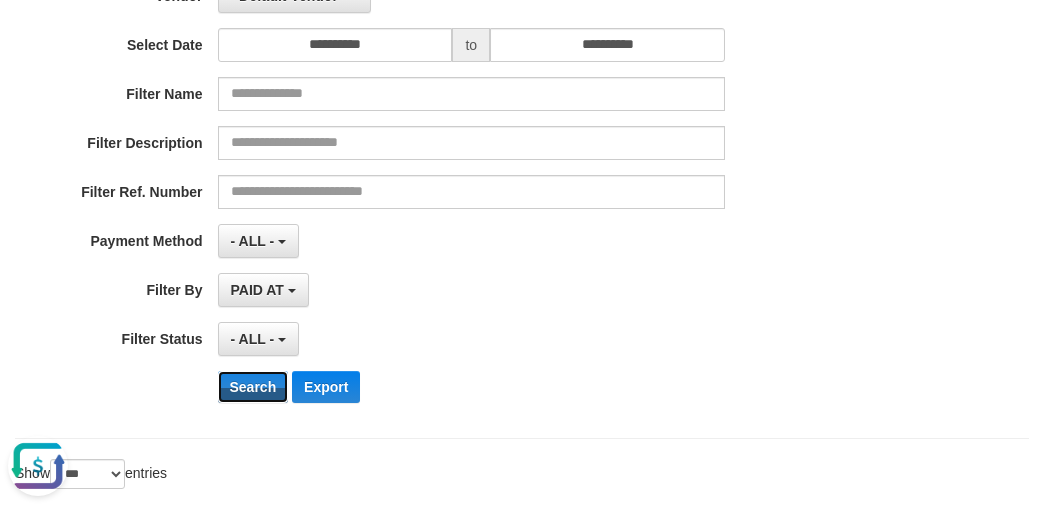 scroll, scrollTop: 172, scrollLeft: 0, axis: vertical 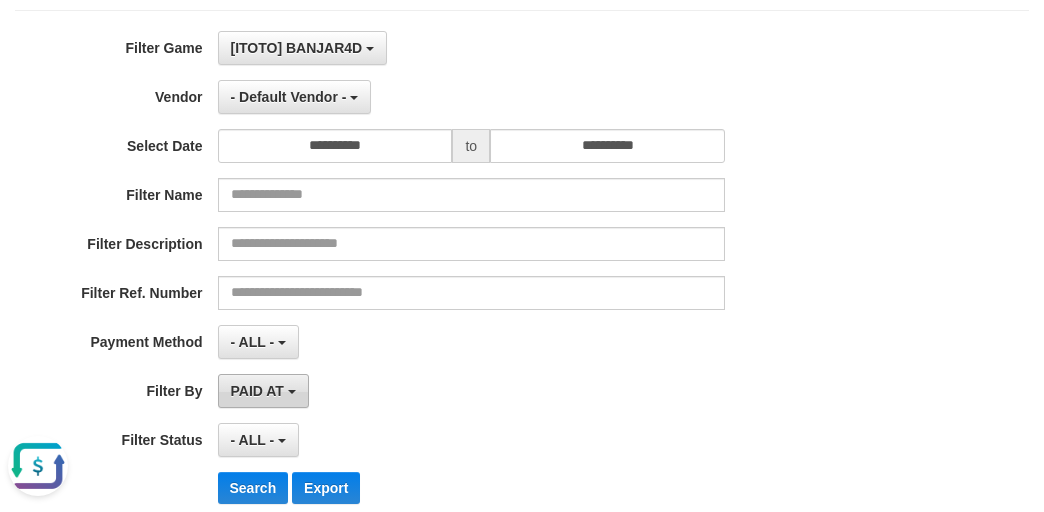 click on "PAID AT" at bounding box center [263, 391] 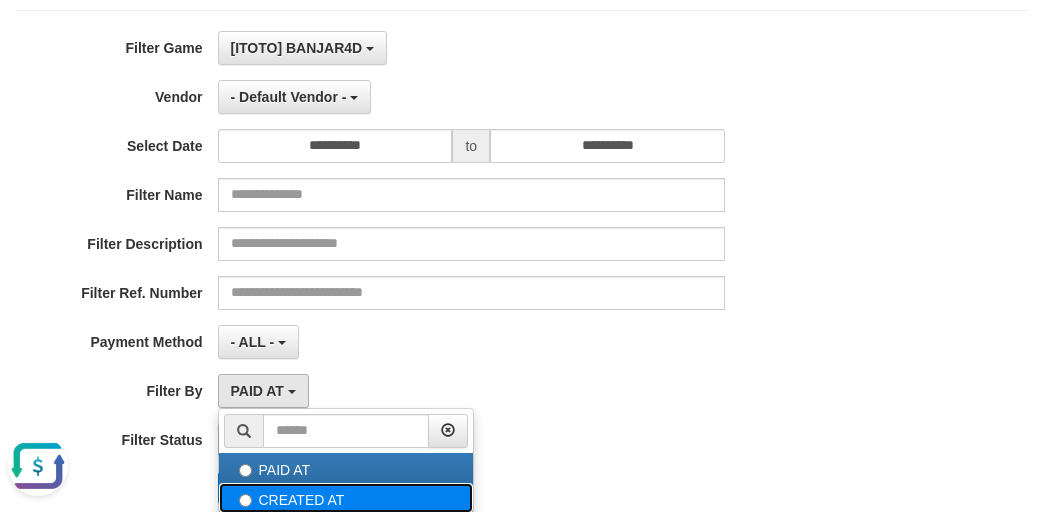 click on "CREATED AT" at bounding box center [346, 498] 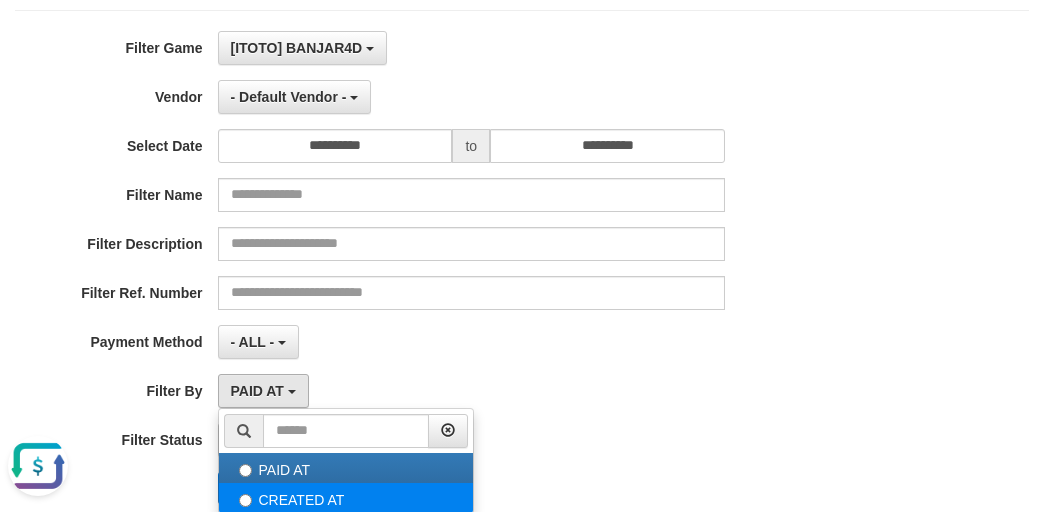 select on "*" 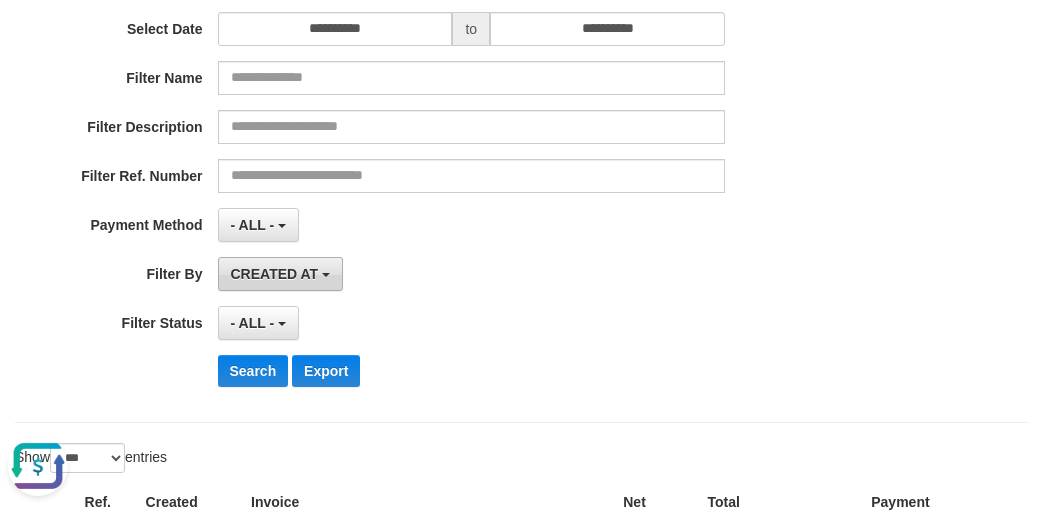 scroll, scrollTop: 439, scrollLeft: 0, axis: vertical 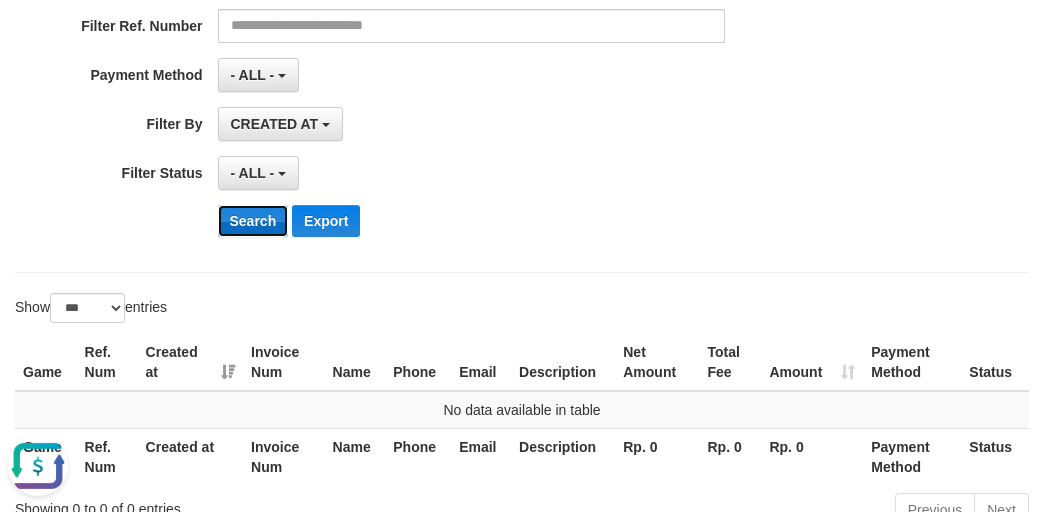 click on "Search" at bounding box center (253, 221) 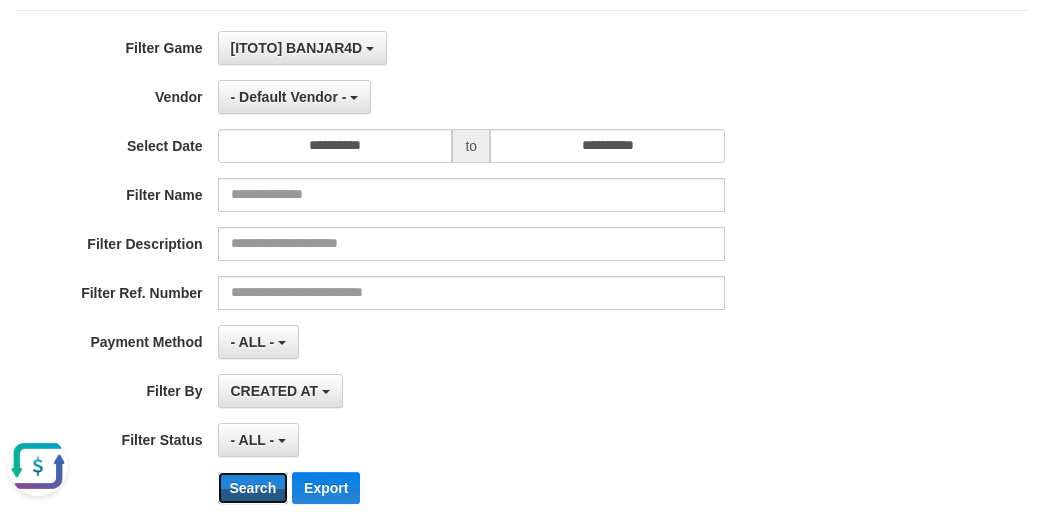 scroll, scrollTop: 39, scrollLeft: 0, axis: vertical 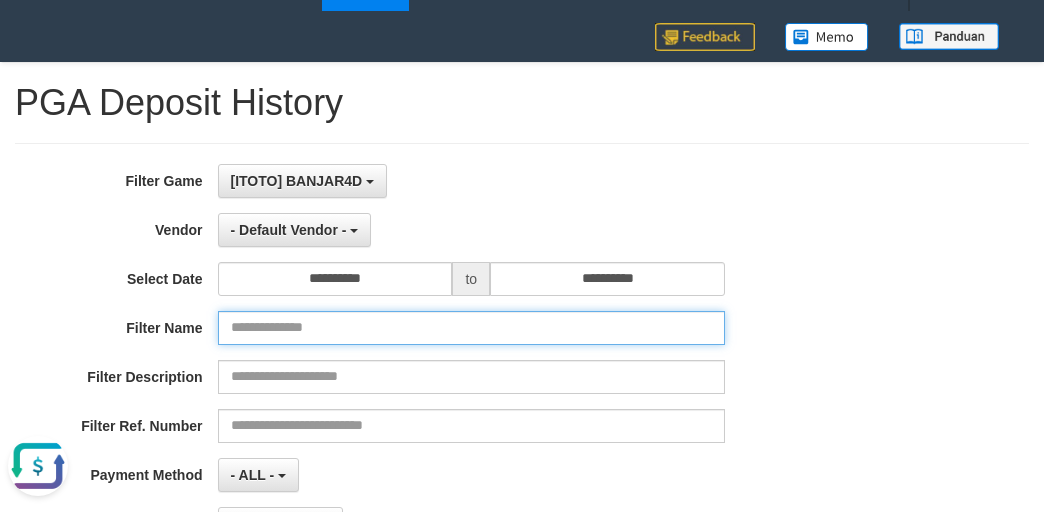 click at bounding box center (472, 328) 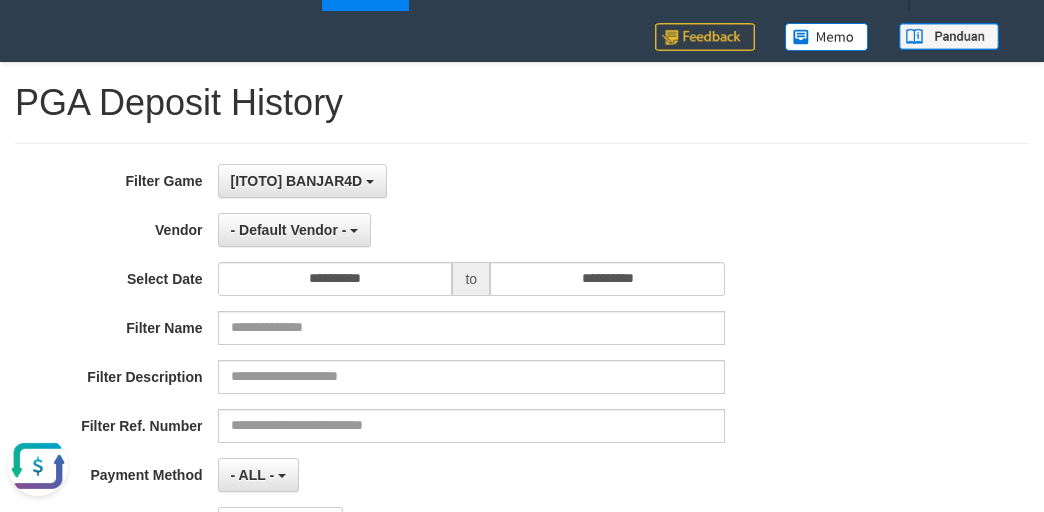 click on "Select Date" at bounding box center (109, 275) 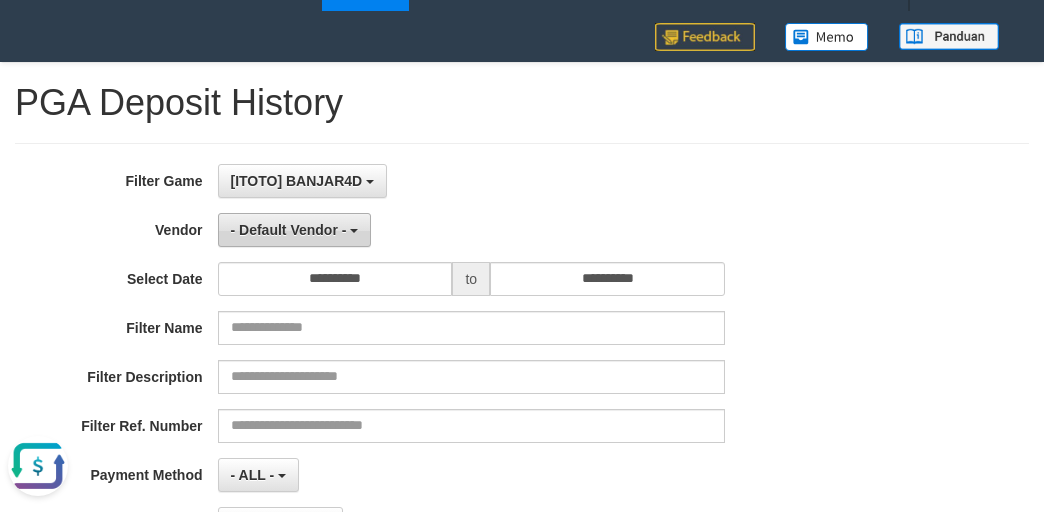 click on "- Default Vendor -" at bounding box center (289, 230) 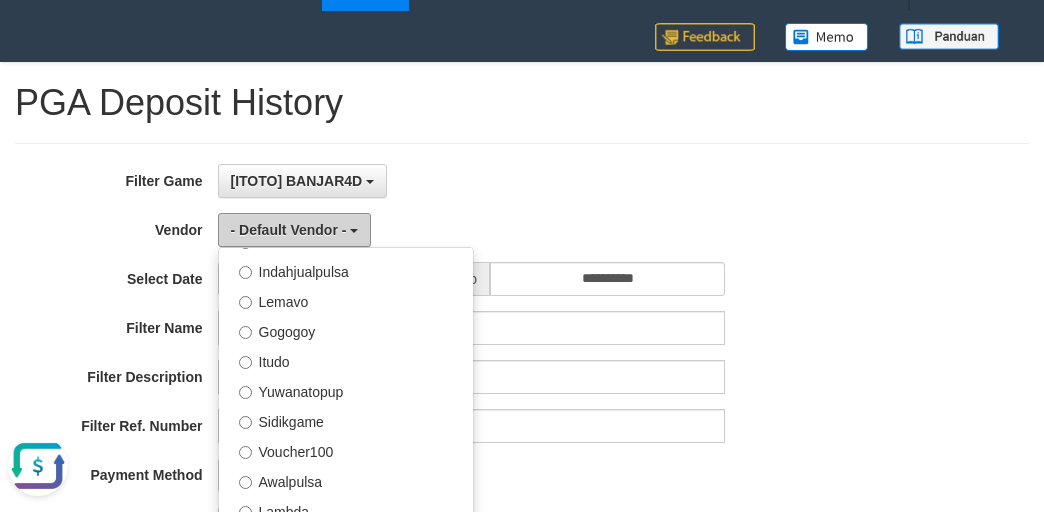 scroll, scrollTop: 686, scrollLeft: 0, axis: vertical 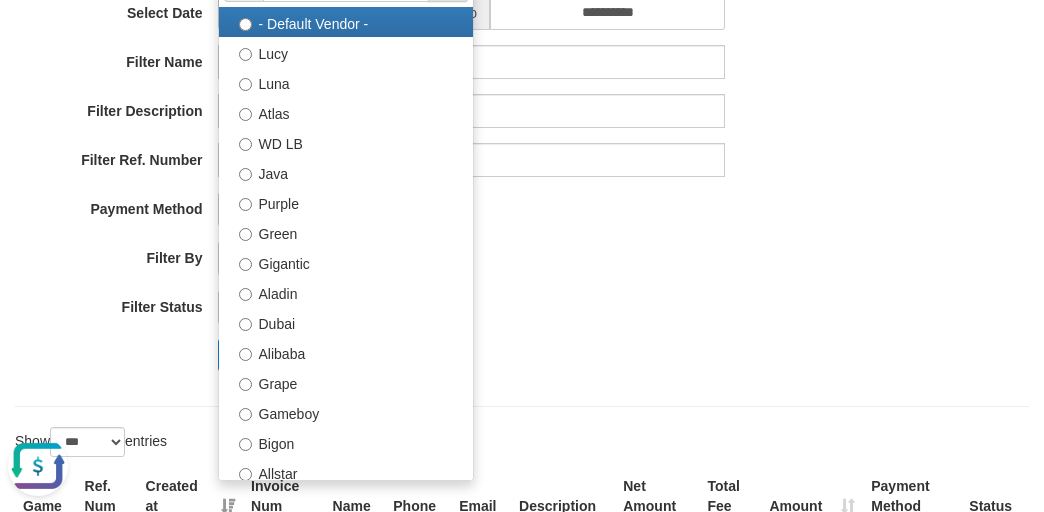 click on "- ALL -    SELECT ALL  - ALL -  SELECT PAYMENT METHOD
Mandiri
BNI
OVO
CIMB
BRI
MAYBANK
PERMATA
DANAMON
INDOMARET
ALFAMART
GOPAY
CC
BCA
QRIS
SINARMAS
LINKAJA
SHOPEEPAY
ATMBERSAMA
DANA
ARTHAGRAHA
SAMPOERNA
OCBCNISP" at bounding box center (472, 209) 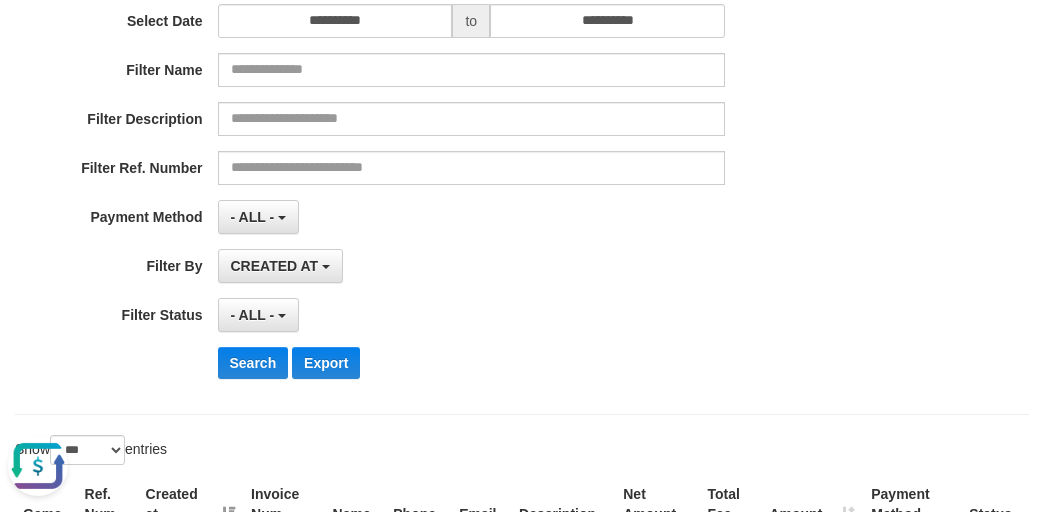 scroll, scrollTop: 172, scrollLeft: 0, axis: vertical 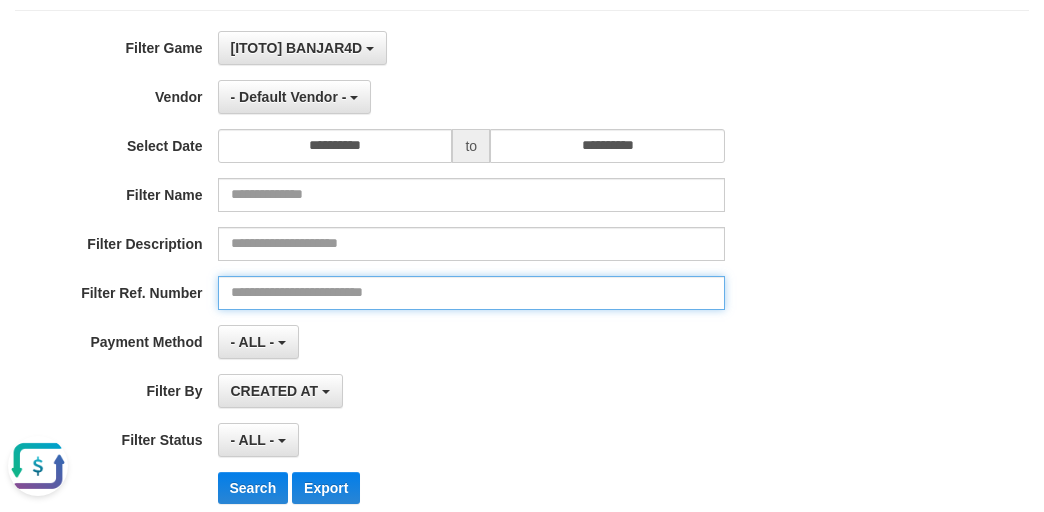 click at bounding box center [472, 293] 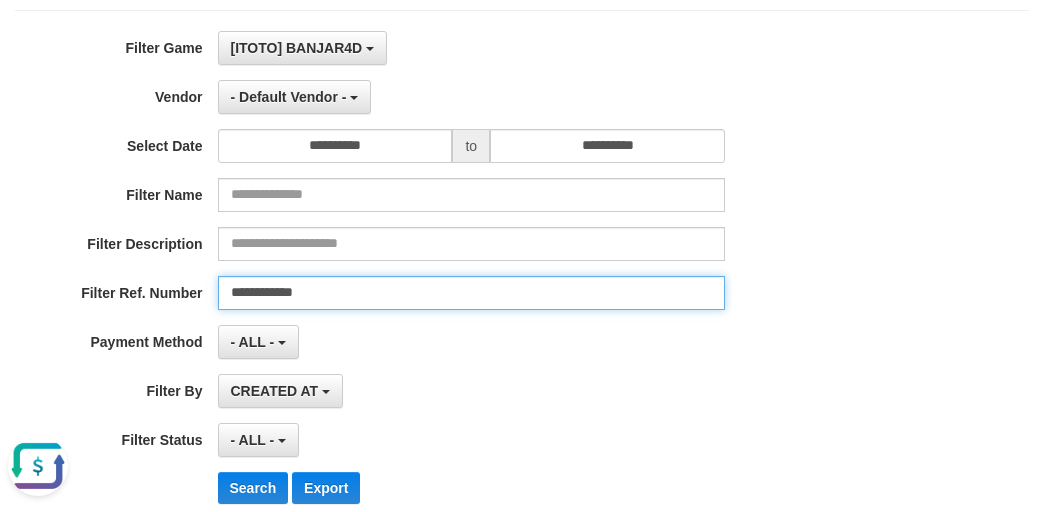 type on "**********" 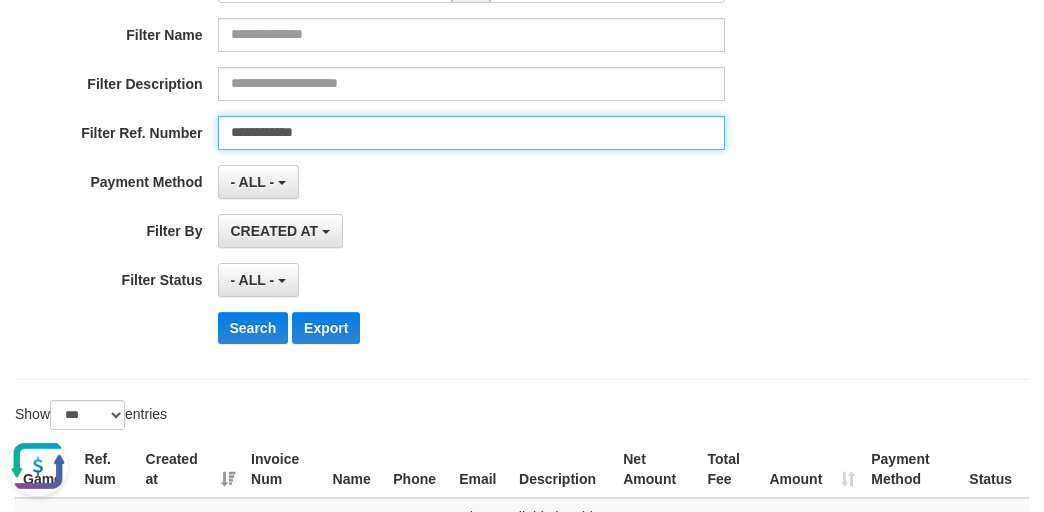 scroll, scrollTop: 439, scrollLeft: 0, axis: vertical 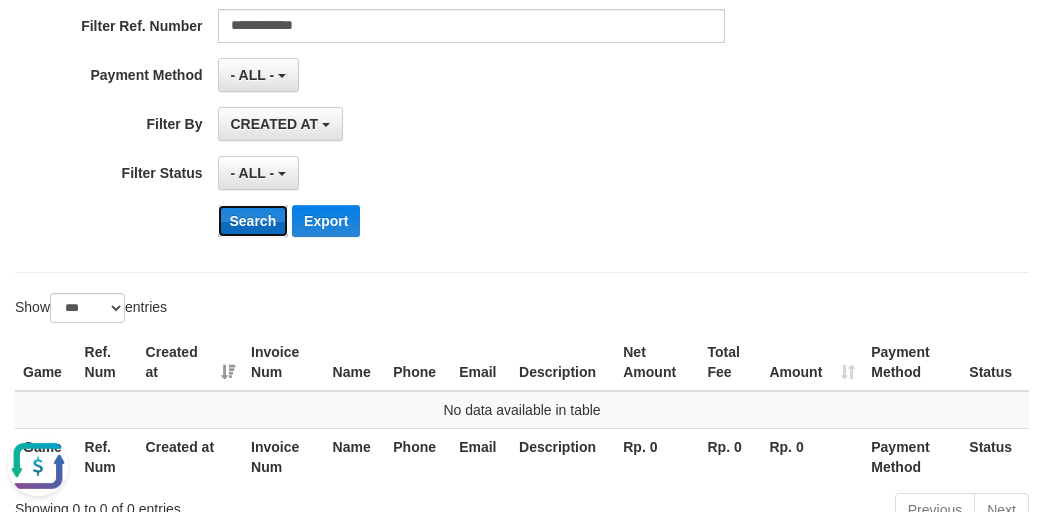 click on "Search" at bounding box center [253, 221] 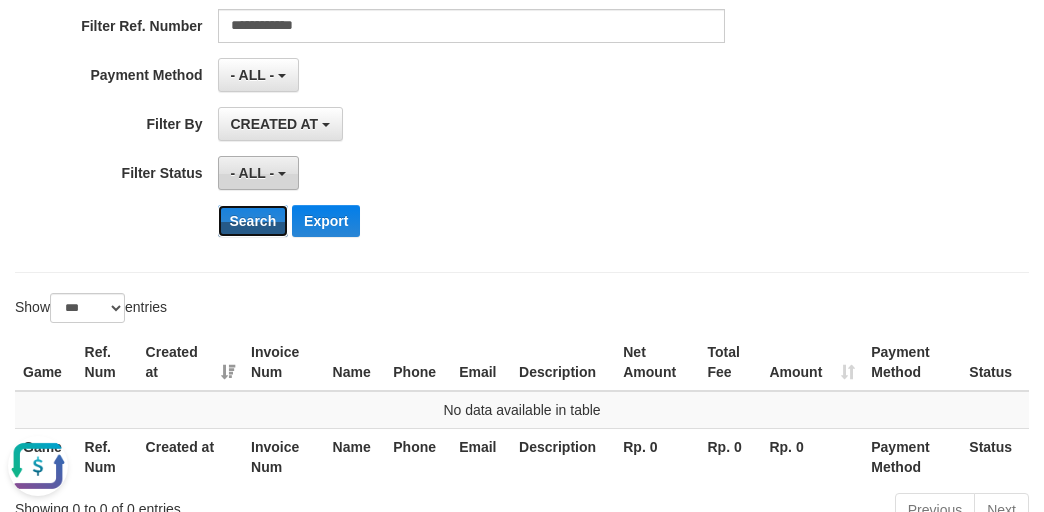 scroll, scrollTop: 305, scrollLeft: 0, axis: vertical 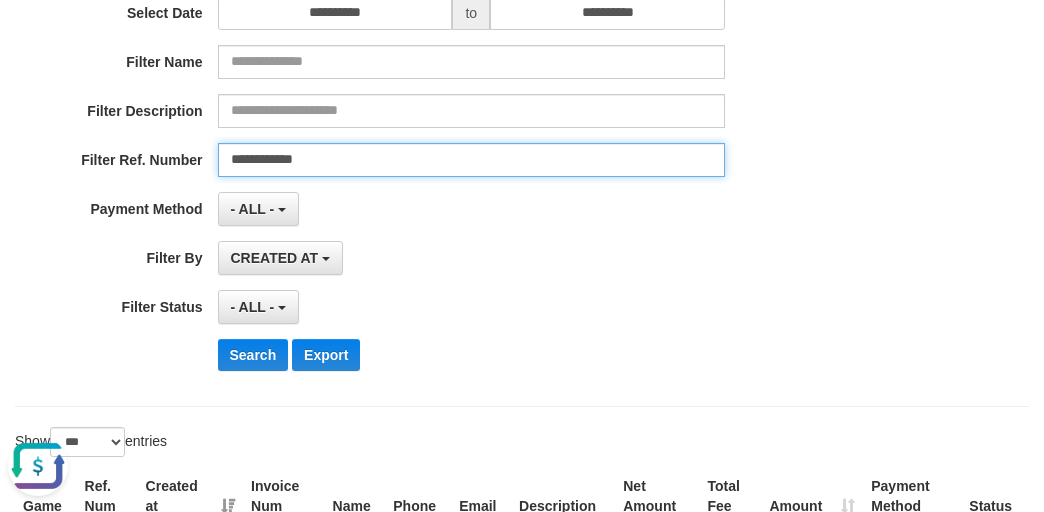 click on "**********" at bounding box center [472, 160] 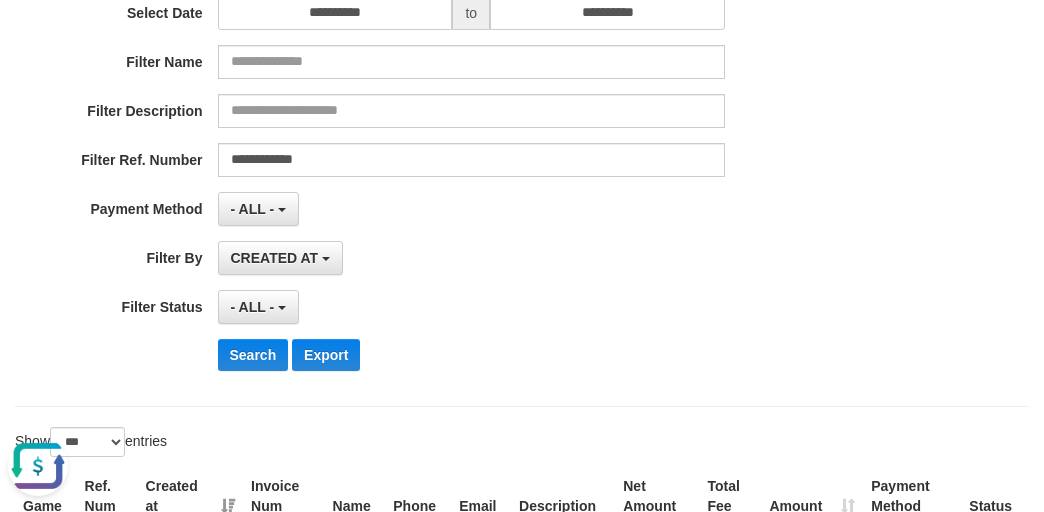 click on "**********" at bounding box center (435, 209) 